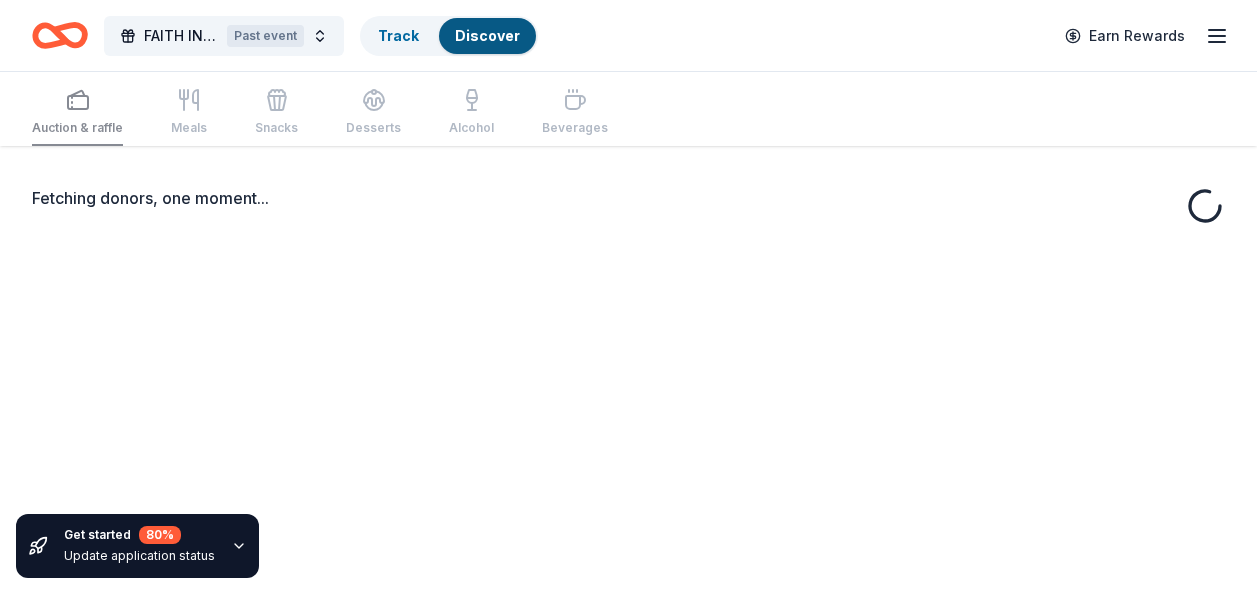 scroll, scrollTop: 0, scrollLeft: 0, axis: both 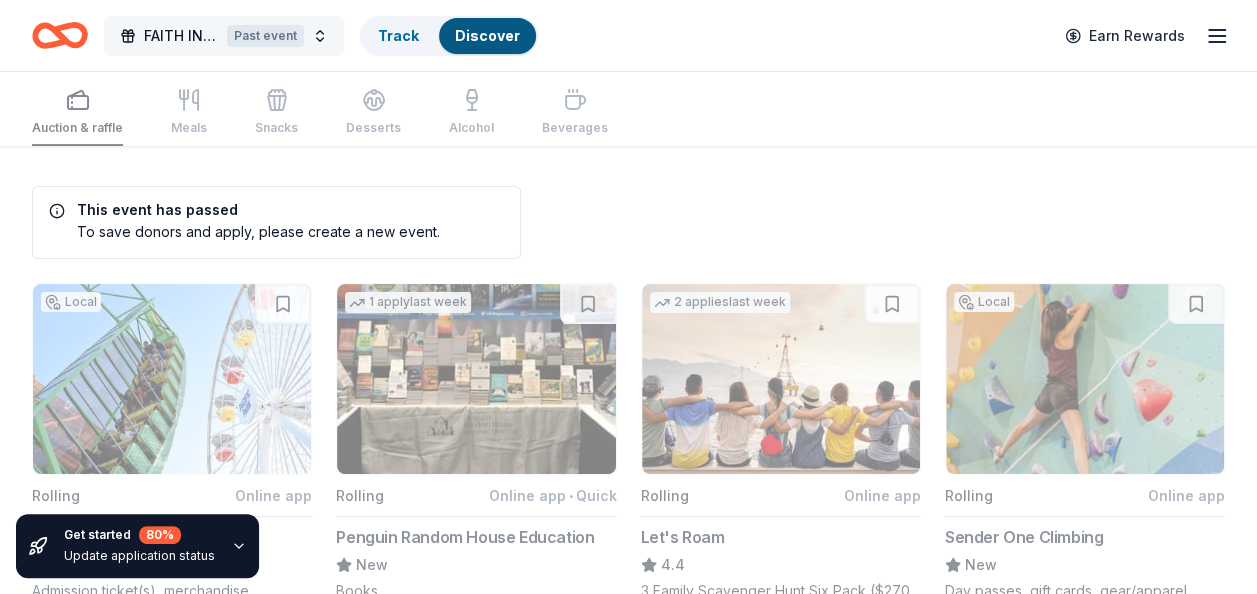 click on "Past event" at bounding box center (265, 36) 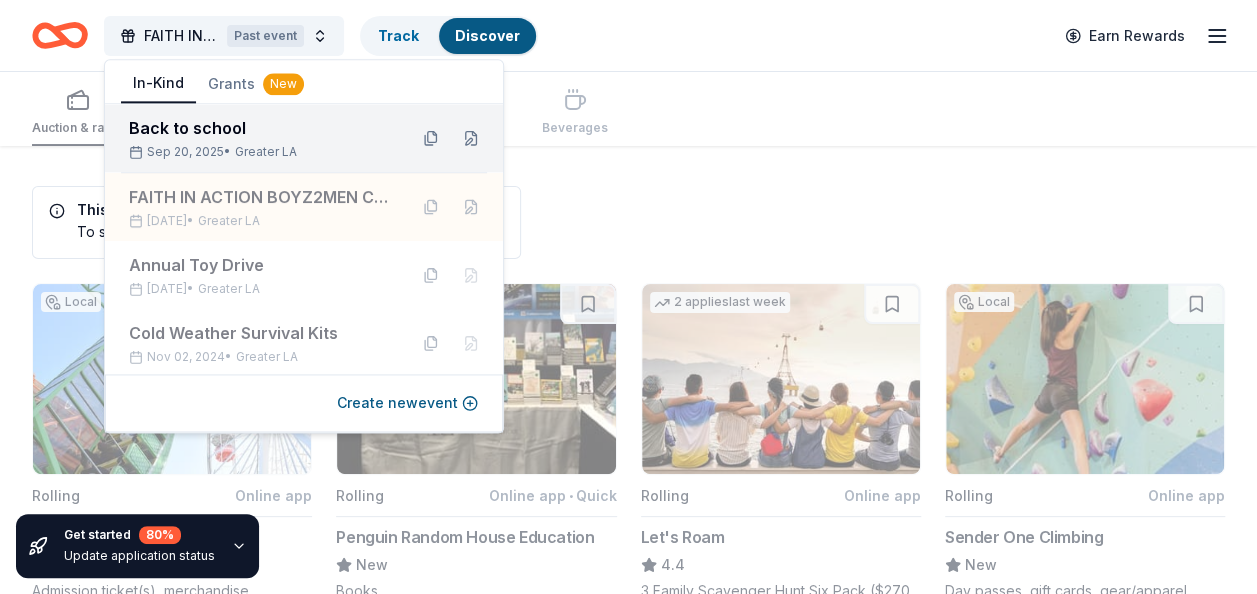 click on "Back to school" at bounding box center (260, 128) 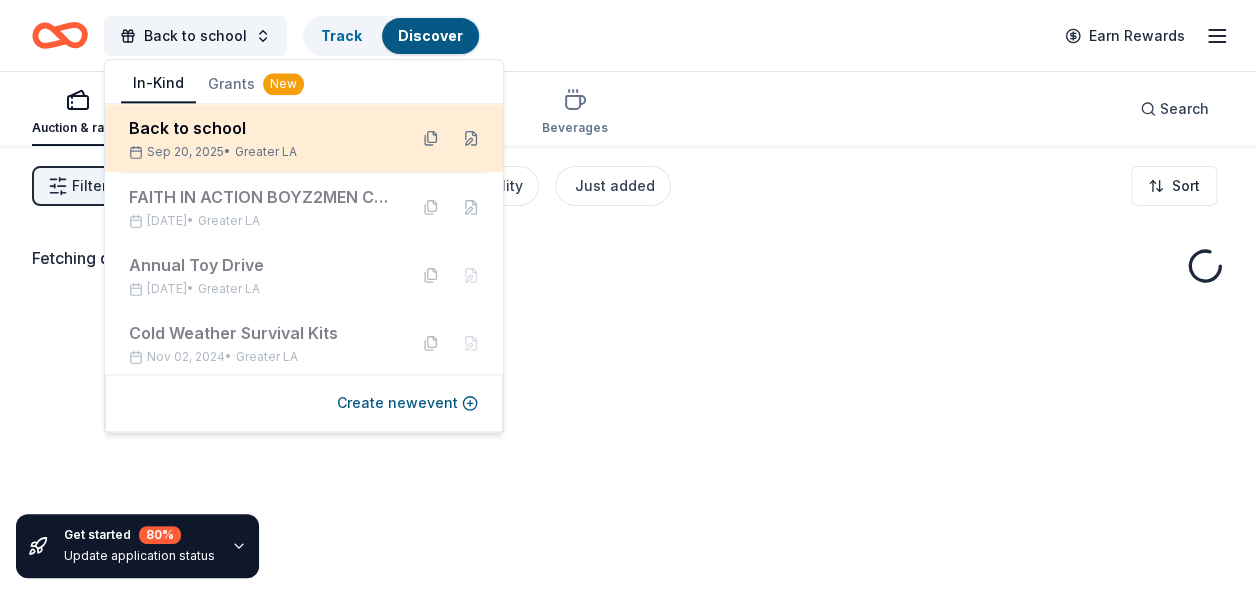 click on "Back to school Sep 20, 2025  •  Greater LA" at bounding box center (304, 138) 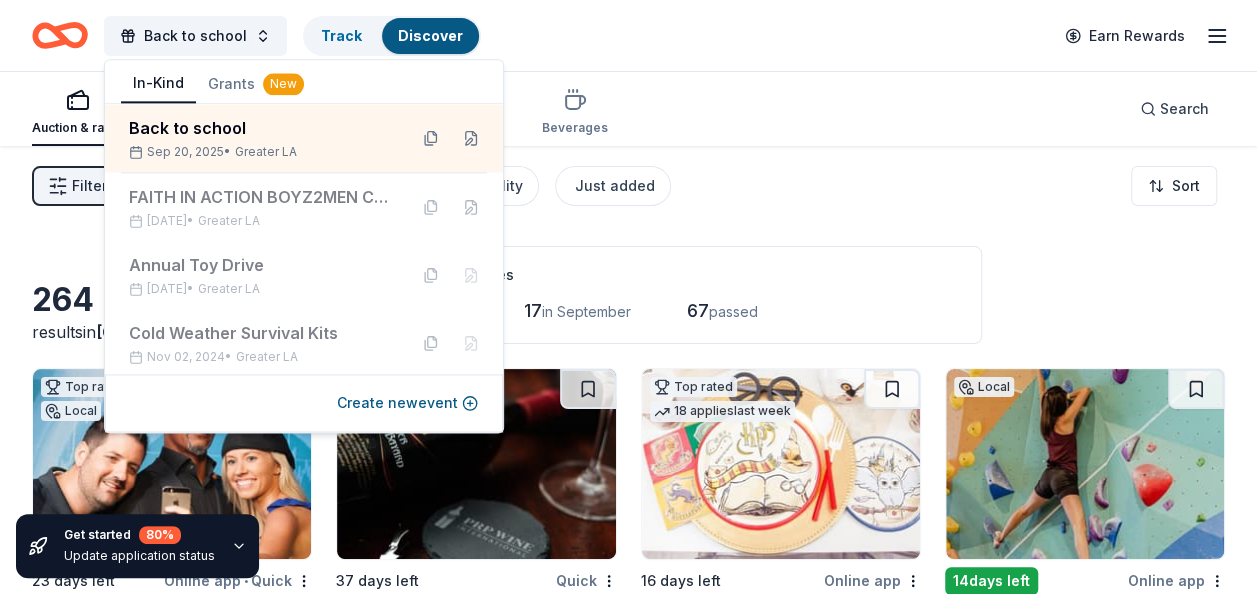 click on "264 results  in  Buena Park, CA Application deadlines 247  this month 17  in September 67  passed Top rated Local 23 days left Online app • Quick Hollywood Wax Museum (Hollywood) 5.0 A pair (2) of admission tickets, 1 to the Hollywood Wax Museum and 1 to the Guinness World Records Museum 24   applies  last week 37 days left Quick PRP Wine International New Two in-home wine sampling gift certificates Top rated 18   applies  last week 16 days left Online app Oriental Trading 4.8 Donation depends on request Local 14  days left Online app Sender One Climbing New Day passes, gift cards, gear/apparel 2   applies  last week Local 2  days left Online app South Coast Repertory New 2 tickets 1   apply  last week 14  days left Online app • Quick Penguin Random House Education New Books 2   applies  last week 14  days left Online app Let's Roam 4.4 3 Family Scavenger Hunt Six Pack ($270 Value), 2 Date Night Scavenger Hunt Two Pack ($130 Value) Local 23 days left Online app Juice Crafters New Gift cards Local 14 New 7" at bounding box center [628, 1258] 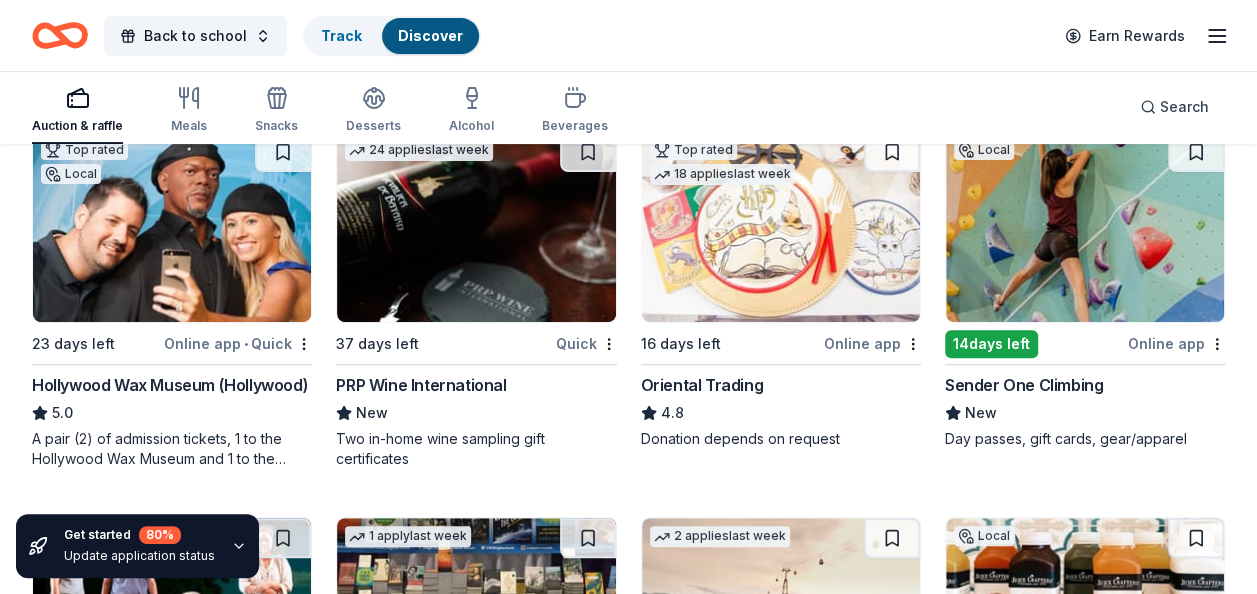 scroll, scrollTop: 266, scrollLeft: 0, axis: vertical 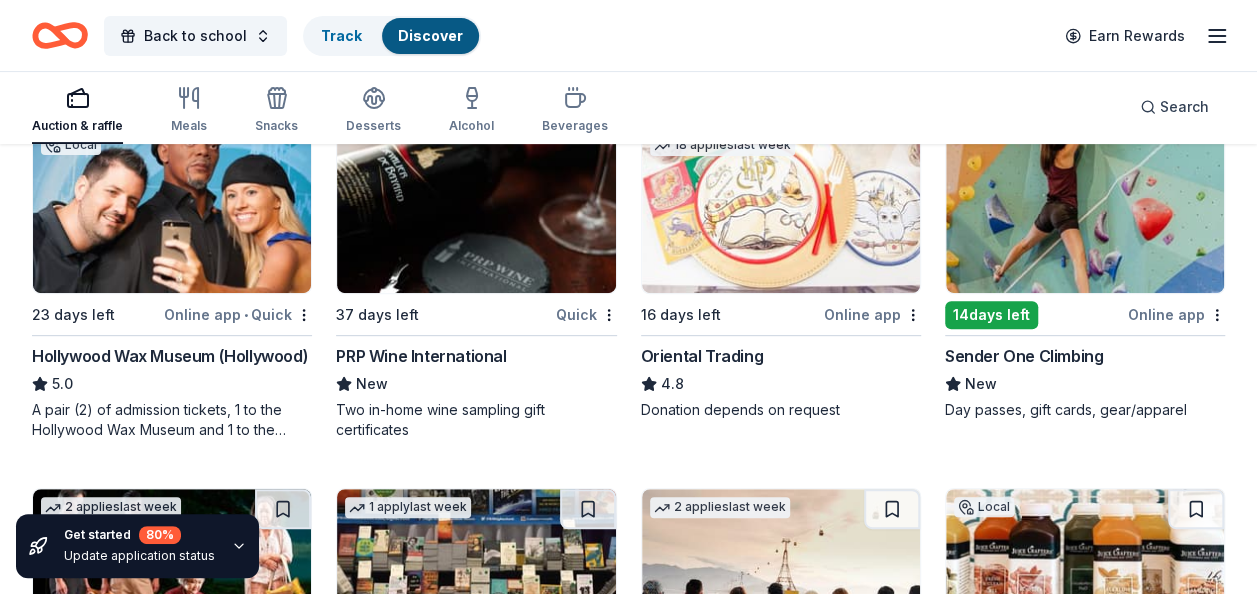 click at bounding box center (1085, 198) 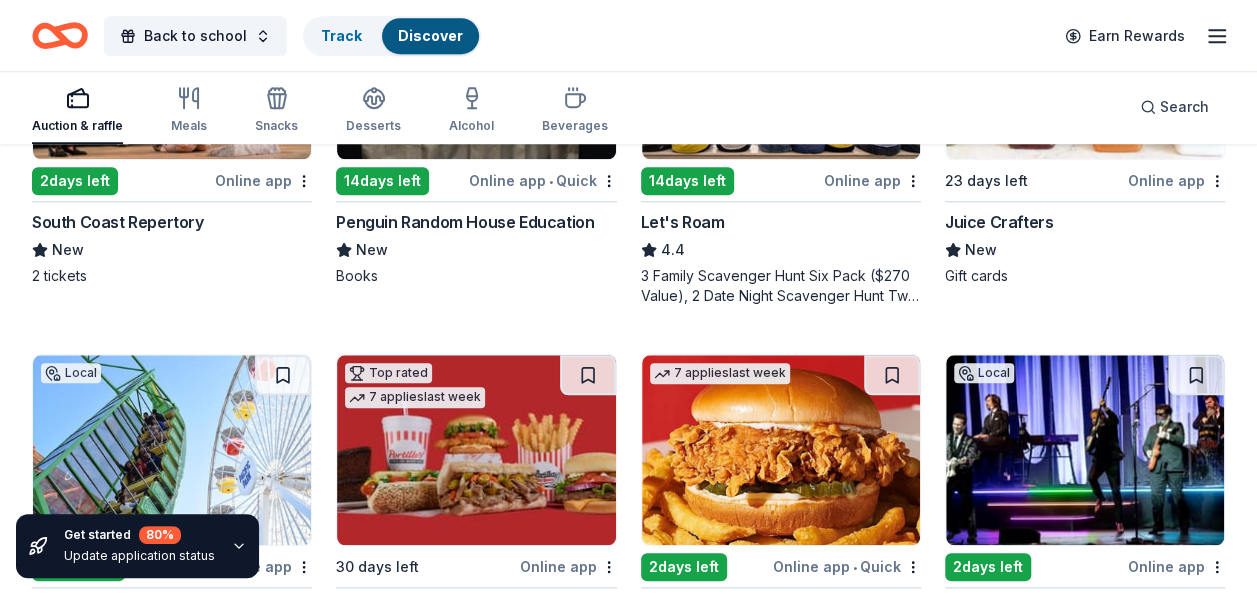 scroll, scrollTop: 1305, scrollLeft: 0, axis: vertical 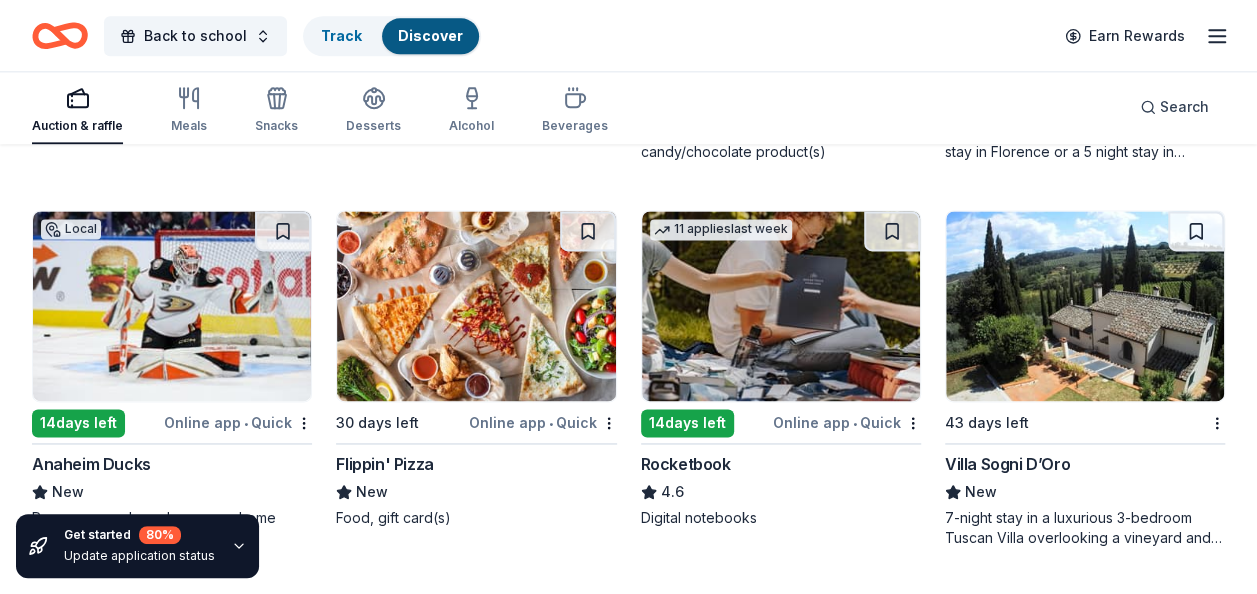 click at bounding box center (172, 306) 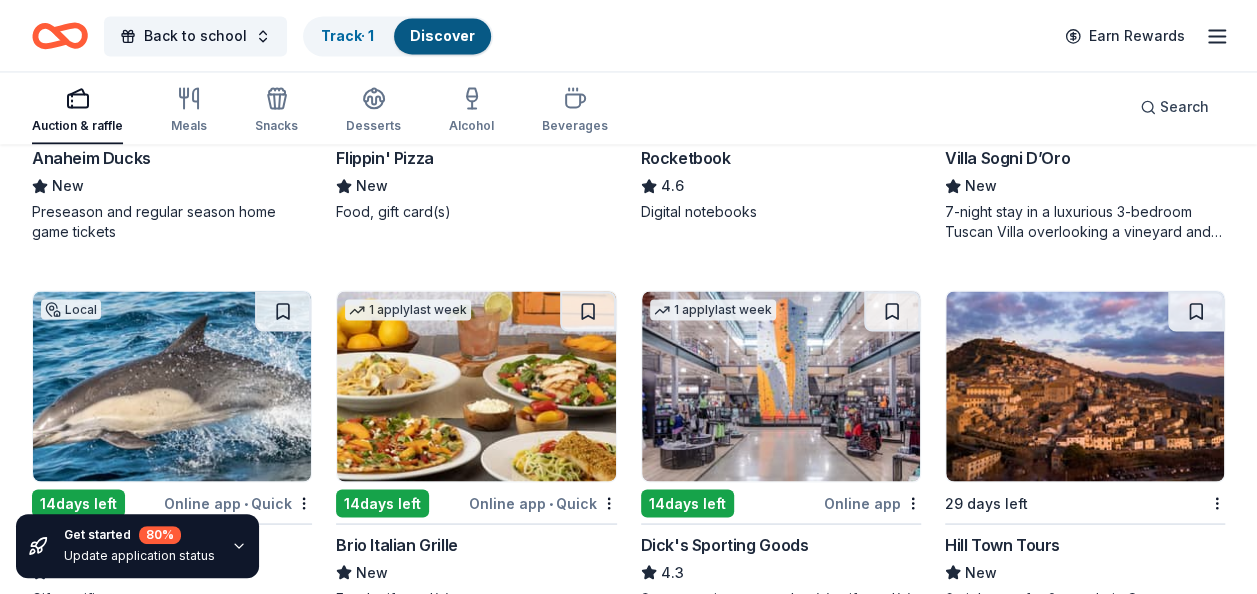 scroll, scrollTop: 9215, scrollLeft: 0, axis: vertical 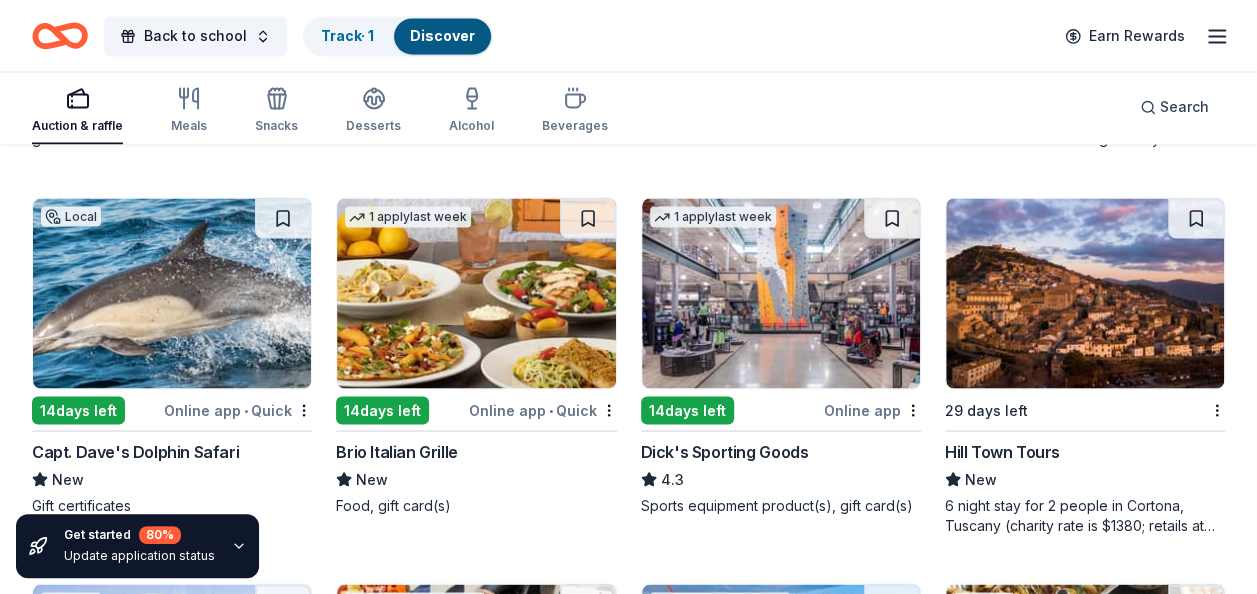 click at bounding box center [172, 293] 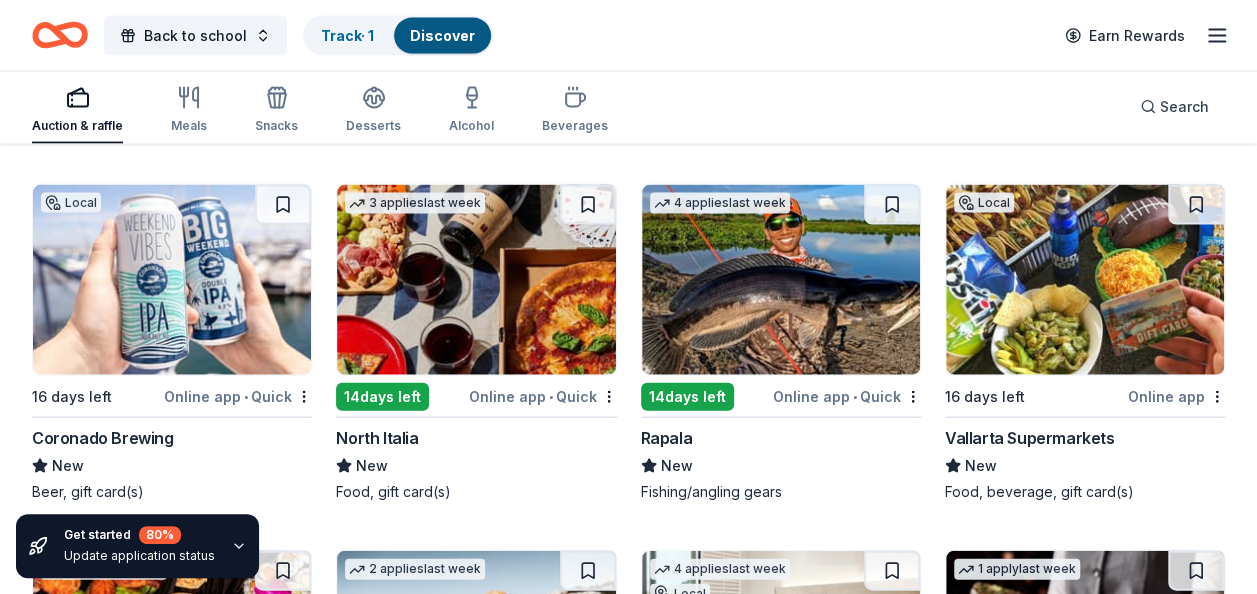 scroll, scrollTop: 9615, scrollLeft: 0, axis: vertical 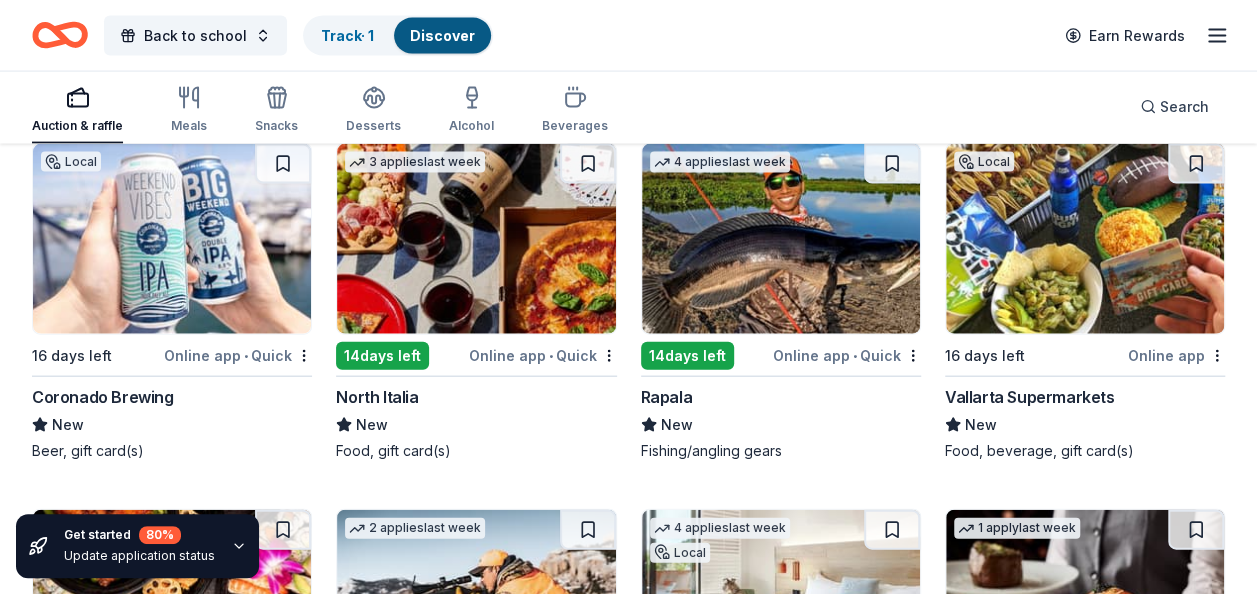 click at bounding box center (172, 239) 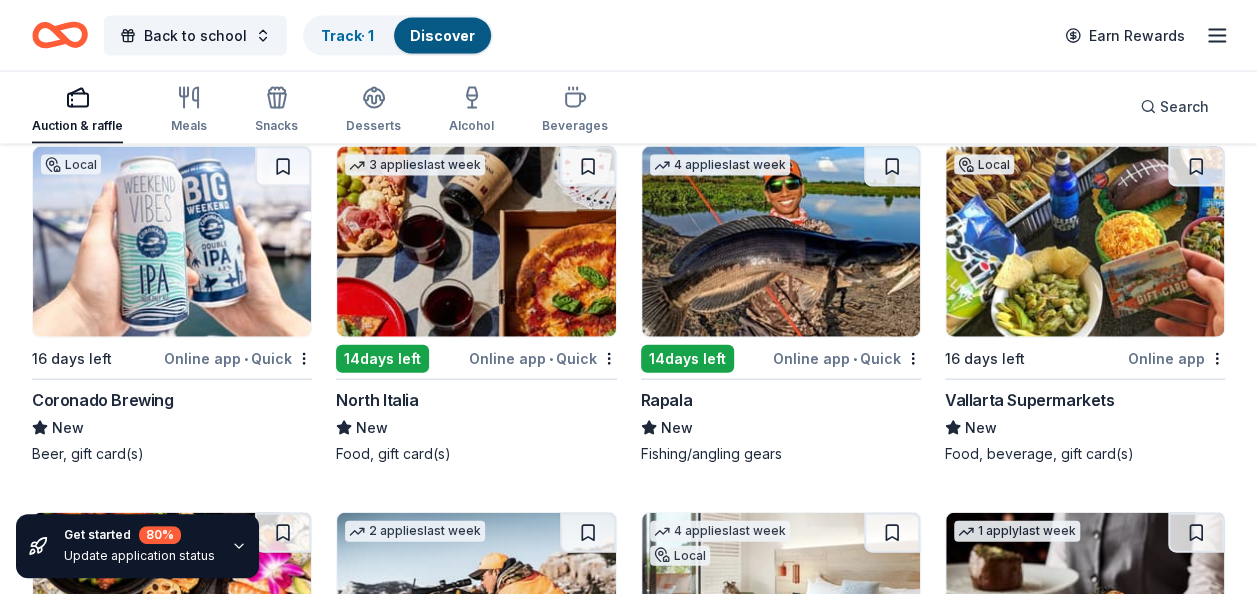scroll, scrollTop: 9668, scrollLeft: 0, axis: vertical 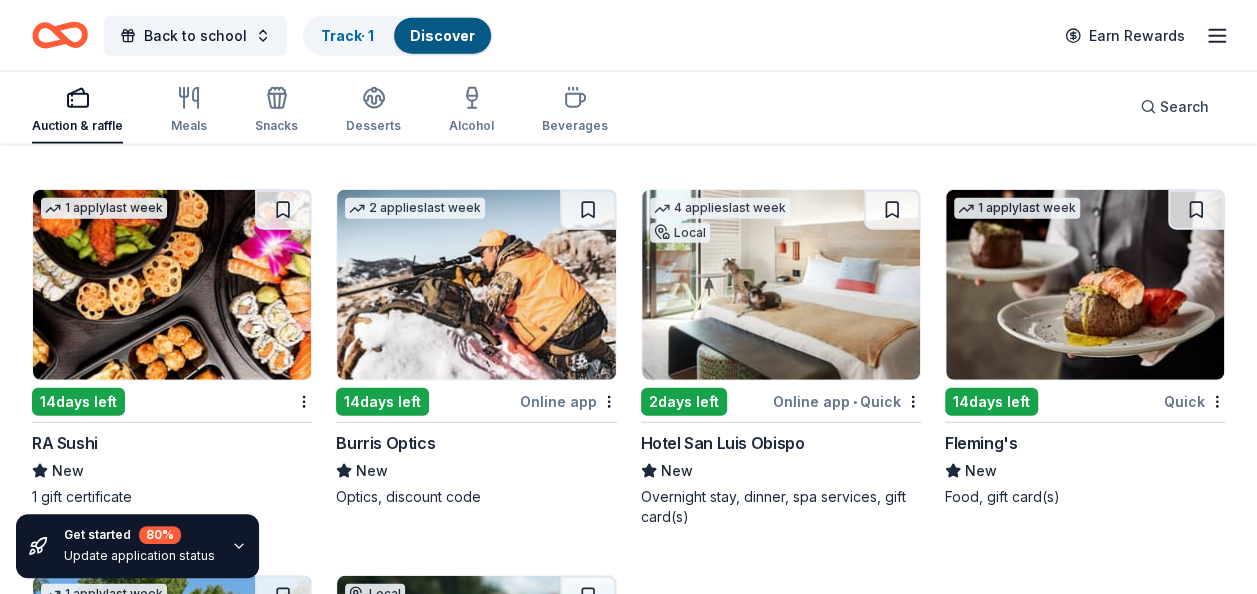 click at bounding box center (172, 285) 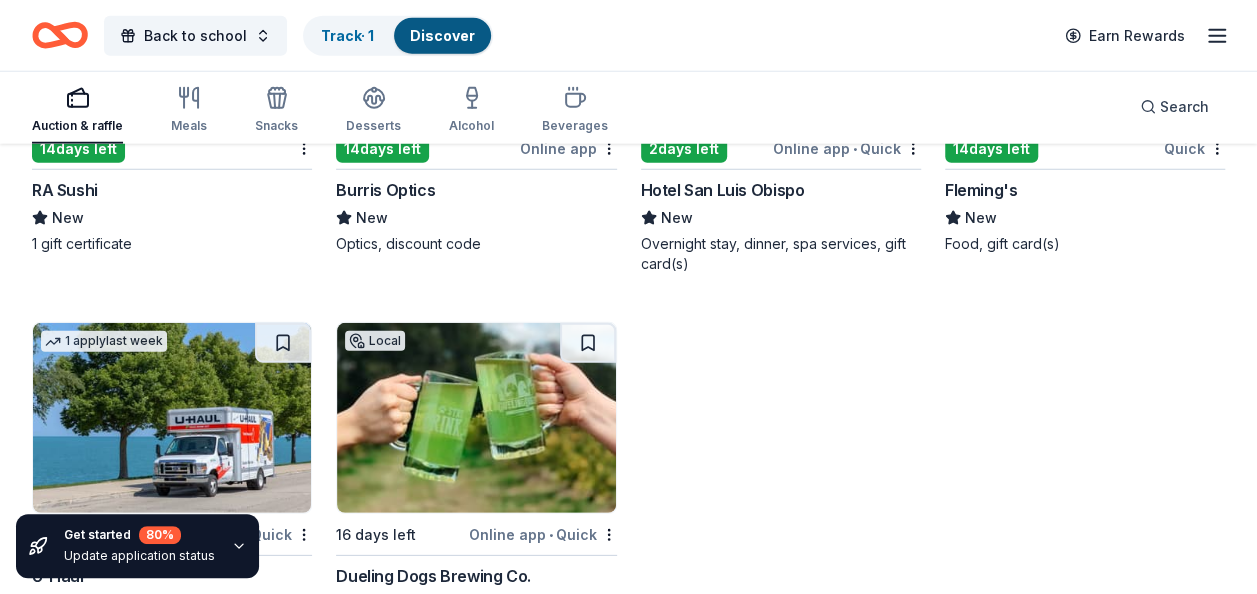 scroll, scrollTop: 10320, scrollLeft: 0, axis: vertical 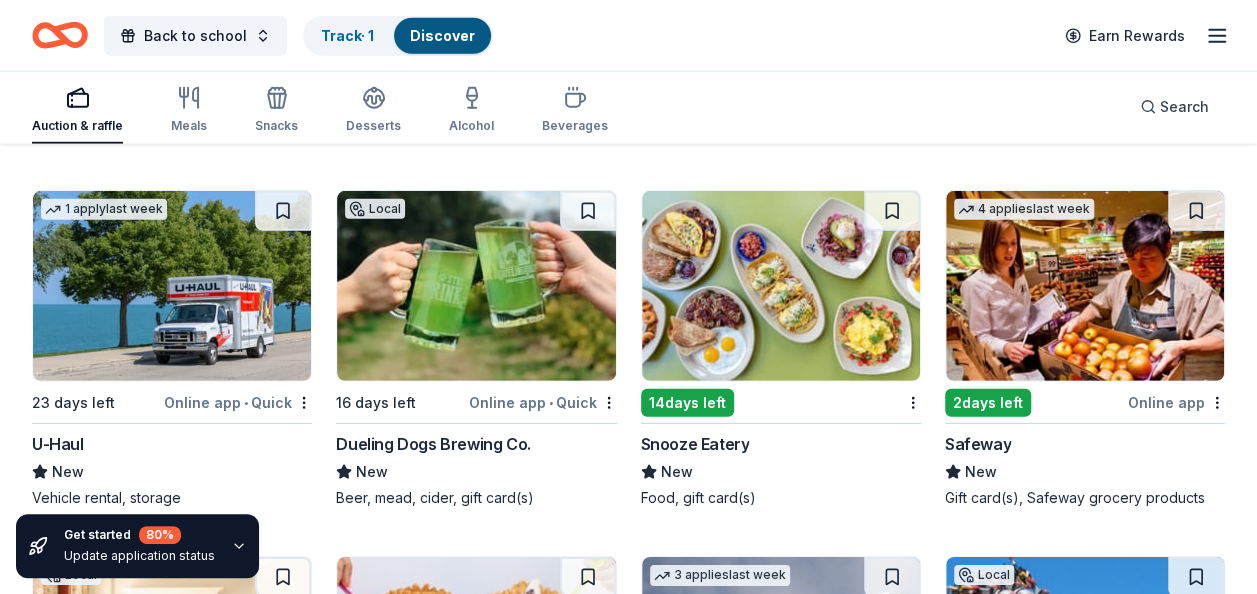 click on "1   apply  last week" at bounding box center (172, 286) 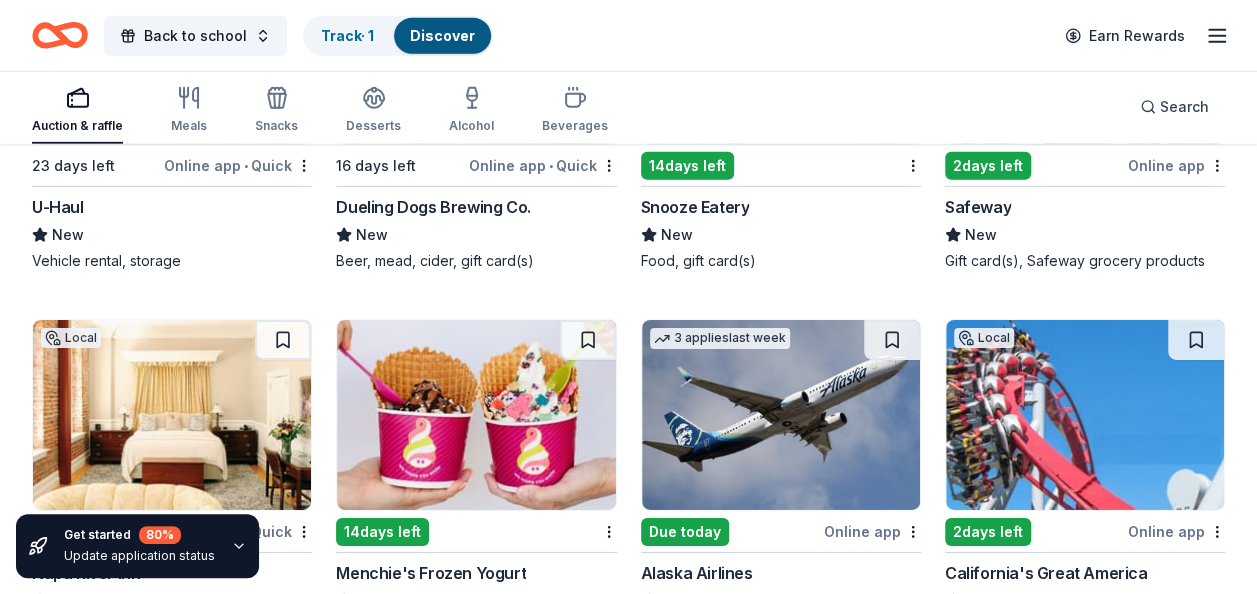 scroll, scrollTop: 10614, scrollLeft: 0, axis: vertical 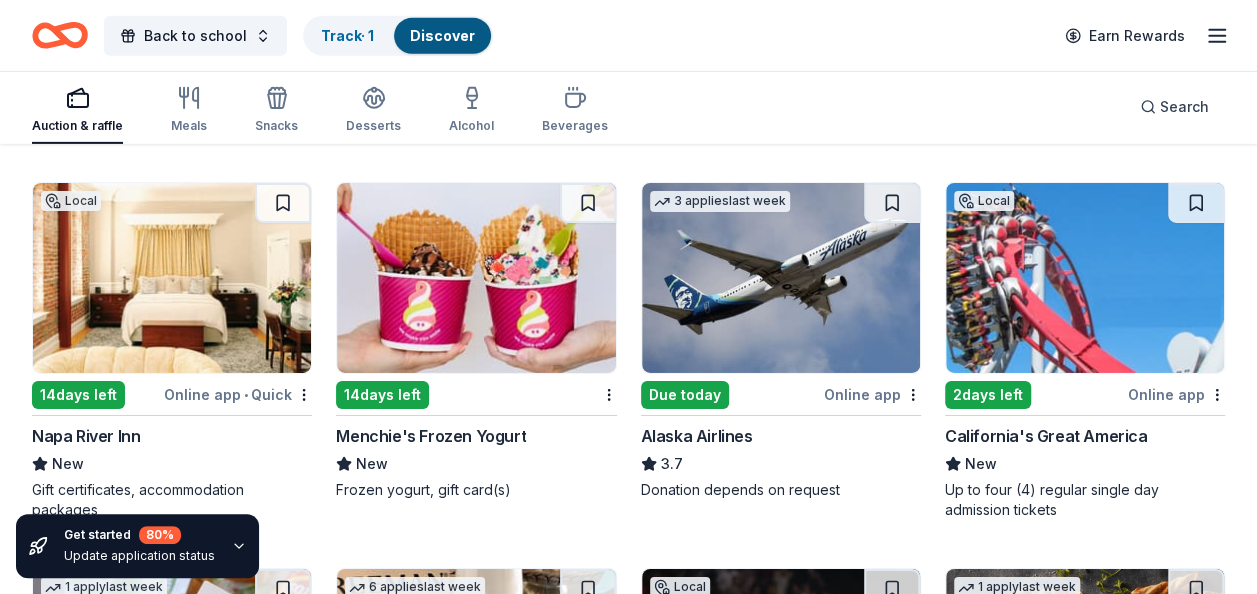 click on "14  days left" at bounding box center (78, 395) 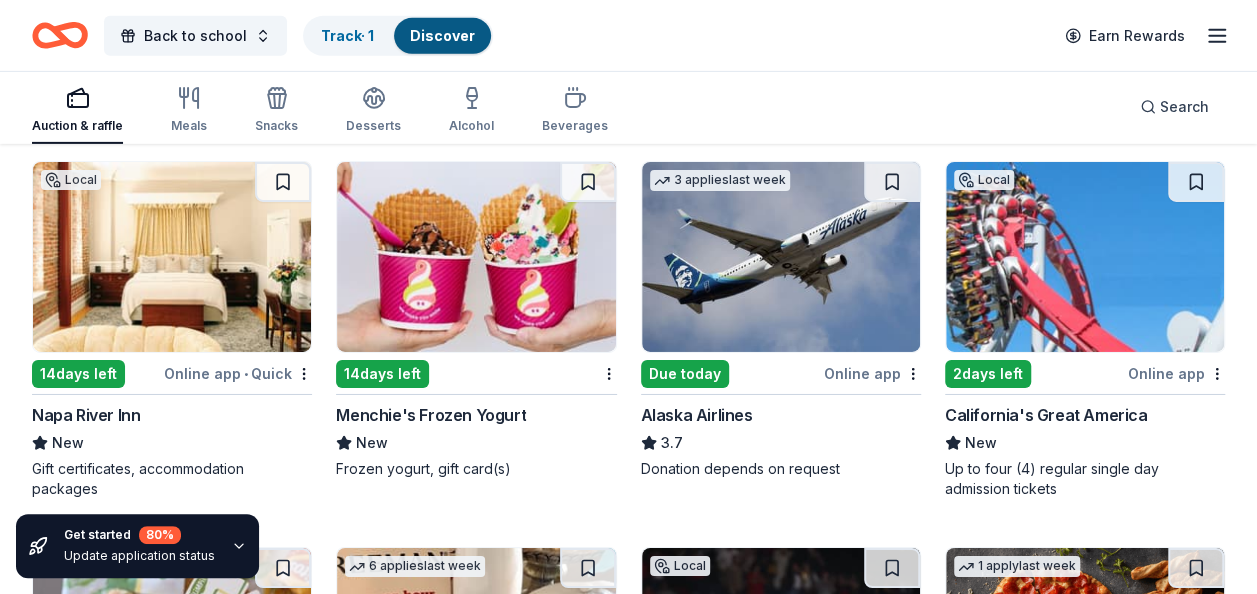 scroll, scrollTop: 10774, scrollLeft: 0, axis: vertical 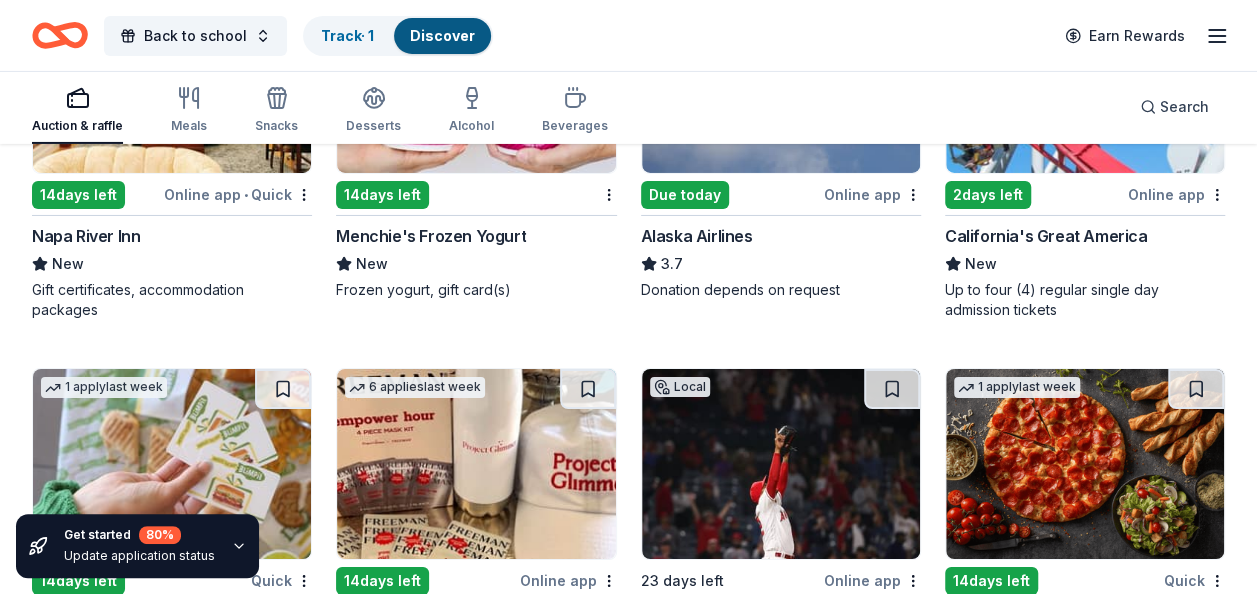 click on "14  days left" at bounding box center [382, 195] 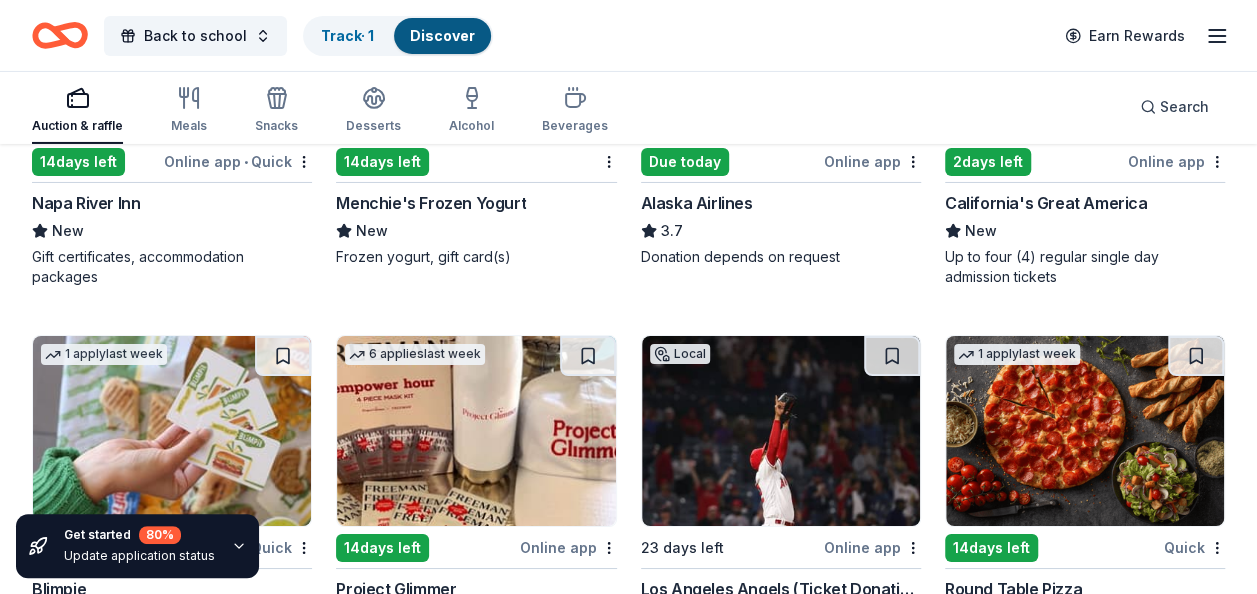 scroll, scrollTop: 10974, scrollLeft: 0, axis: vertical 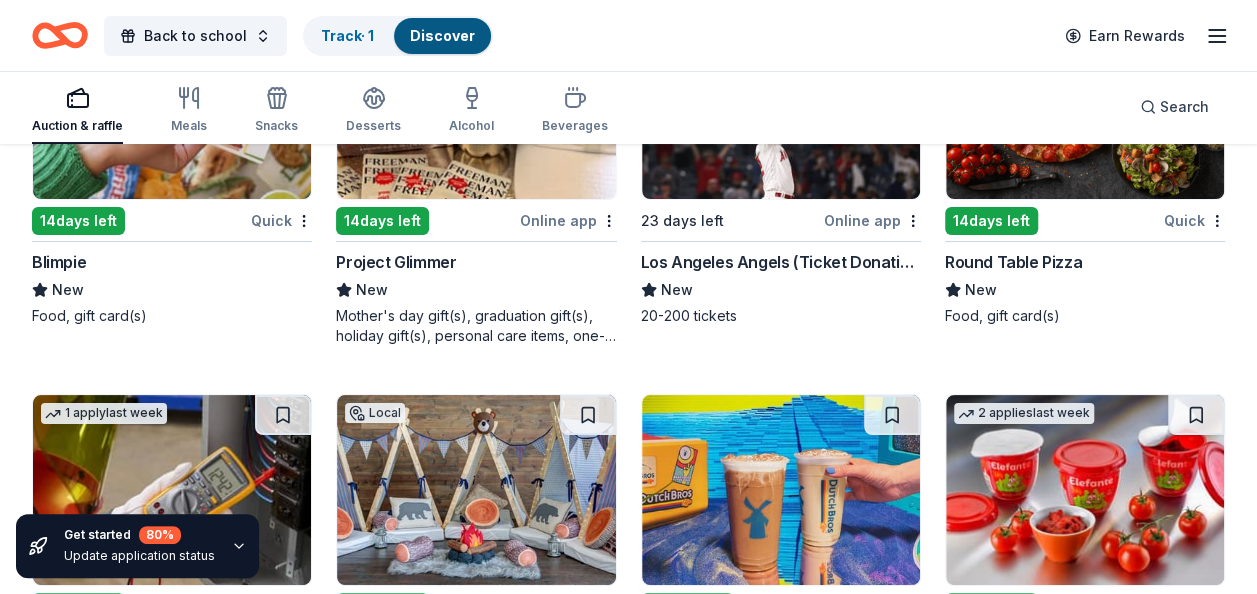 click on "14  days left" at bounding box center [78, 221] 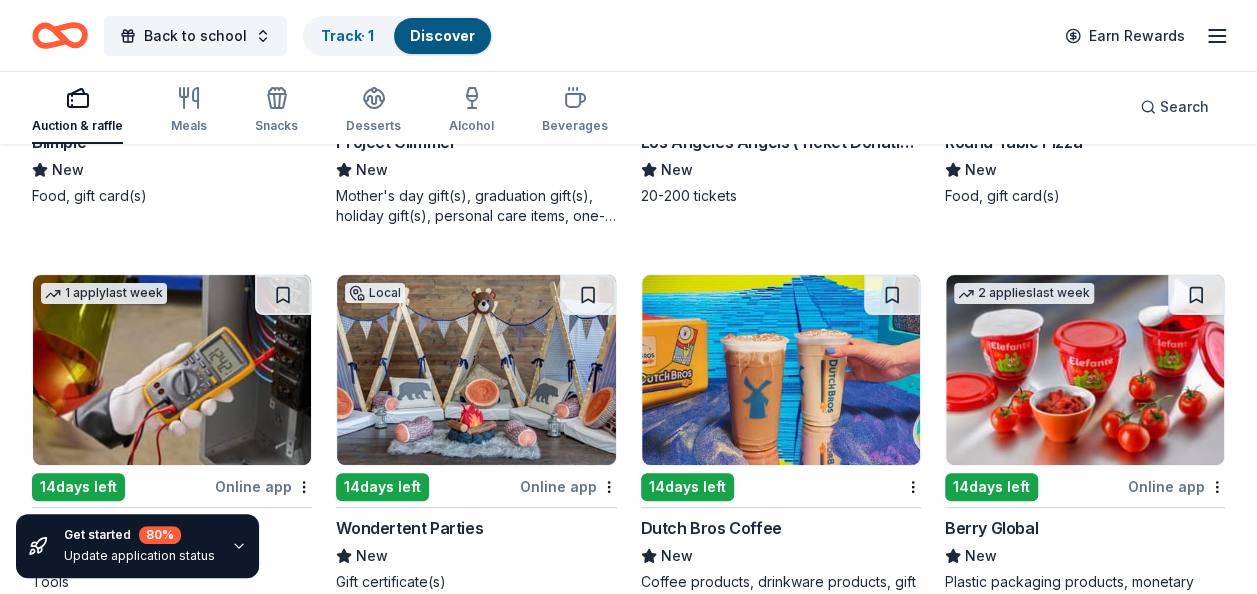 scroll, scrollTop: 11454, scrollLeft: 0, axis: vertical 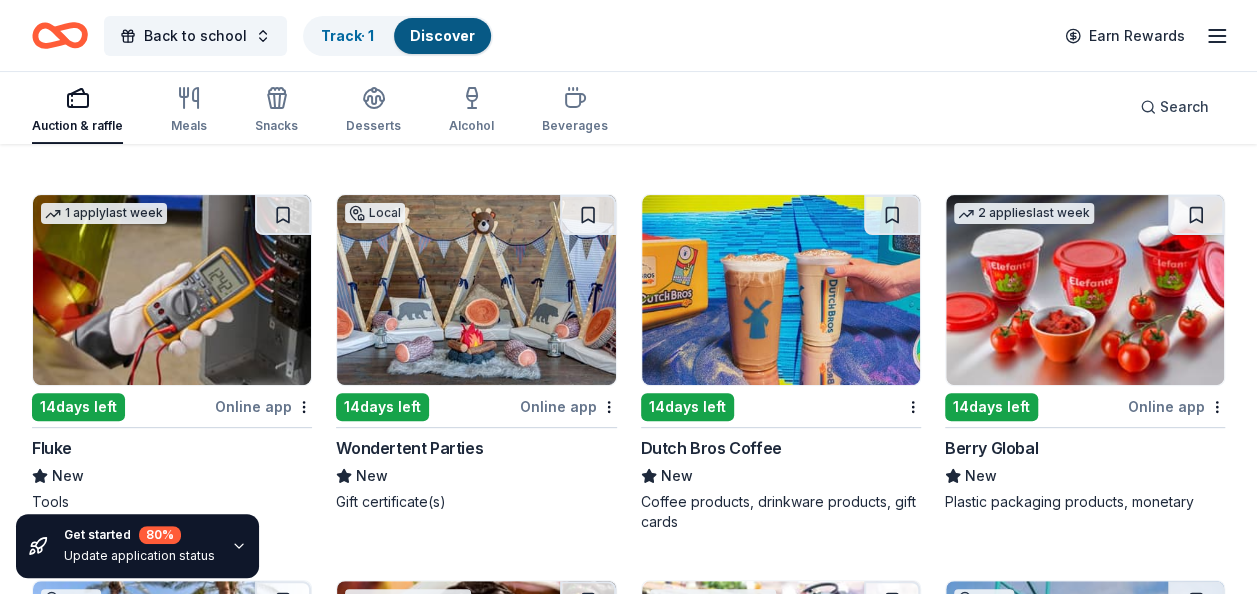 click on "14  days left" at bounding box center [687, 407] 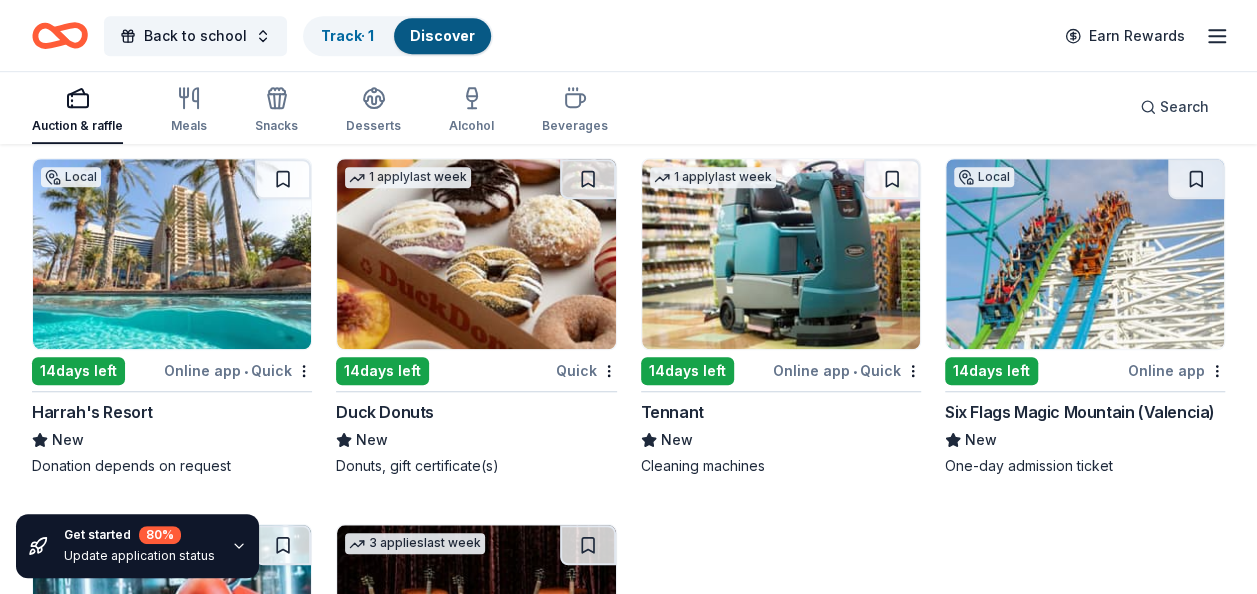 scroll, scrollTop: 11932, scrollLeft: 0, axis: vertical 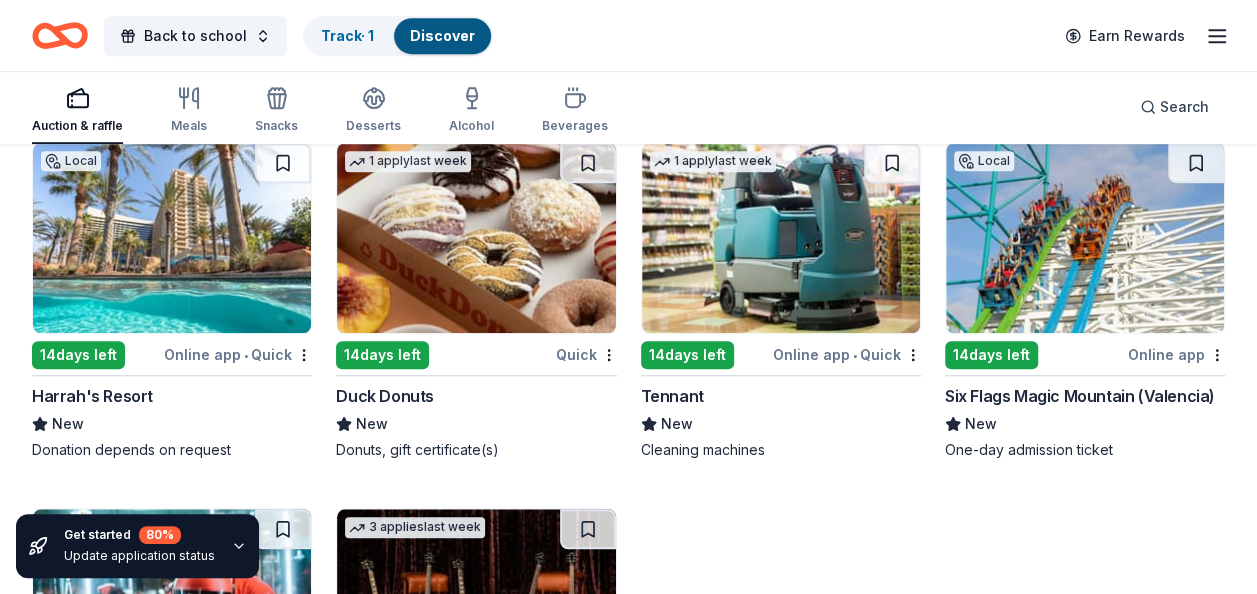 click on "14  days left" at bounding box center (78, 355) 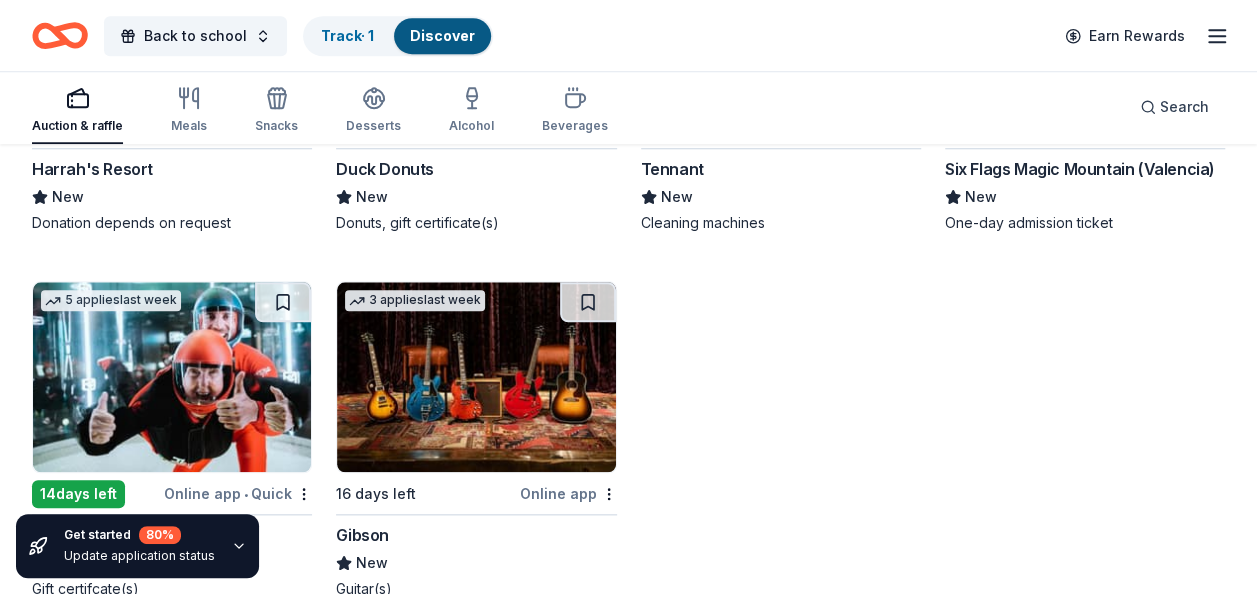 scroll, scrollTop: 12312, scrollLeft: 0, axis: vertical 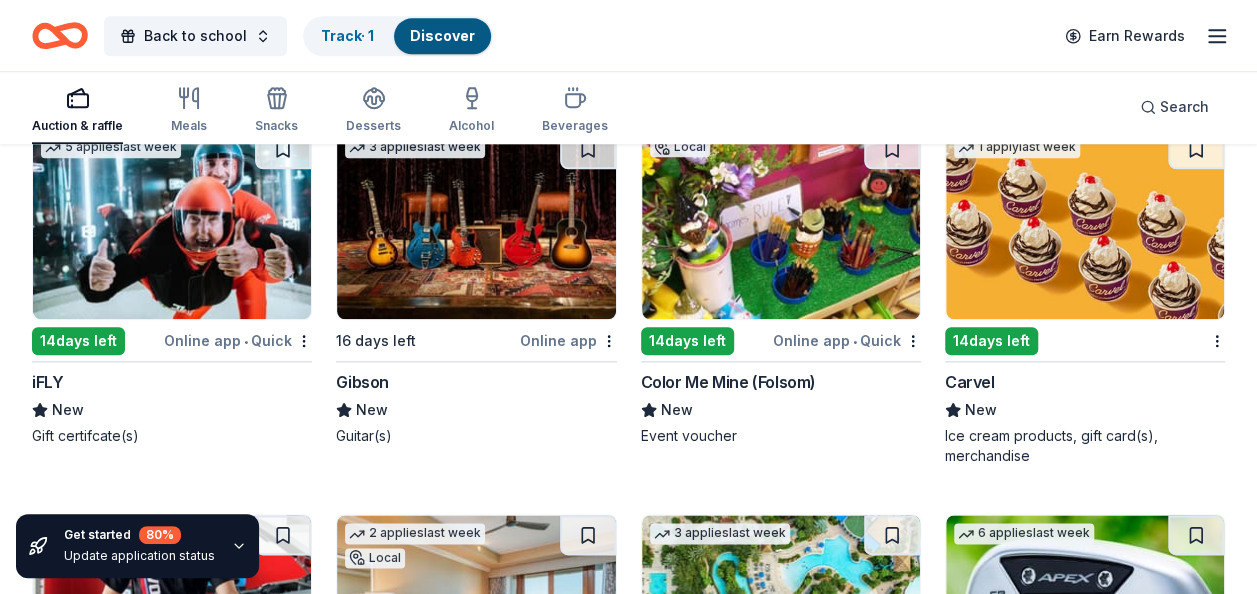 click on "14  days left" at bounding box center [78, 341] 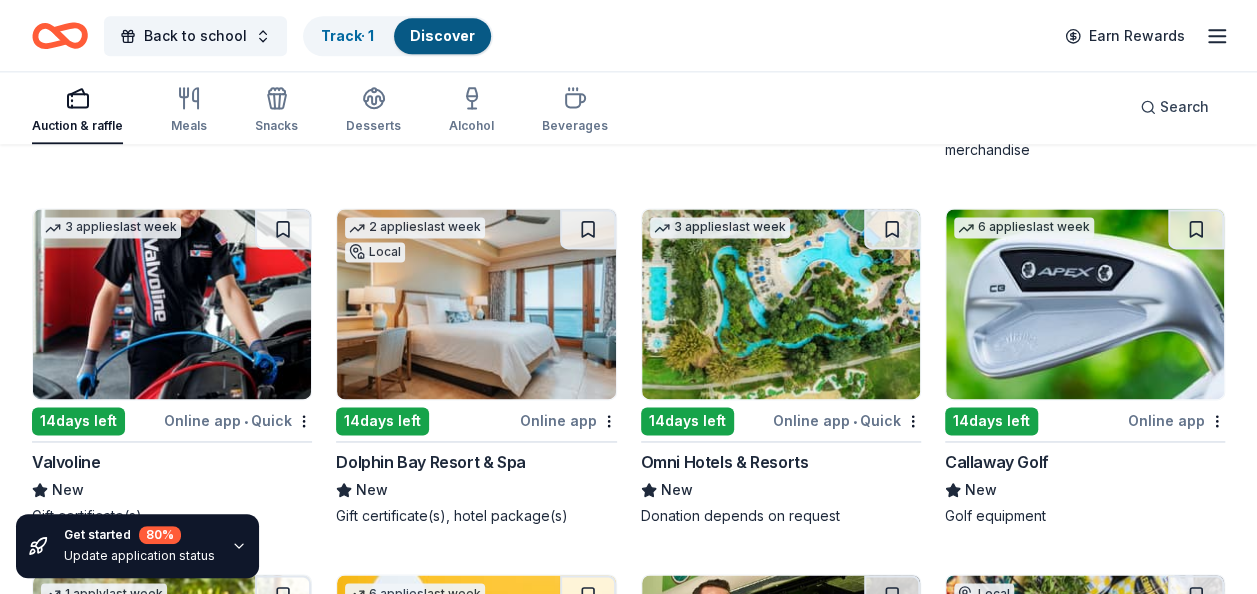 scroll, scrollTop: 12645, scrollLeft: 0, axis: vertical 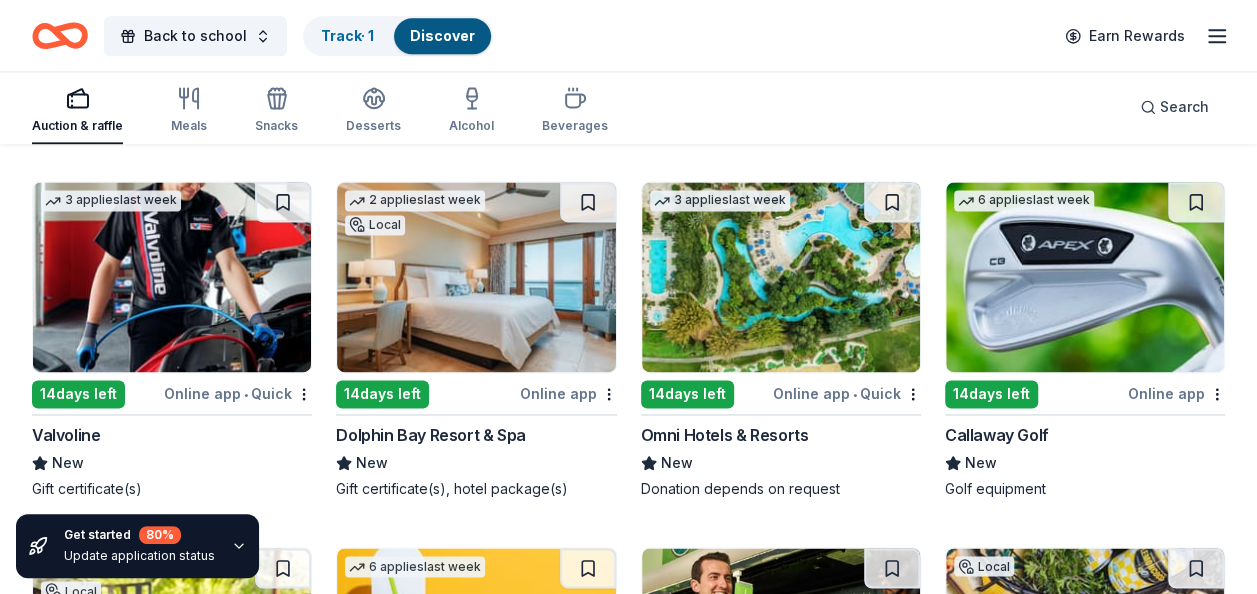 click on "14  days left" at bounding box center (78, 394) 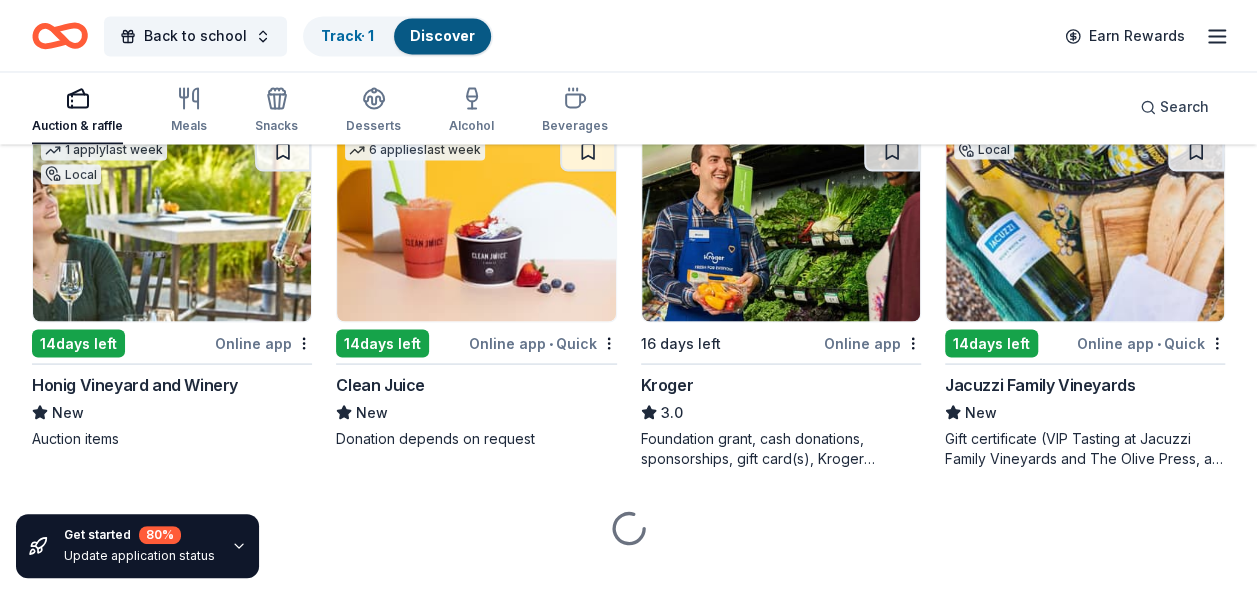 scroll, scrollTop: 13071, scrollLeft: 0, axis: vertical 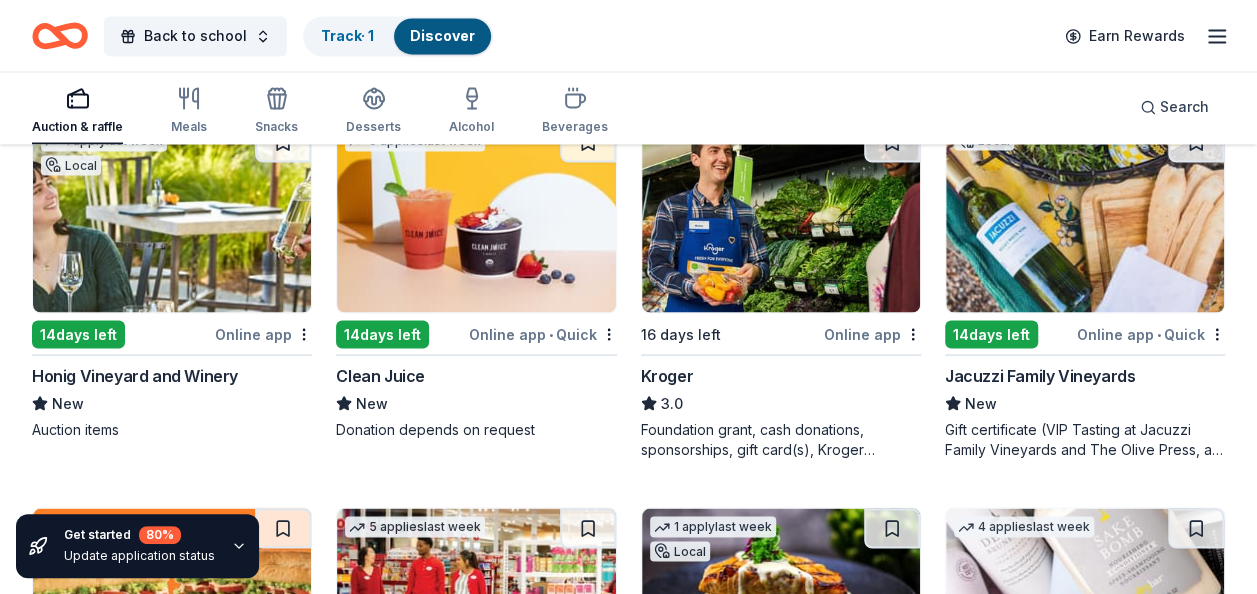 click on "14  days left" at bounding box center [78, 334] 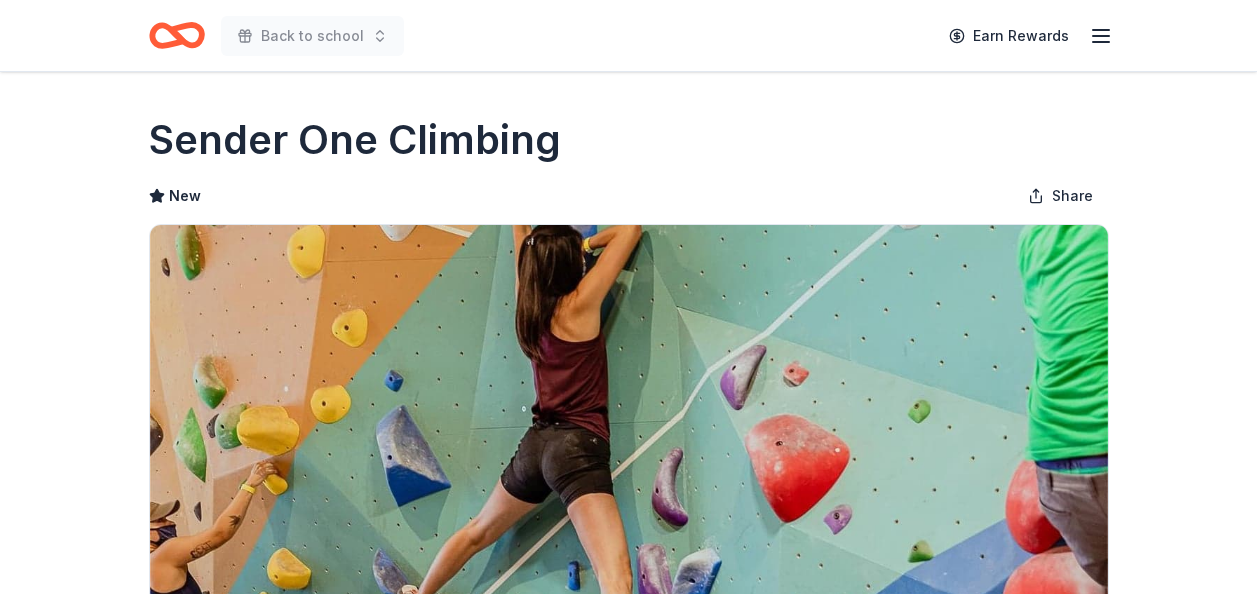 scroll, scrollTop: 0, scrollLeft: 0, axis: both 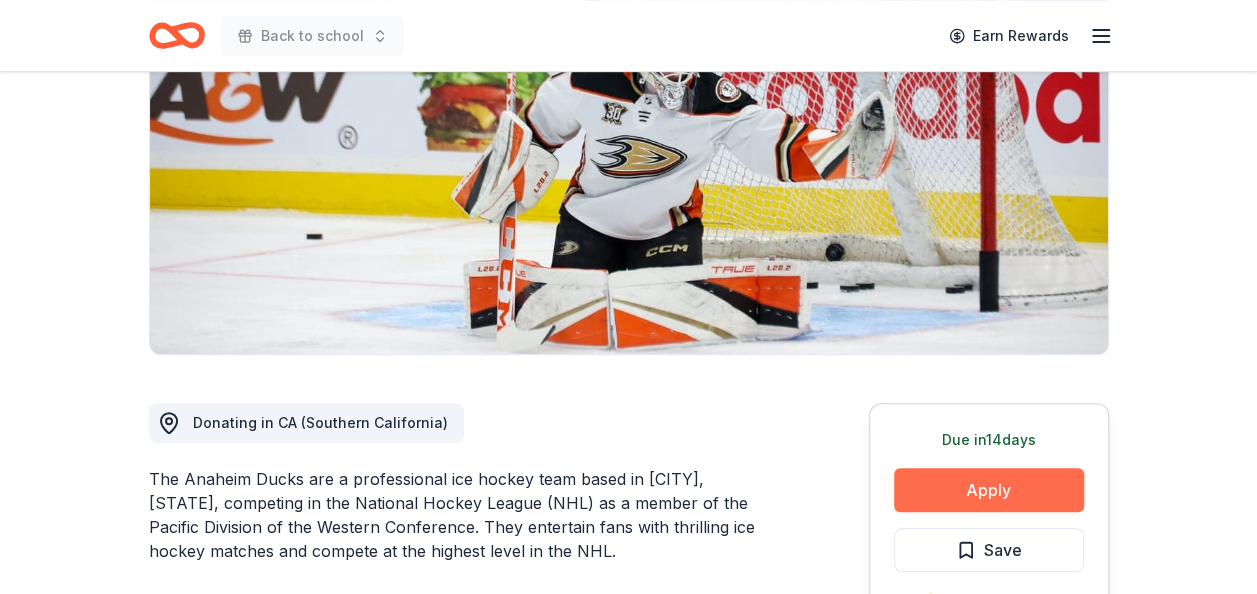 click on "Apply" at bounding box center [989, 490] 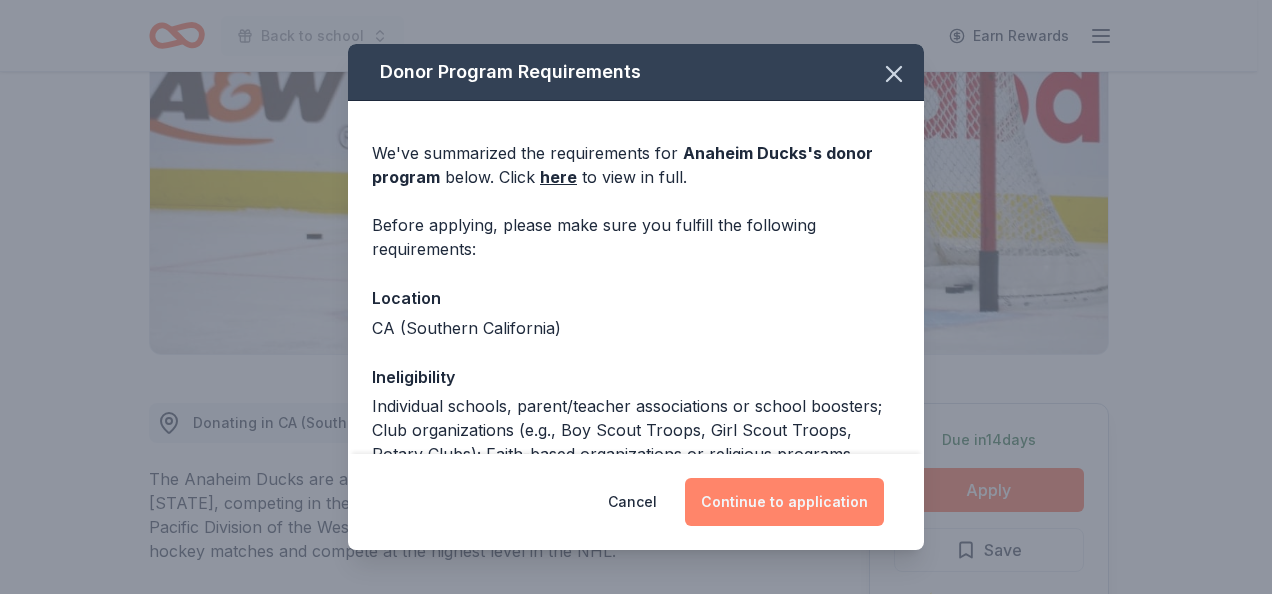 click on "Continue to application" at bounding box center [784, 502] 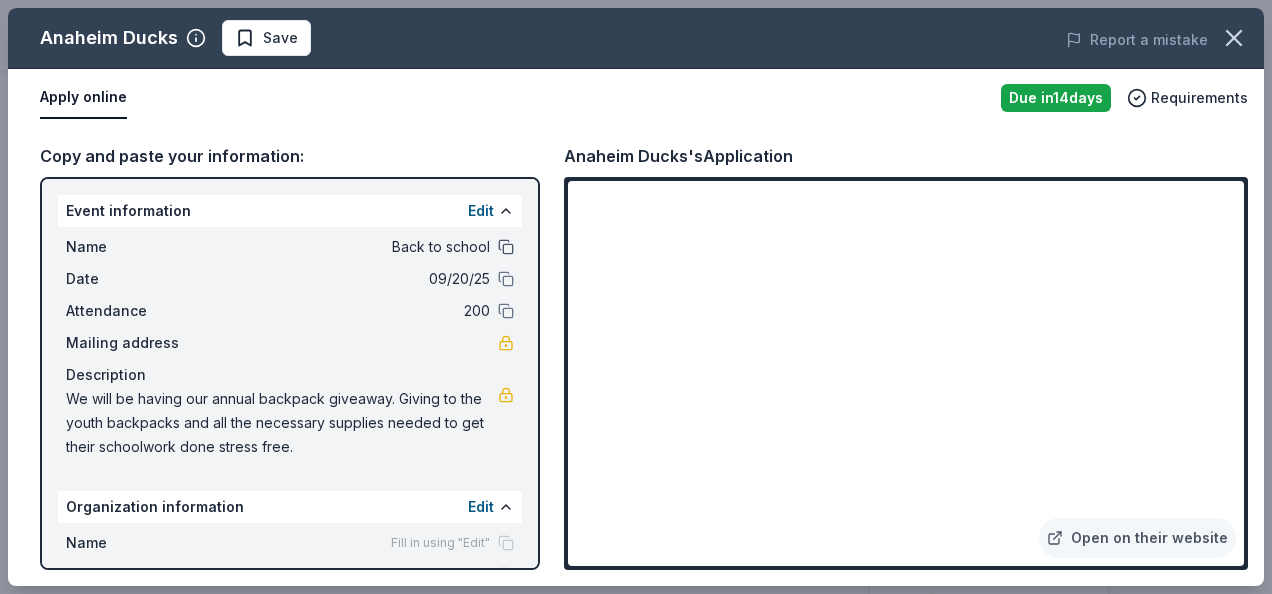 click at bounding box center [506, 247] 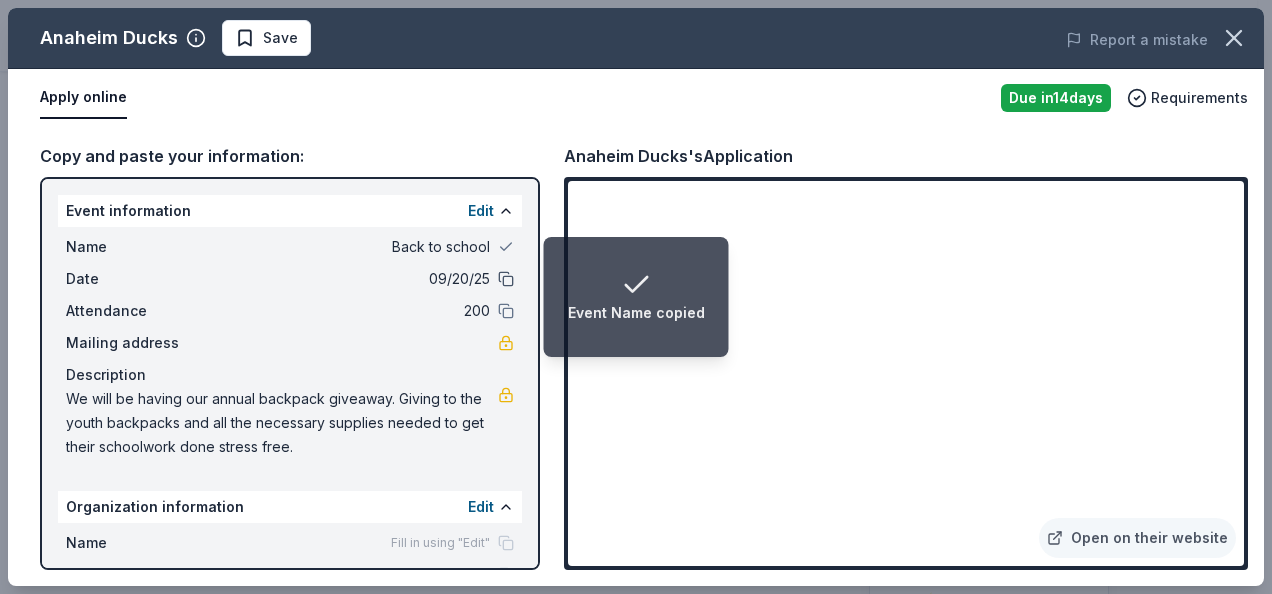 click at bounding box center [506, 279] 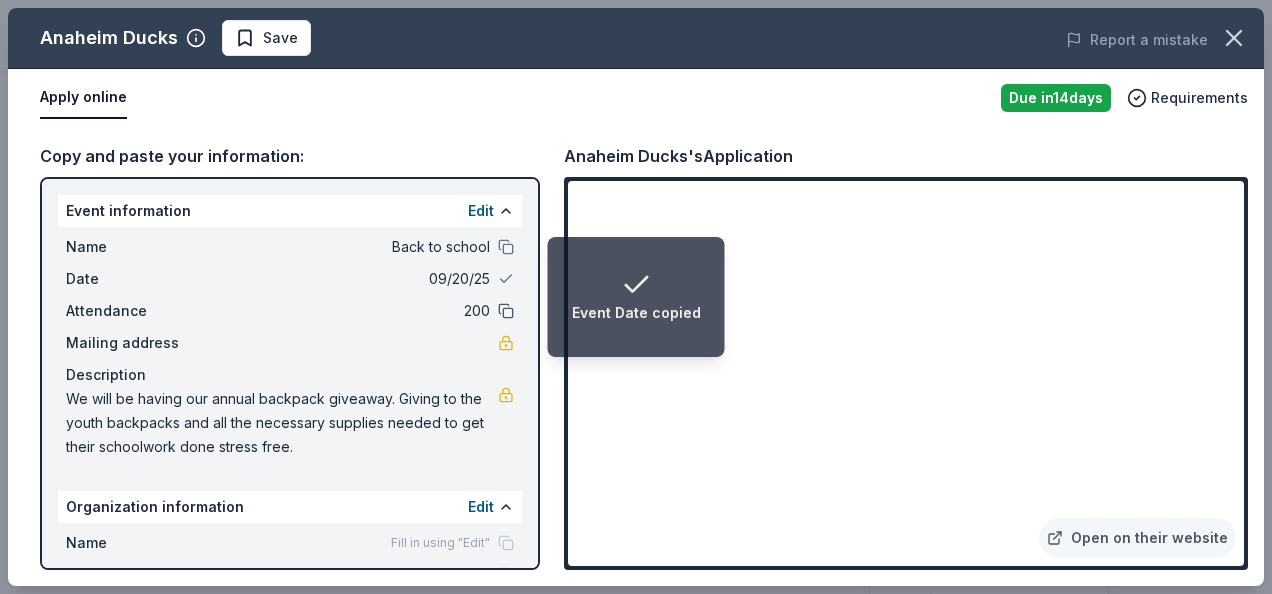 click at bounding box center (506, 311) 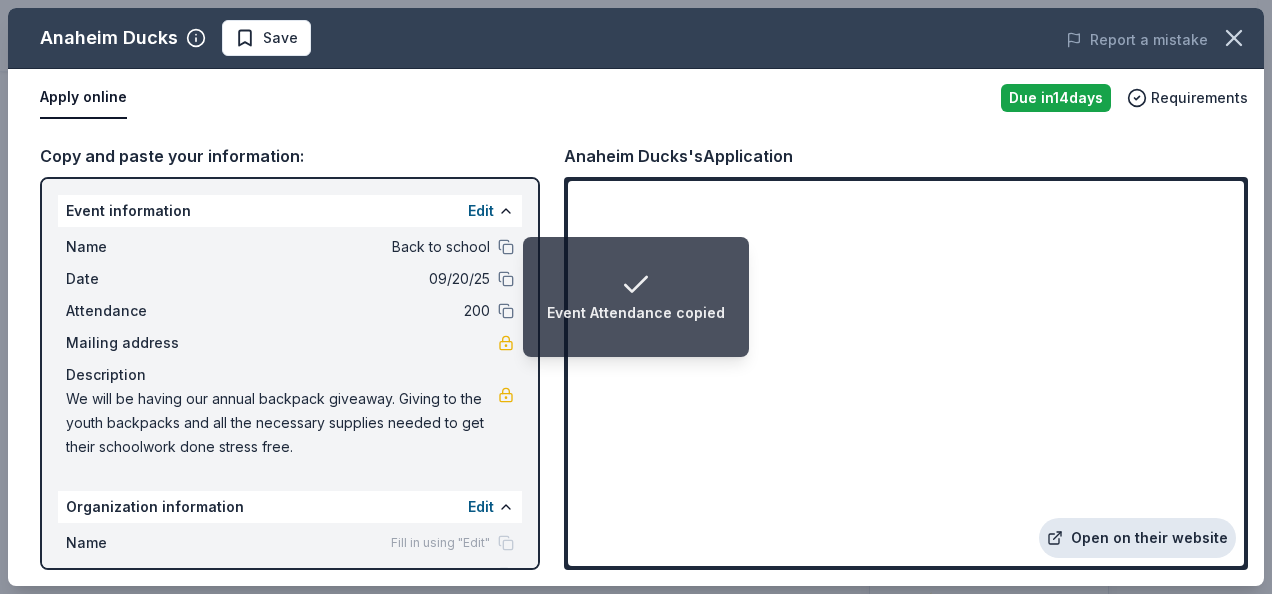 click on "Open on their website" at bounding box center [1137, 538] 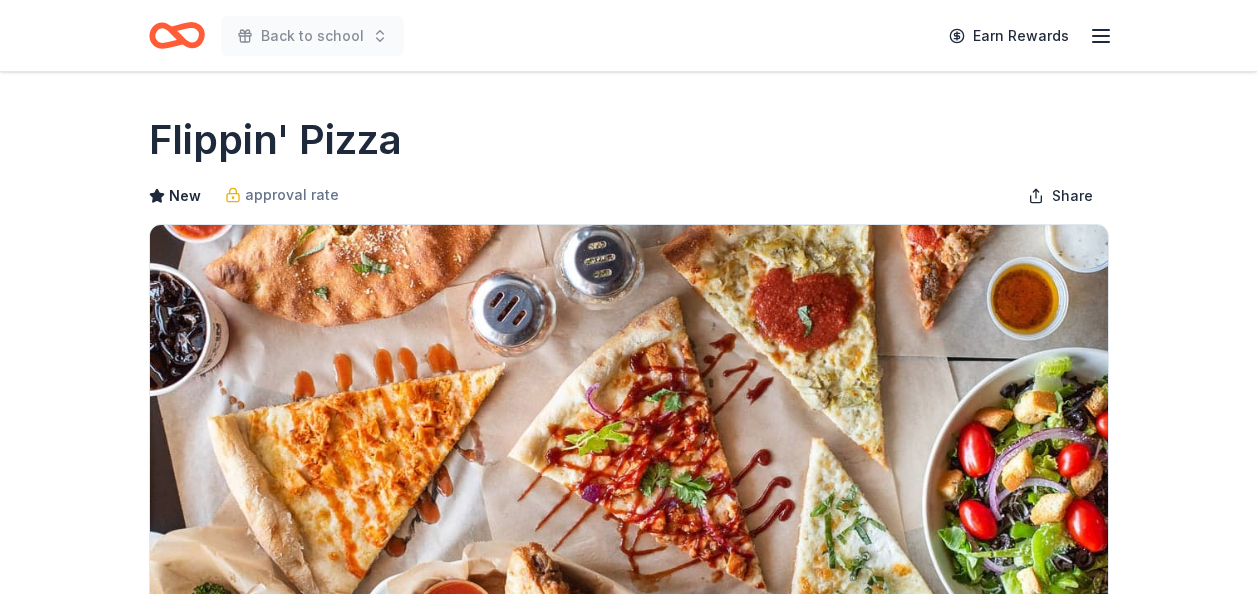 scroll, scrollTop: 0, scrollLeft: 0, axis: both 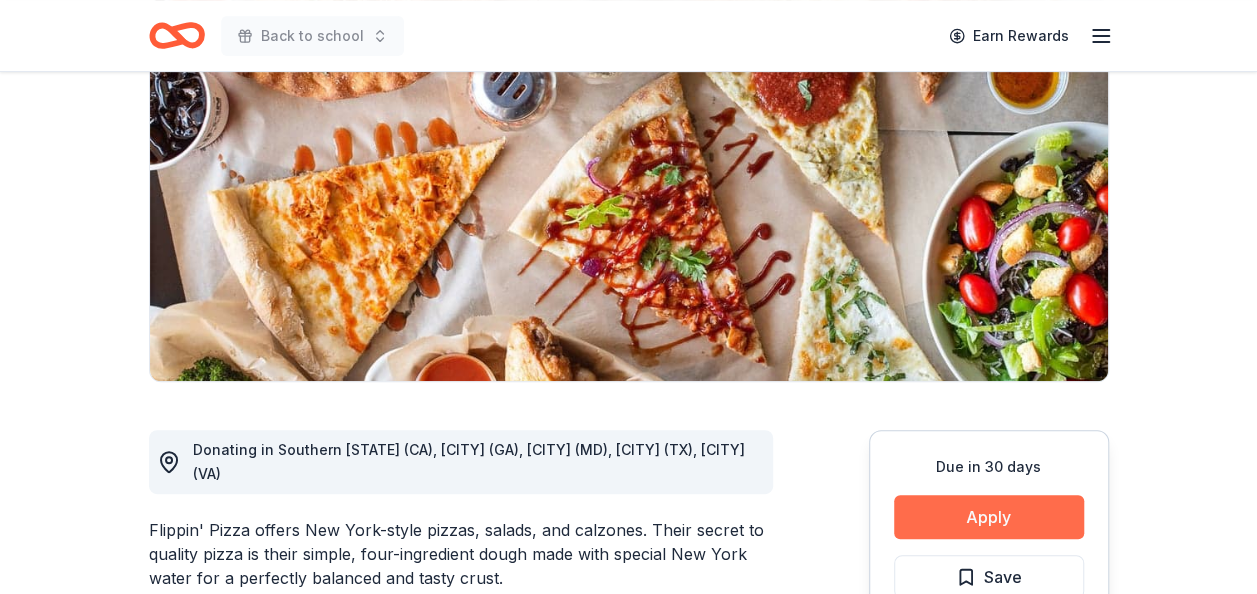click on "Apply" at bounding box center (989, 517) 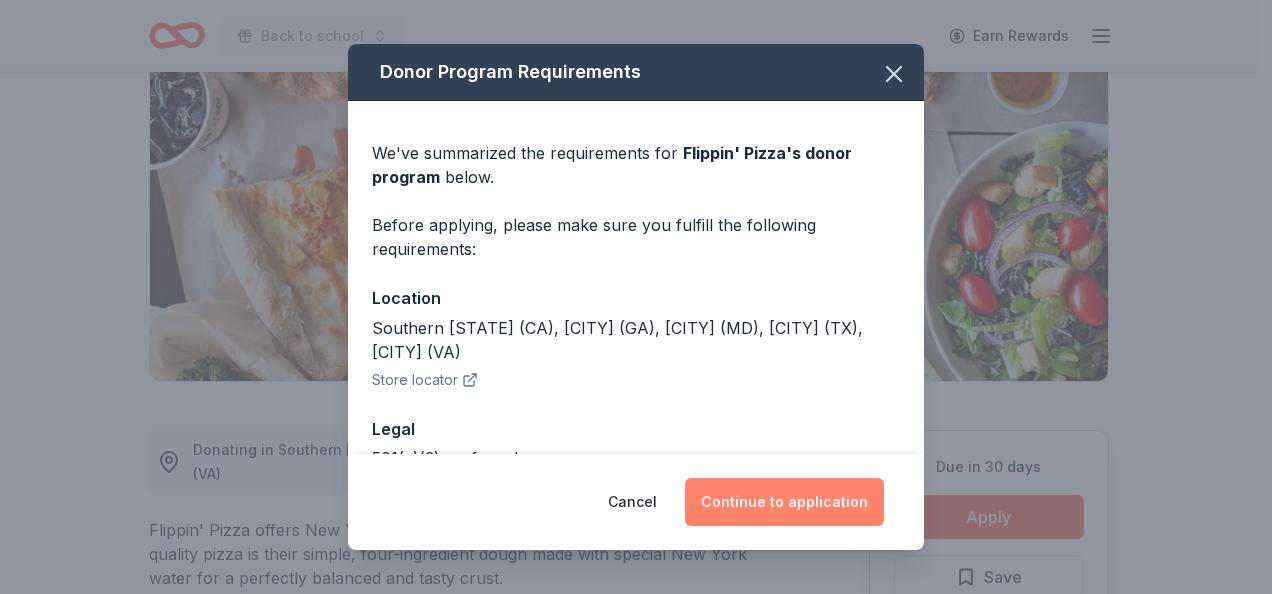 click on "Continue to application" at bounding box center [784, 502] 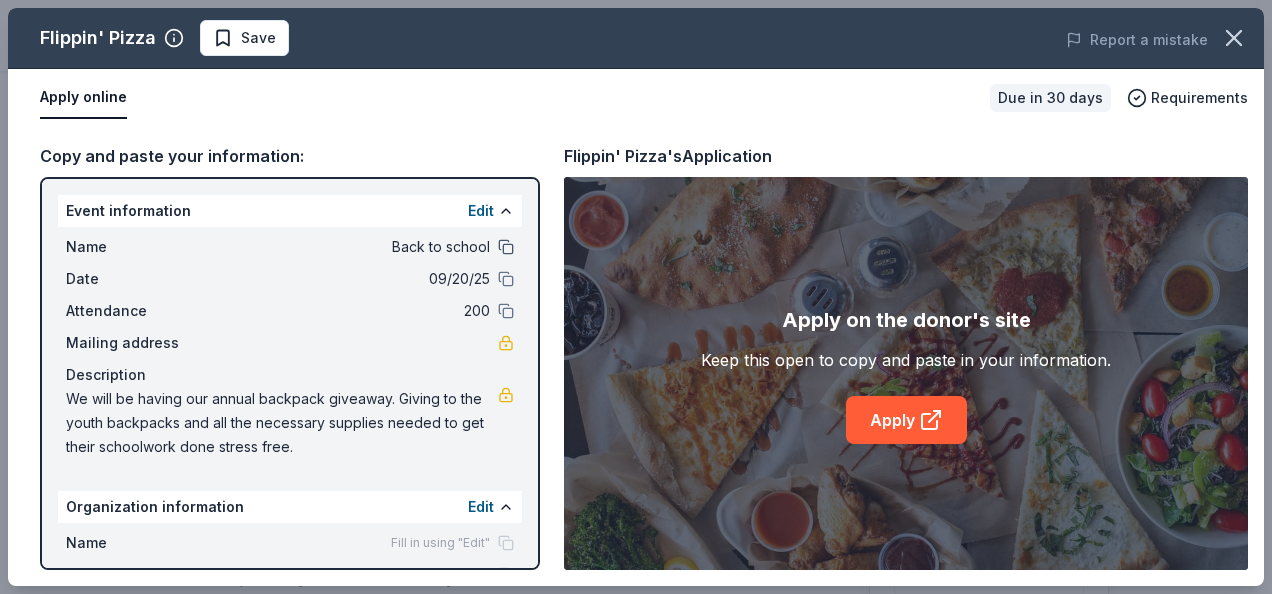 click at bounding box center [506, 247] 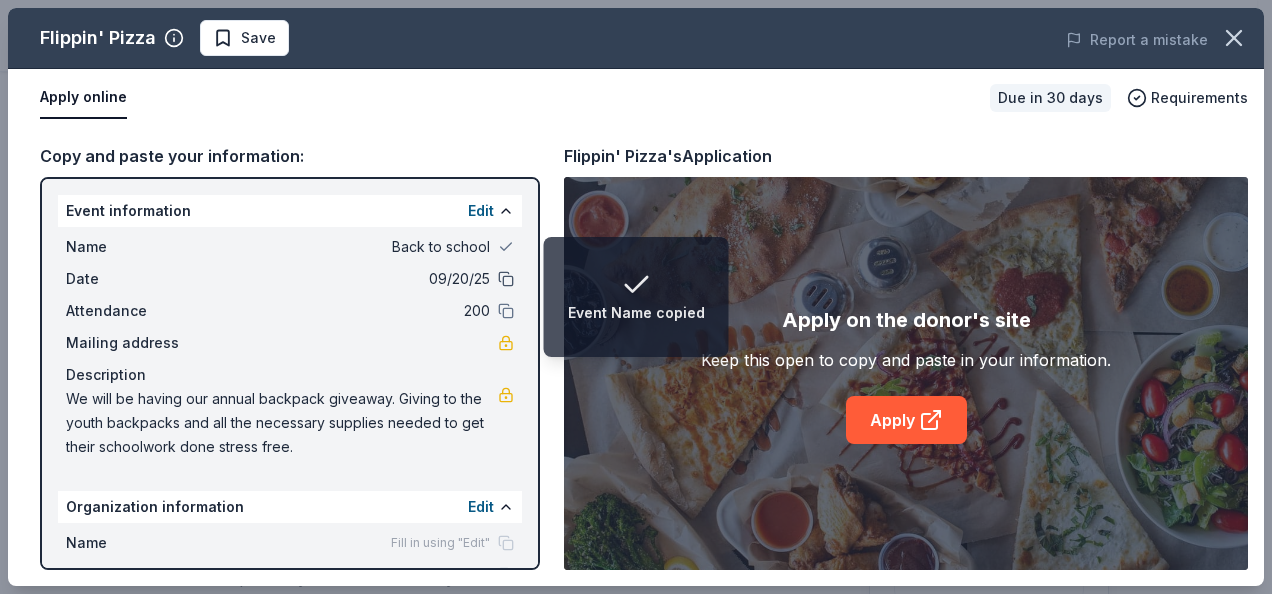 click at bounding box center (506, 279) 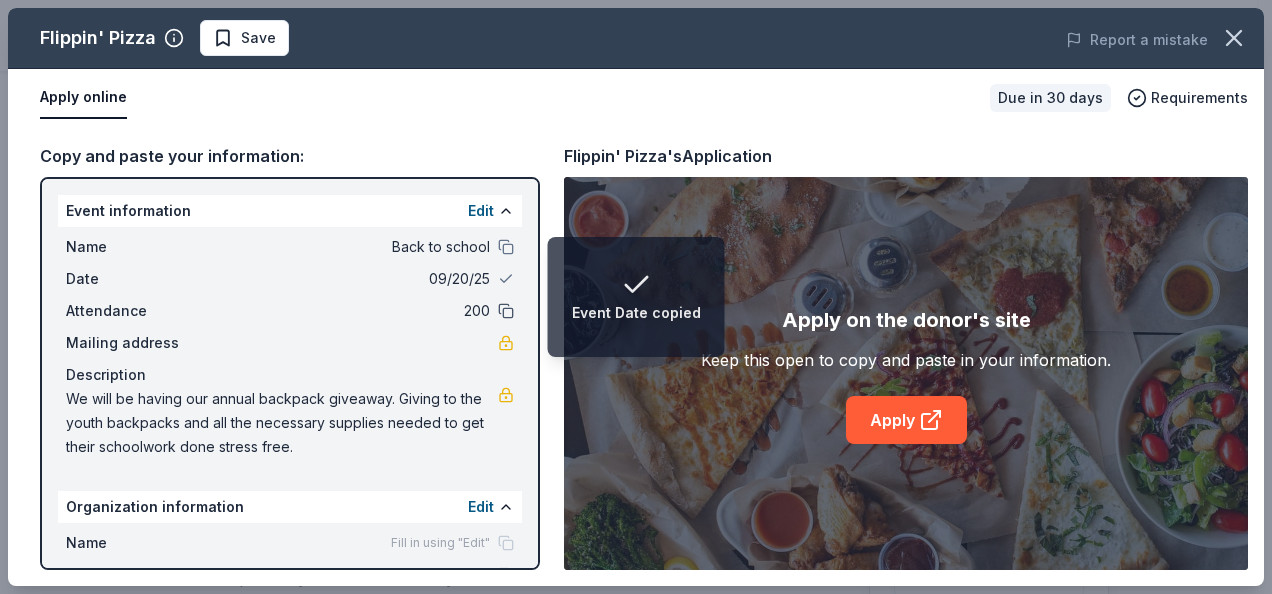 click at bounding box center [506, 311] 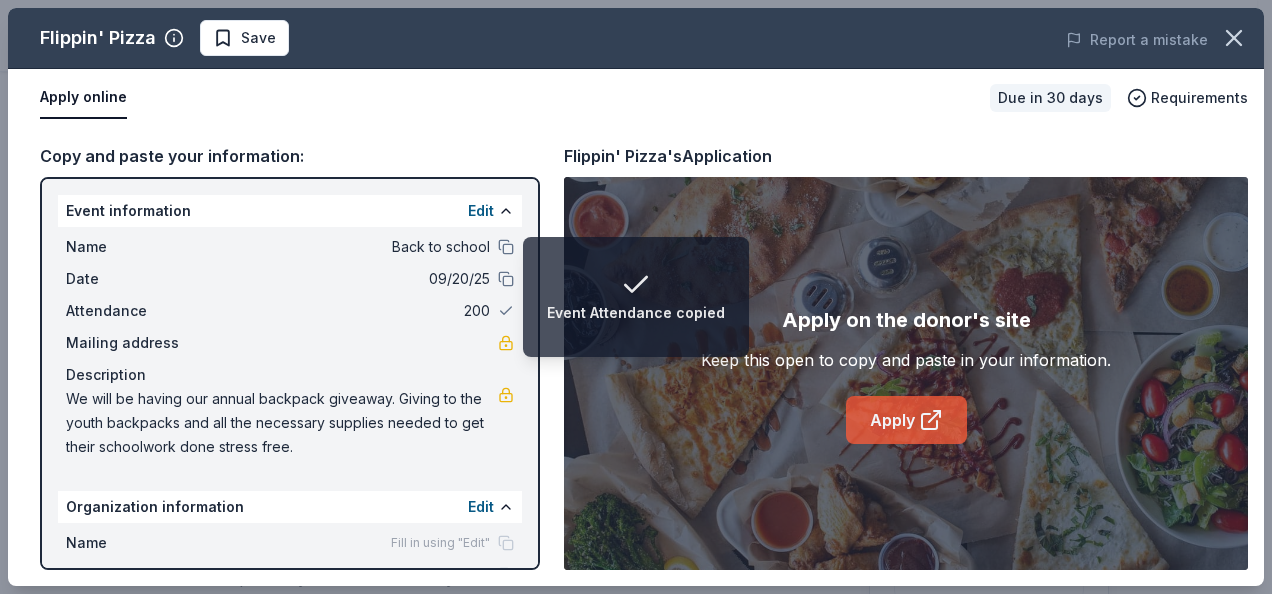 click on "Apply" at bounding box center (906, 420) 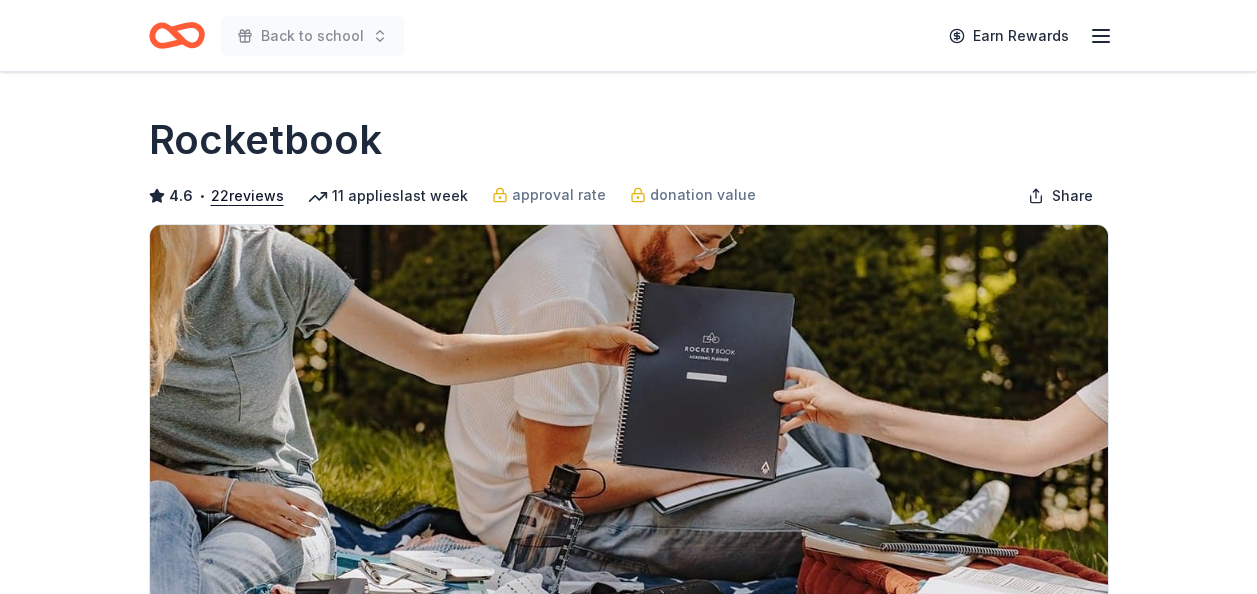 scroll, scrollTop: 0, scrollLeft: 0, axis: both 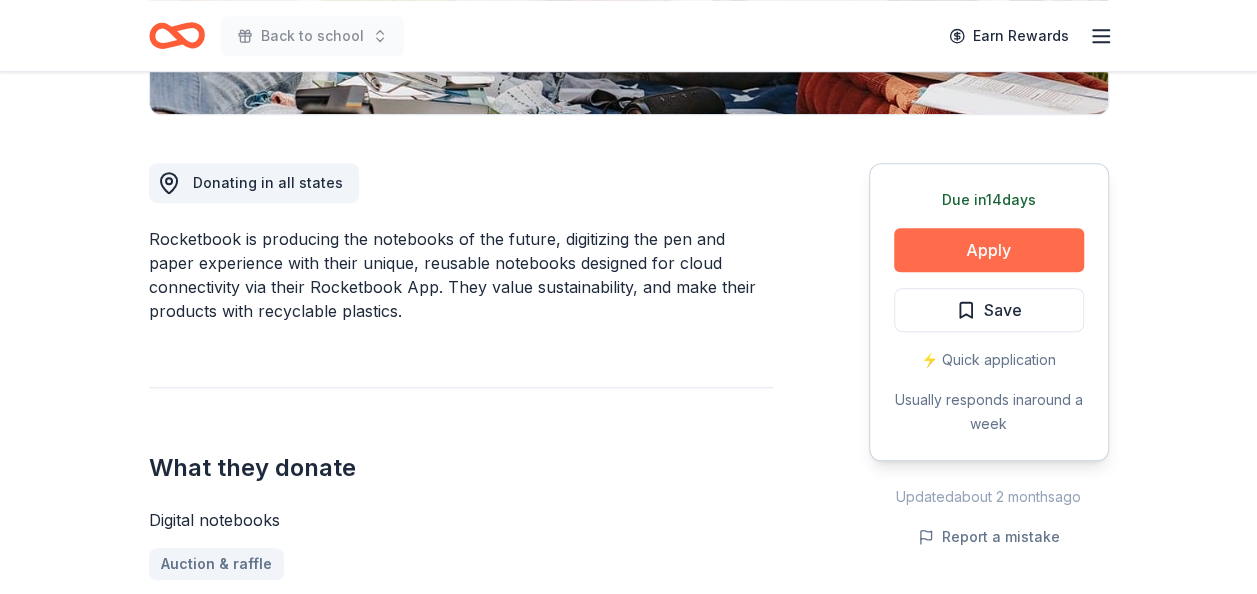click on "Apply" at bounding box center (989, 250) 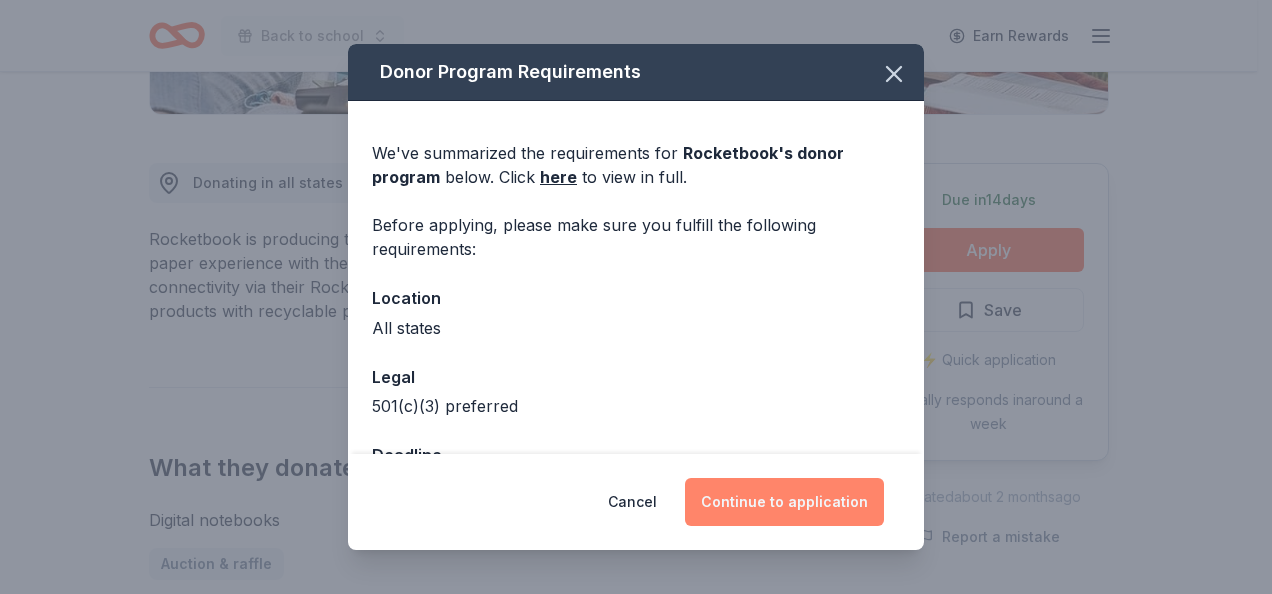 click on "Continue to application" at bounding box center [784, 502] 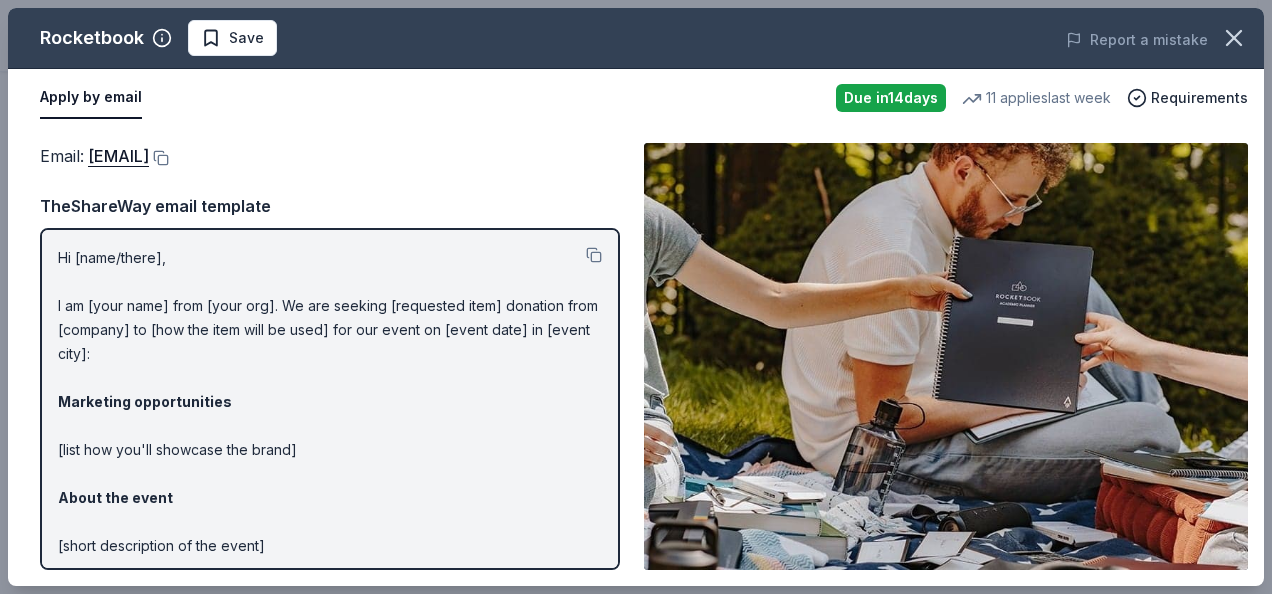 click on "Email : communityinvolvement@getrocketbook.com TheShareWay email template Hi [name/there],
I am [your name] from [your org]. We are seeking [requested item] donation from [company] to [how the item will be used] for our event on [event date] in [event city]:
Marketing opportunities
[list how you'll showcase the brand]
About the event
[short description of the event]
Our Mission
[your organization mission]
Our tax ID number is [EIN]. You can also reach me at [your phone number].
Best,
[your name]" at bounding box center [330, 356] 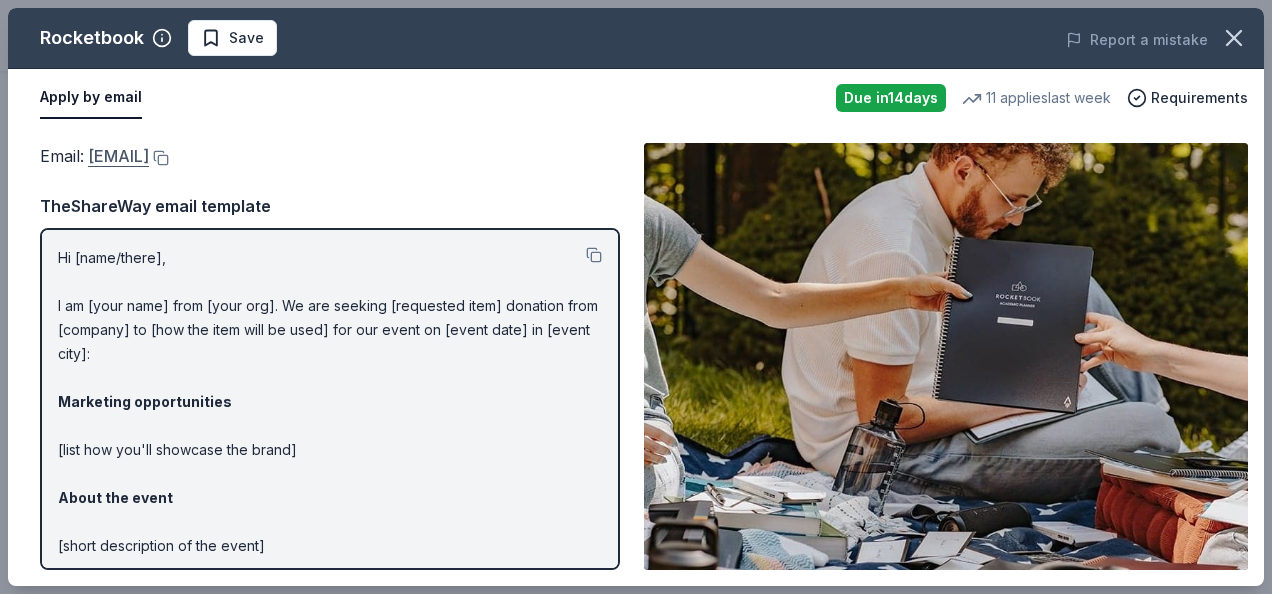 click on "communityinvolvement@getrocketbook.com" at bounding box center (118, 156) 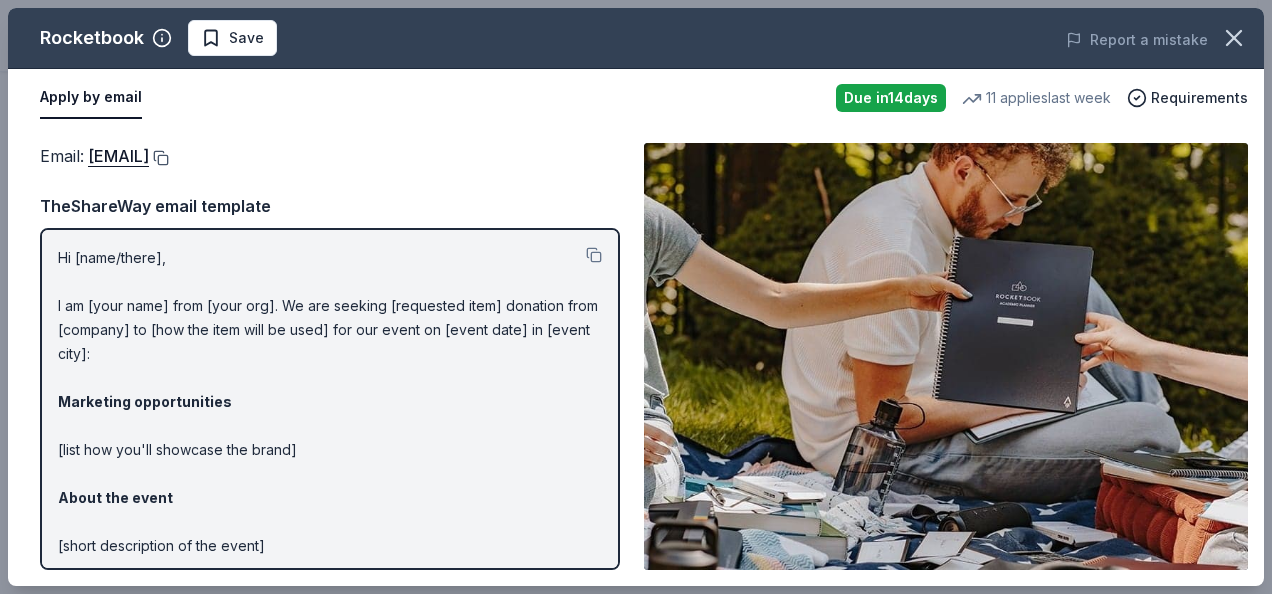 click at bounding box center (159, 158) 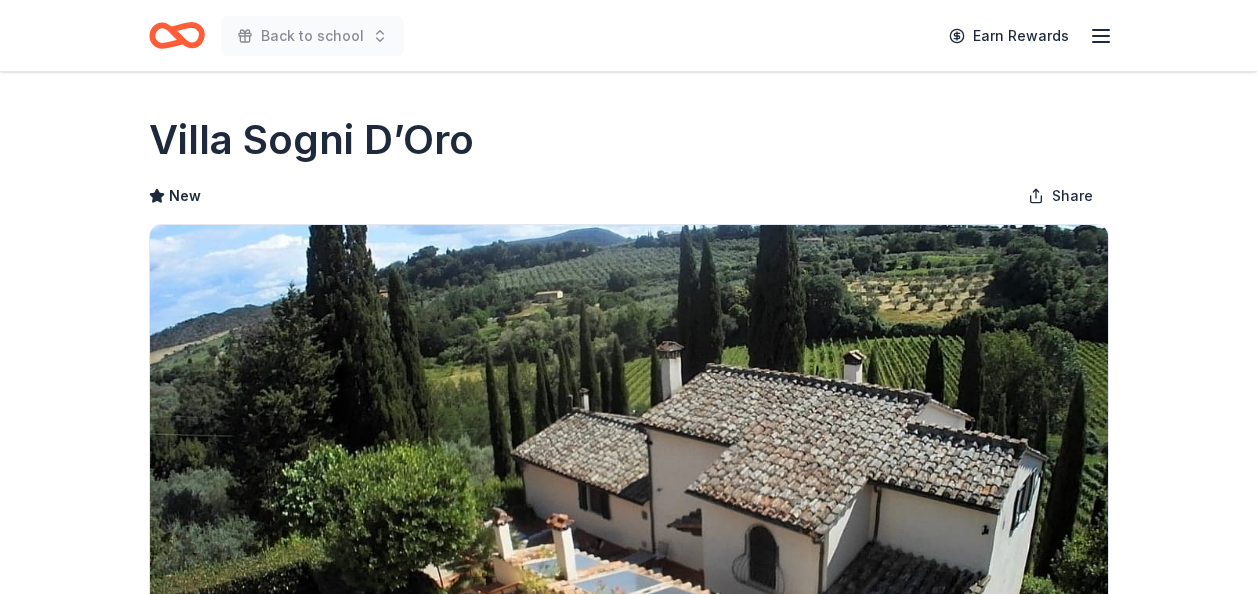scroll, scrollTop: 0, scrollLeft: 0, axis: both 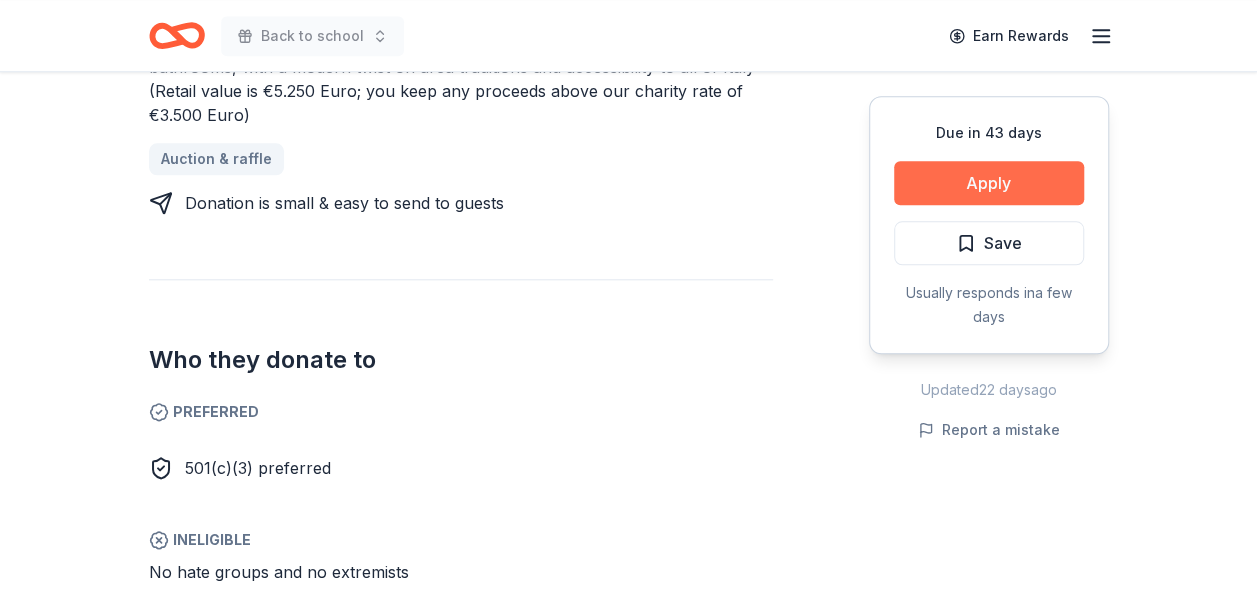 click on "Apply" at bounding box center [989, 183] 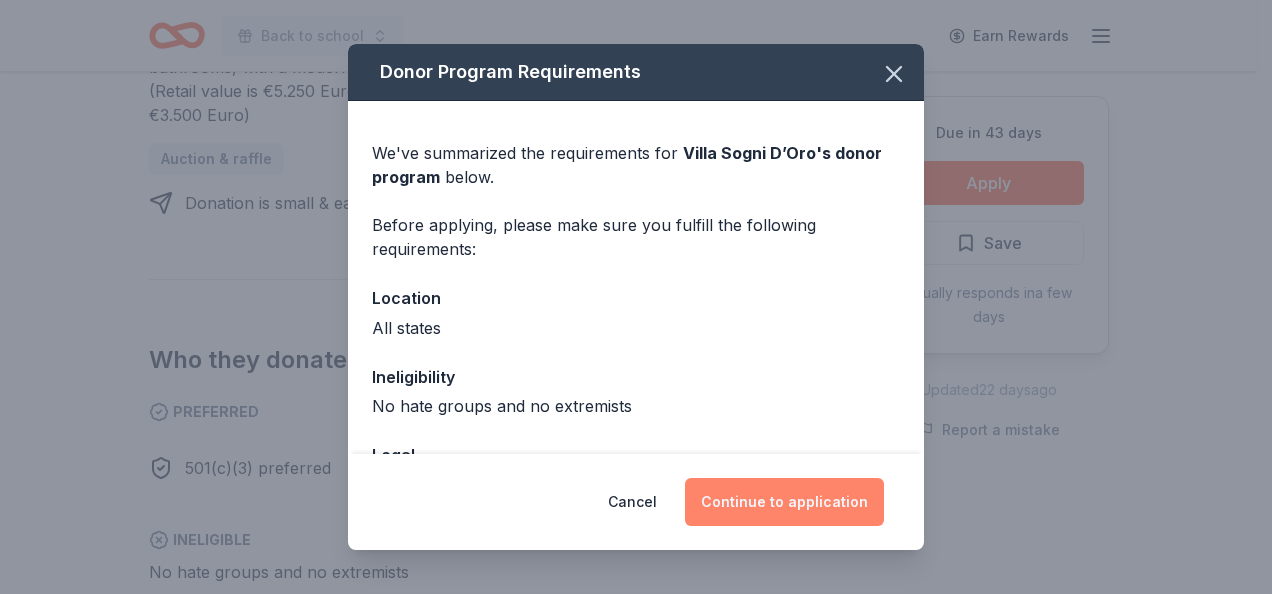click on "Continue to application" at bounding box center (784, 502) 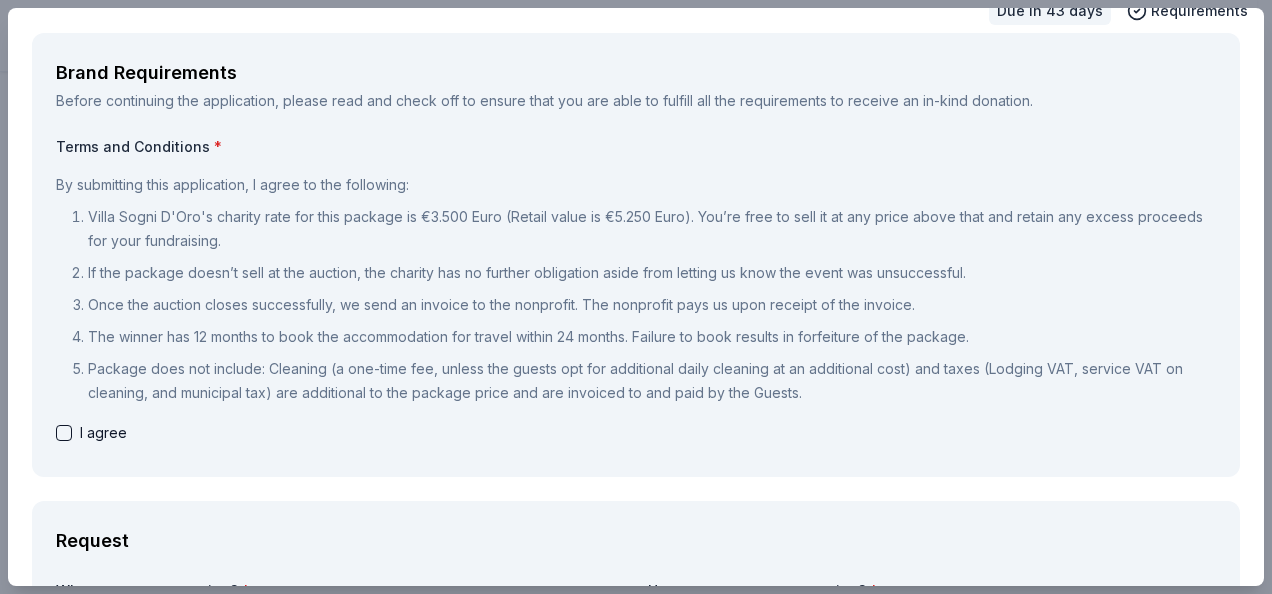 scroll, scrollTop: 186, scrollLeft: 0, axis: vertical 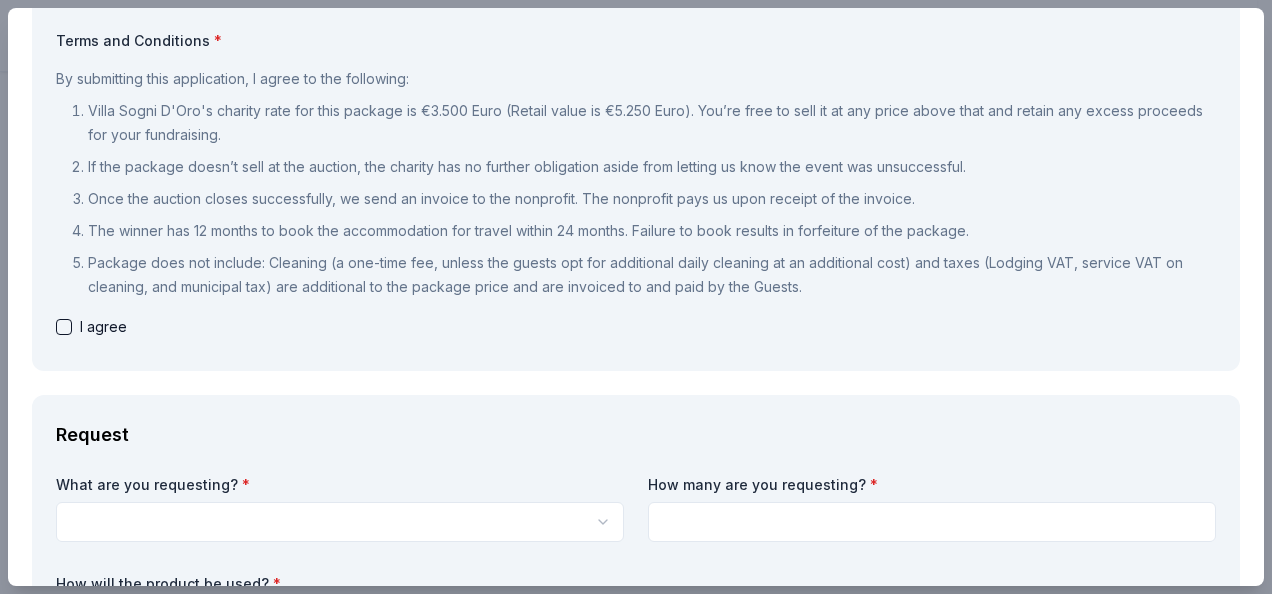 click on "I agree" at bounding box center (103, 327) 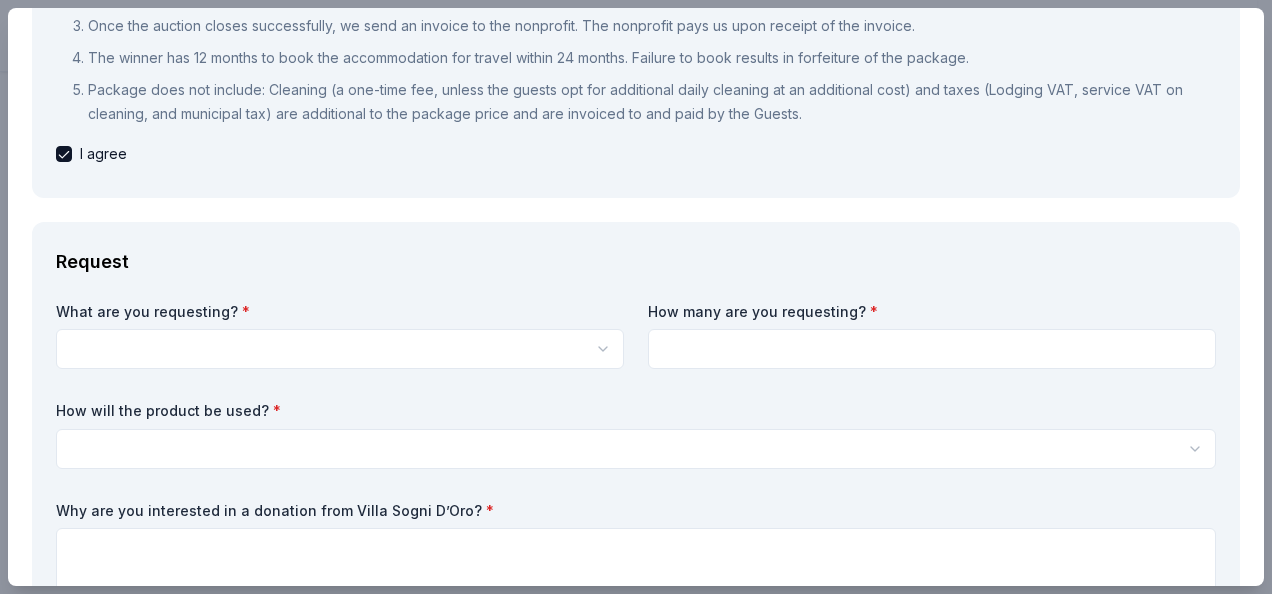 scroll, scrollTop: 399, scrollLeft: 0, axis: vertical 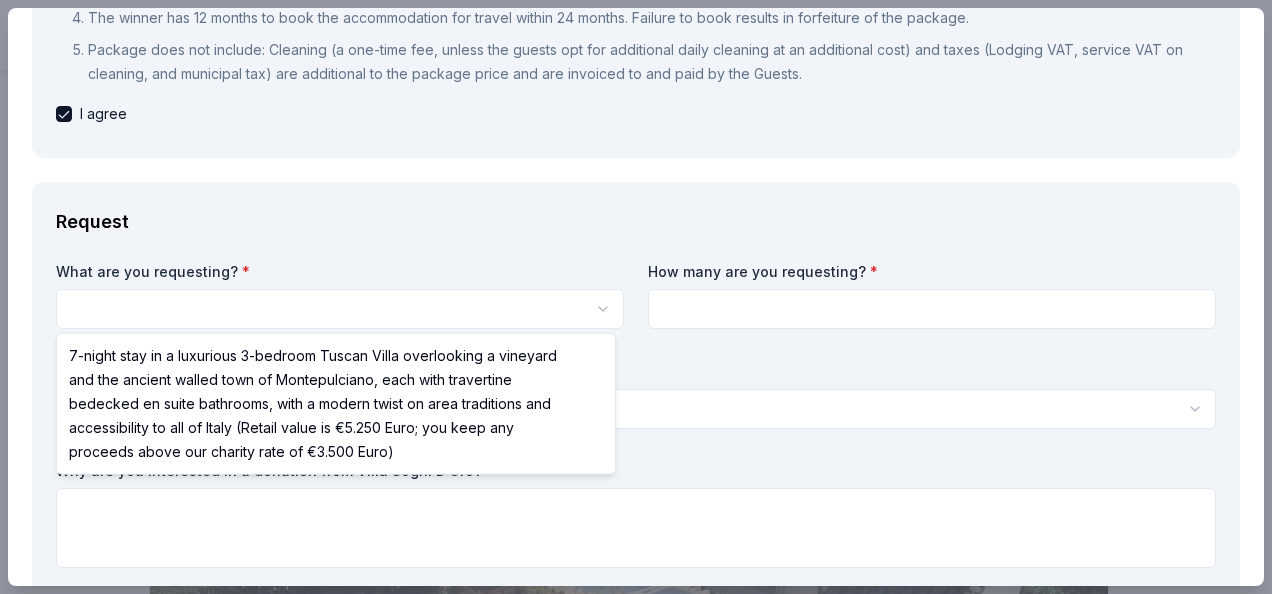 click on "Back to school Save Apply Due in 43 days Share Villa Sogni D’Oro New Share Donating in all states A Florida based company helping to curate high end, luxurious Italian-Tuscany vacation packages with white glove concierge trip planning and assistance. What they donate 7-night stay in a luxurious 3-bedroom Tuscan Villa overlooking a vineyard and the ancient walled town of Montepulciano, each with travertine bedecked en suite bathrooms, with a modern twist on area traditions and accessibility to all of Italy (Retail value is €5.250 Euro; you keep any proceeds above our charity rate of €3.500 Euro) Auction & raffle Donation is small & easy to send to guests Who they donate to  Preferred 501(c)(3) preferred  Ineligible No hate groups and no extremists Upgrade to Pro to view approval rates and average donation values Due in 43 days Apply Save Usually responds in  a few days Updated  22 days  ago Report a mistake New Be the first to review this company! Leave a review Similar donors 2   applies  last week 14 1" at bounding box center (636, 297) 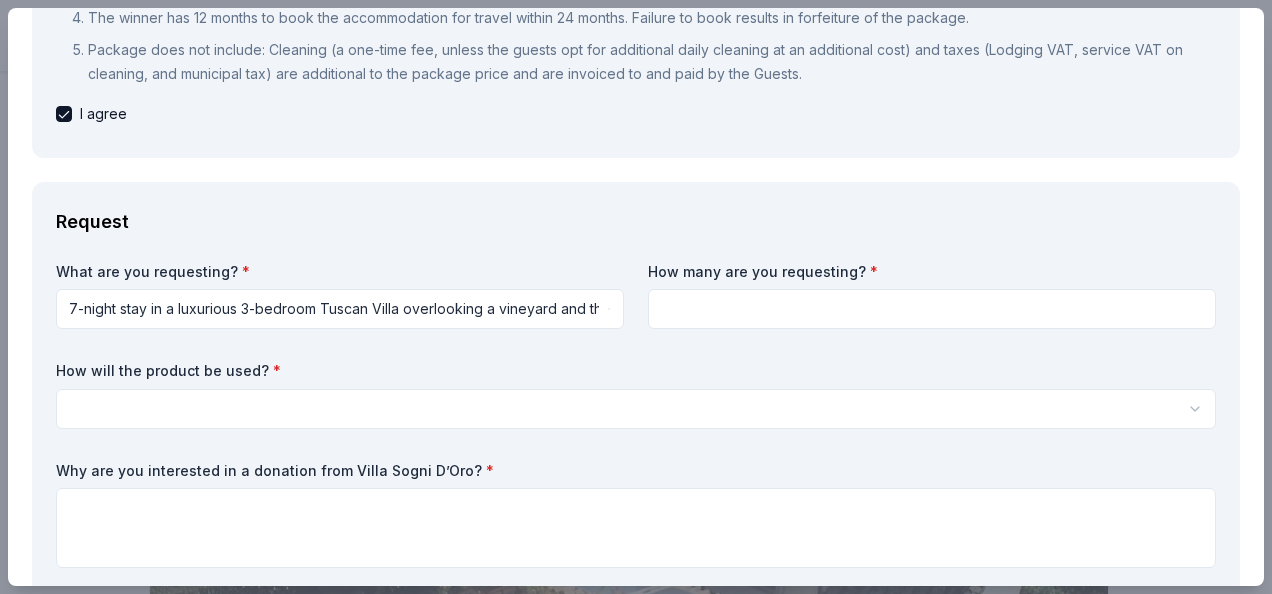 click at bounding box center [932, 309] 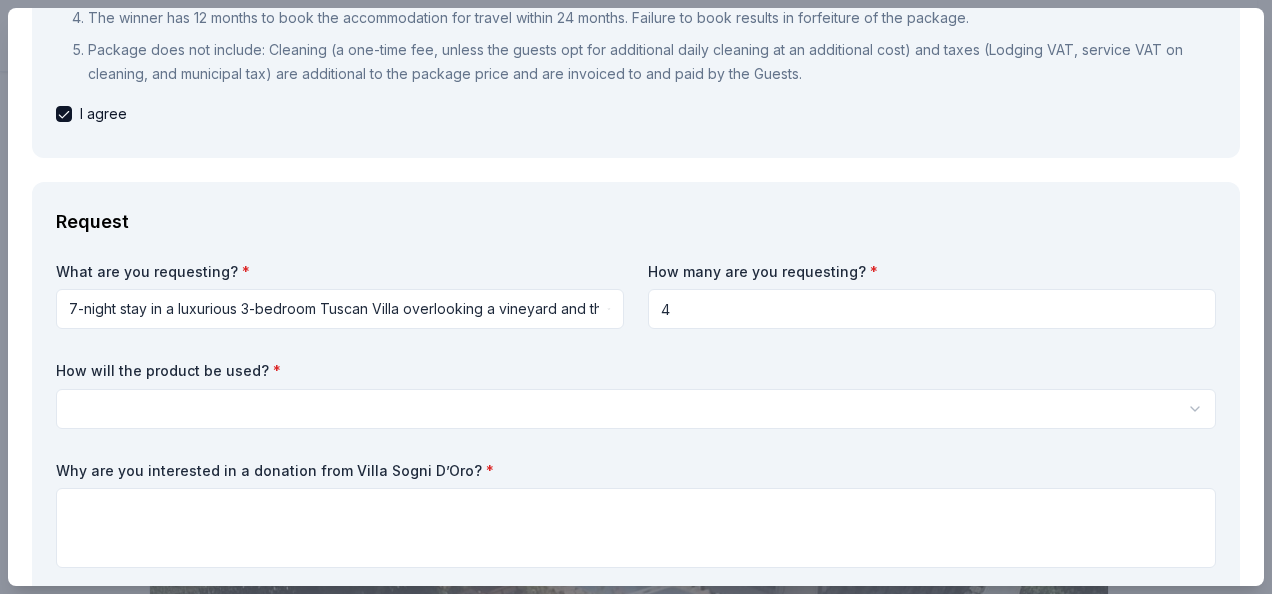 type on "4" 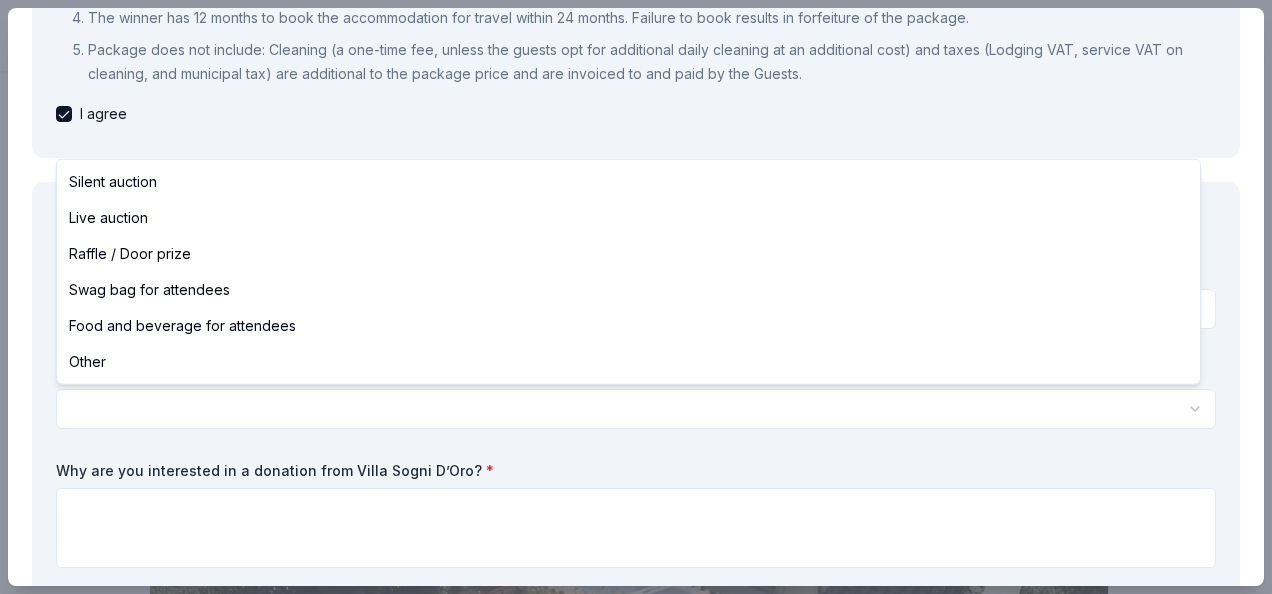 click on "Back to school Save Apply Due in 43 days Share Villa Sogni D’Oro New Share Donating in all states A Florida based company helping to curate high end, luxurious Italian-Tuscany vacation packages with white glove concierge trip planning and assistance. What they donate 7-night stay in a luxurious 3-bedroom Tuscan Villa overlooking a vineyard and the ancient walled town of Montepulciano, each with travertine bedecked en suite bathrooms, with a modern twist on area traditions and accessibility to all of Italy (Retail value is €5.250 Euro; you keep any proceeds above our charity rate of €3.500 Euro) Auction & raffle Donation is small & easy to send to guests Who they donate to  Preferred 501(c)(3) preferred  Ineligible No hate groups and no extremists Upgrade to Pro to view approval rates and average donation values Due in 43 days Apply Save Usually responds in  a few days Updated  22 days  ago Report a mistake New Be the first to review this company! Leave a review Similar donors 2   applies  last week 14 1" at bounding box center (636, 297) 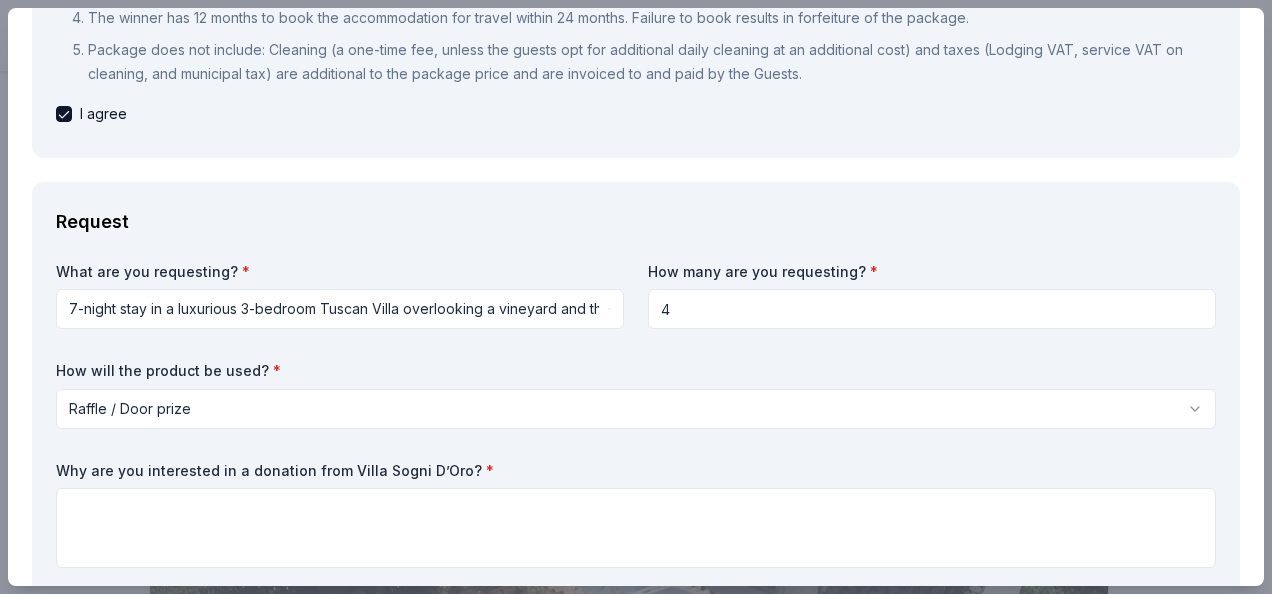 click on "Brand Requirements Before continuing the application, please read and check off to ensure that you are able to fulfill all the requirements to receive an in-kind donation. Terms and Conditions * By submitting this application, I agree to the following:
Villa Sogni D'Oro's charity rate for this package is €3.500 Euro (Retail value is €5.250 Euro). You’re free to sell it at any price above that and retain any excess proceeds for your fundraising.
If the package doesn’t sell at the auction, the charity has no further obligation aside from letting us know the event was unsuccessful.
Once the auction closes successfully, we send an invoice to the nonprofit. The nonprofit pays us upon receipt of the invoice.
The winner has 12 months to book the accommodation for travel within 24 months.  Failure to book results in forfeiture of the package.
I agree Request What are you requesting? * How many are you requesting? * 4 How will the product be used? * Raffle / Door prize Other *" at bounding box center (636, 1371) 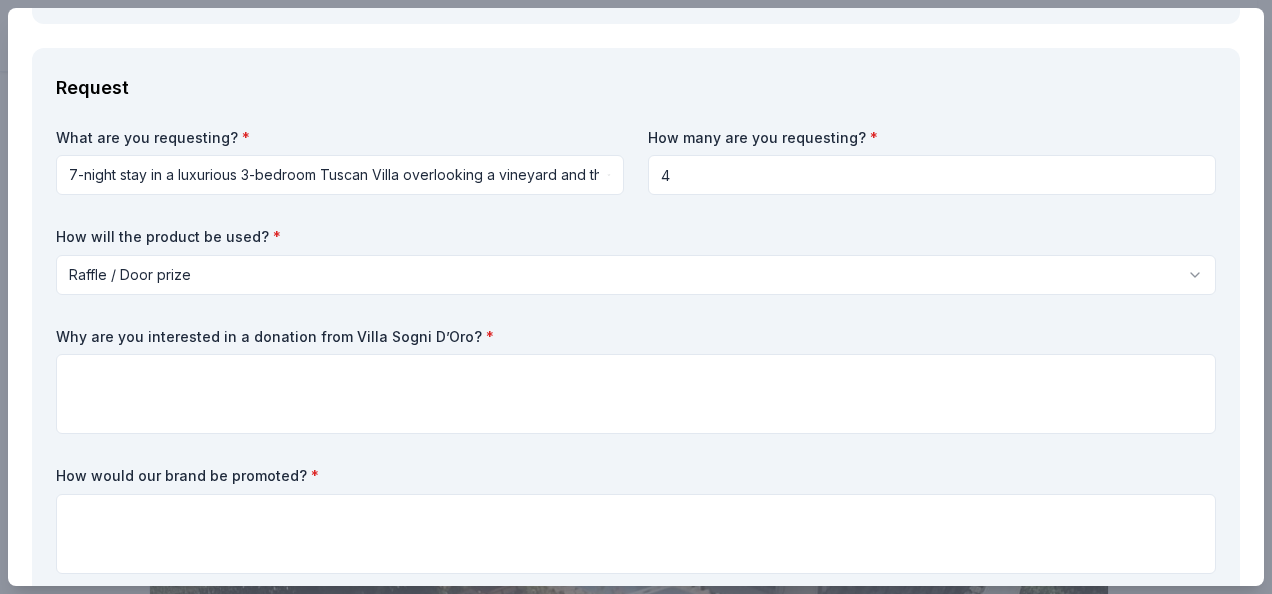 scroll, scrollTop: 573, scrollLeft: 0, axis: vertical 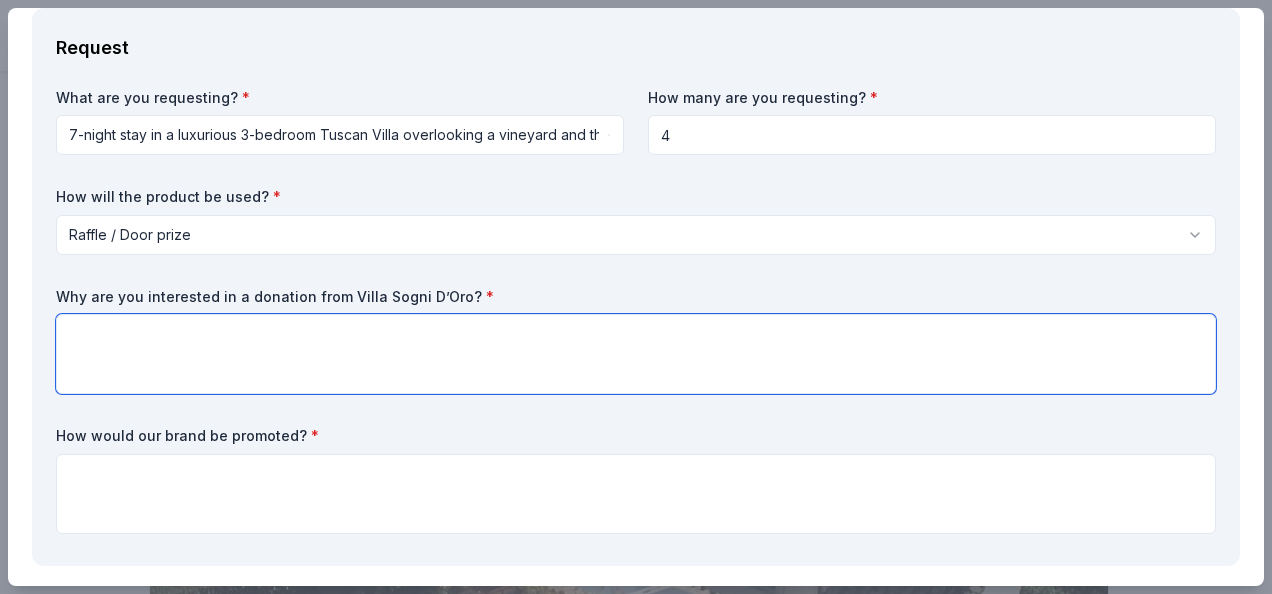 click at bounding box center [636, 354] 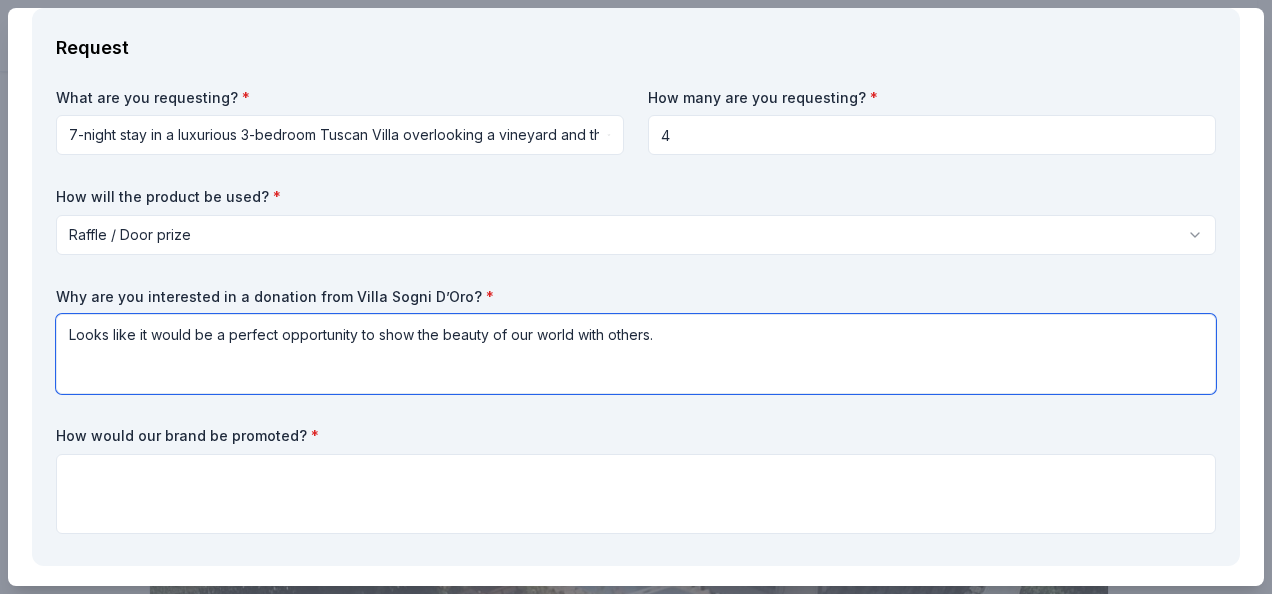 type on "Looks like it would be a perfect opportunity to show the beauty of our world with others." 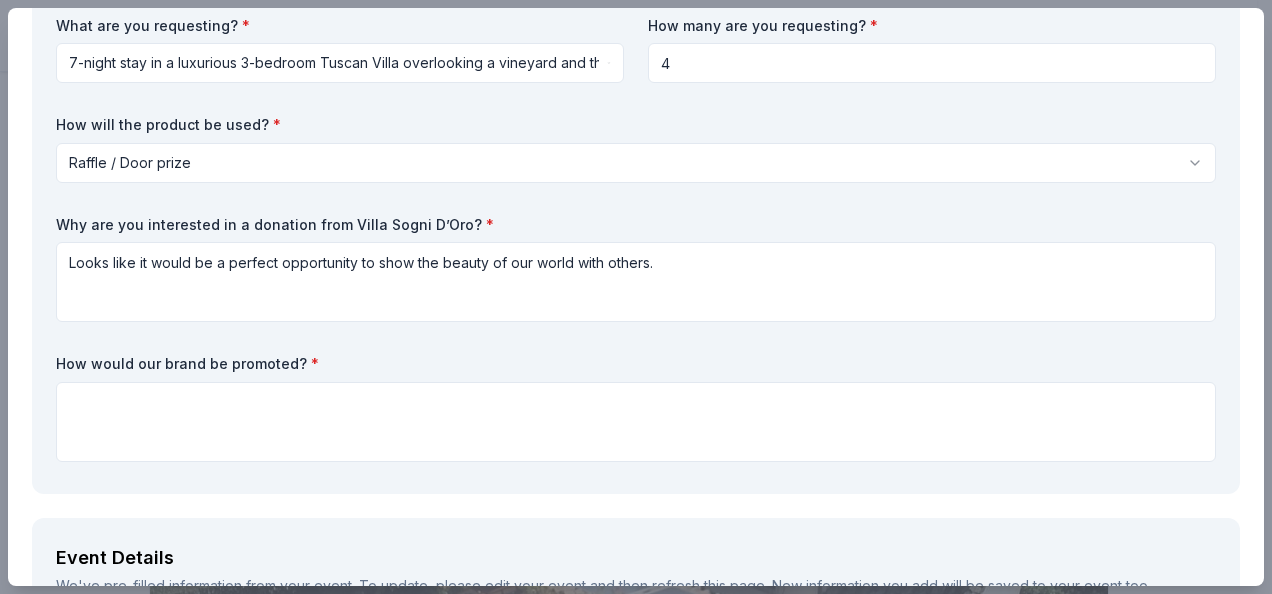 scroll, scrollTop: 653, scrollLeft: 0, axis: vertical 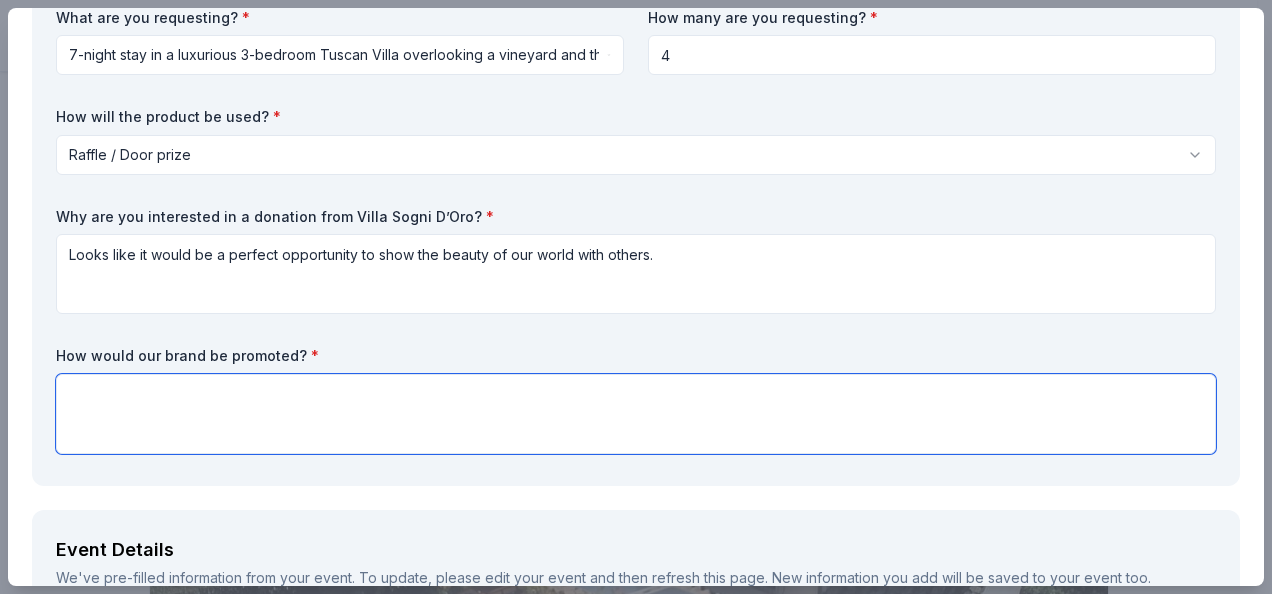click at bounding box center (636, 414) 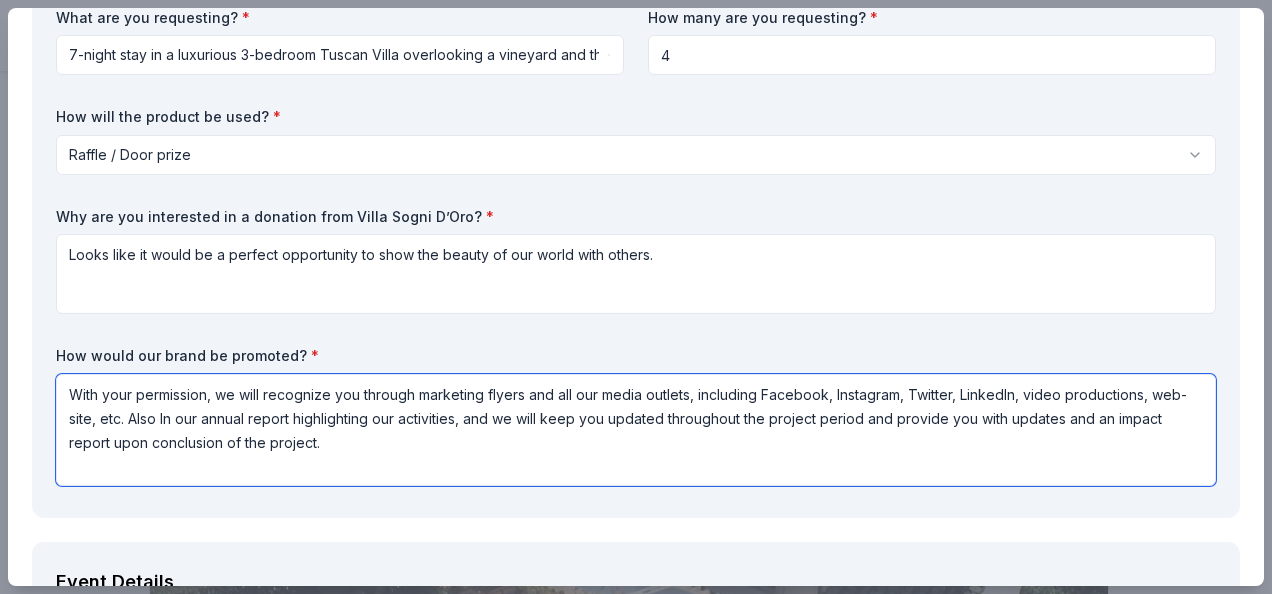 type on "With your permission, we will recognize you through marketing flyers and all our media outlets, including Facebook, Instagram, Twitter, LinkedIn, video productions, web-site, etc. Also In our annual report highlighting our activities, and we will keep you updated throughout the project period and provide you with updates and an impact report upon conclusion of the project." 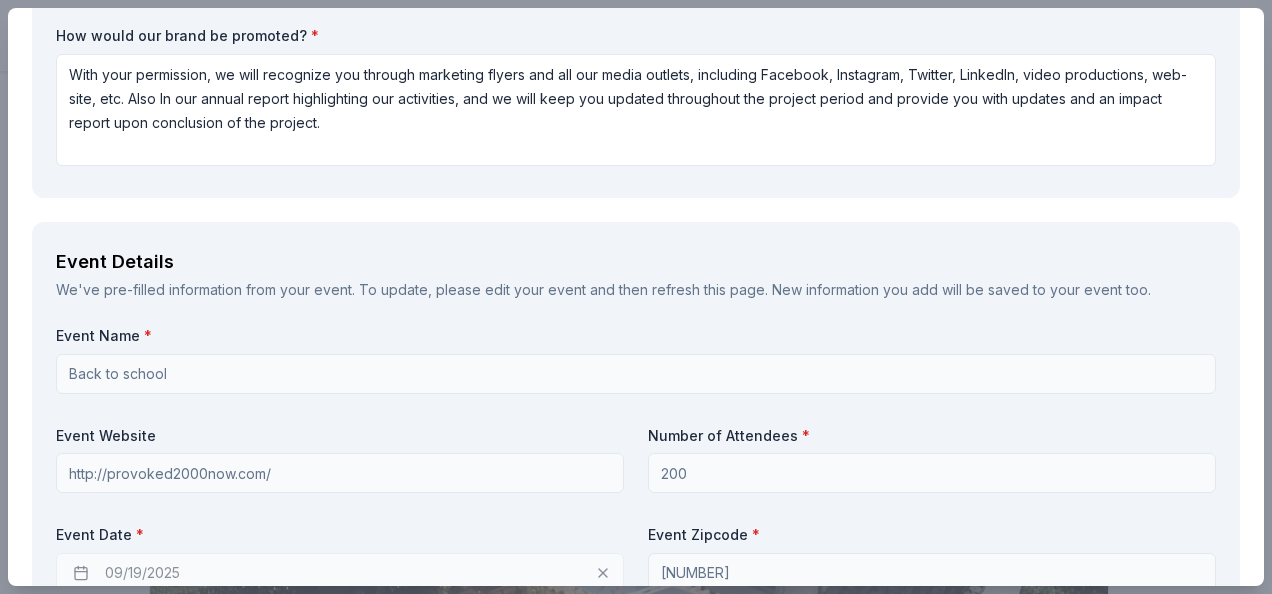 scroll, scrollTop: 986, scrollLeft: 0, axis: vertical 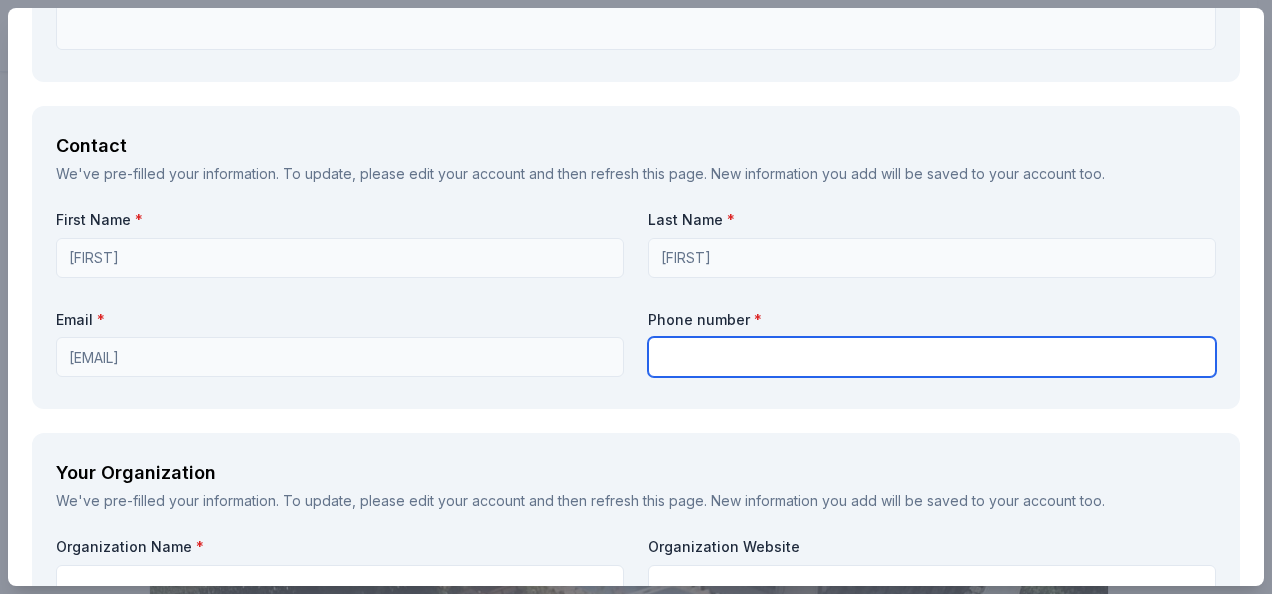click at bounding box center [932, 357] 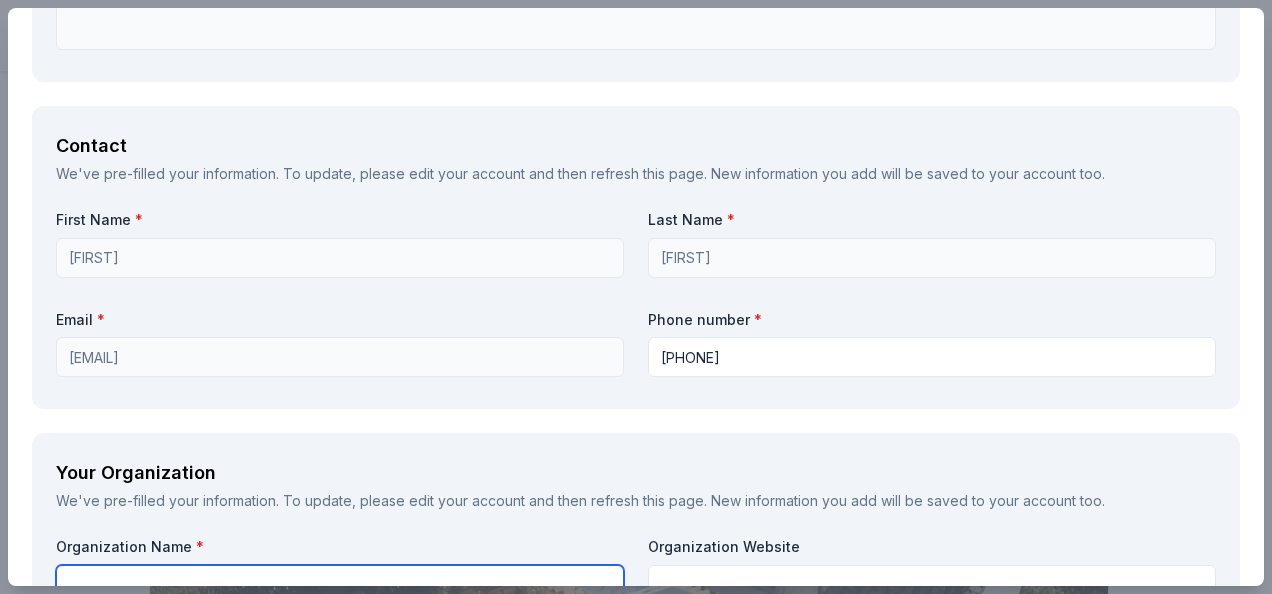 type on "P2P Community Development Inc" 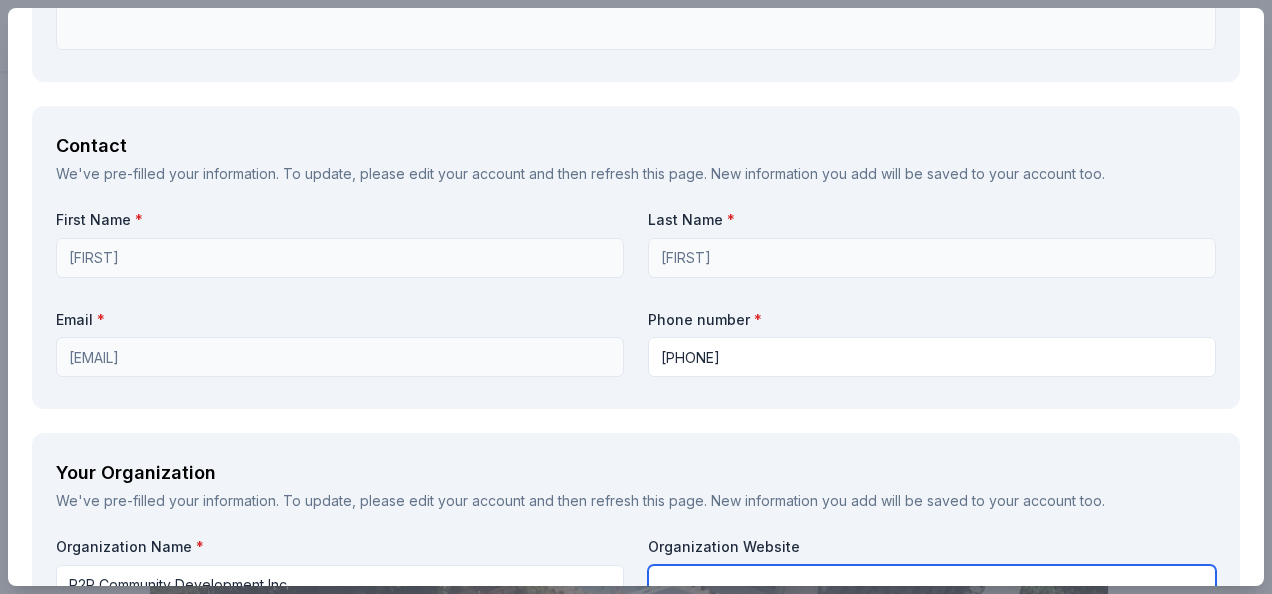 type on "P2P Community Development Inc" 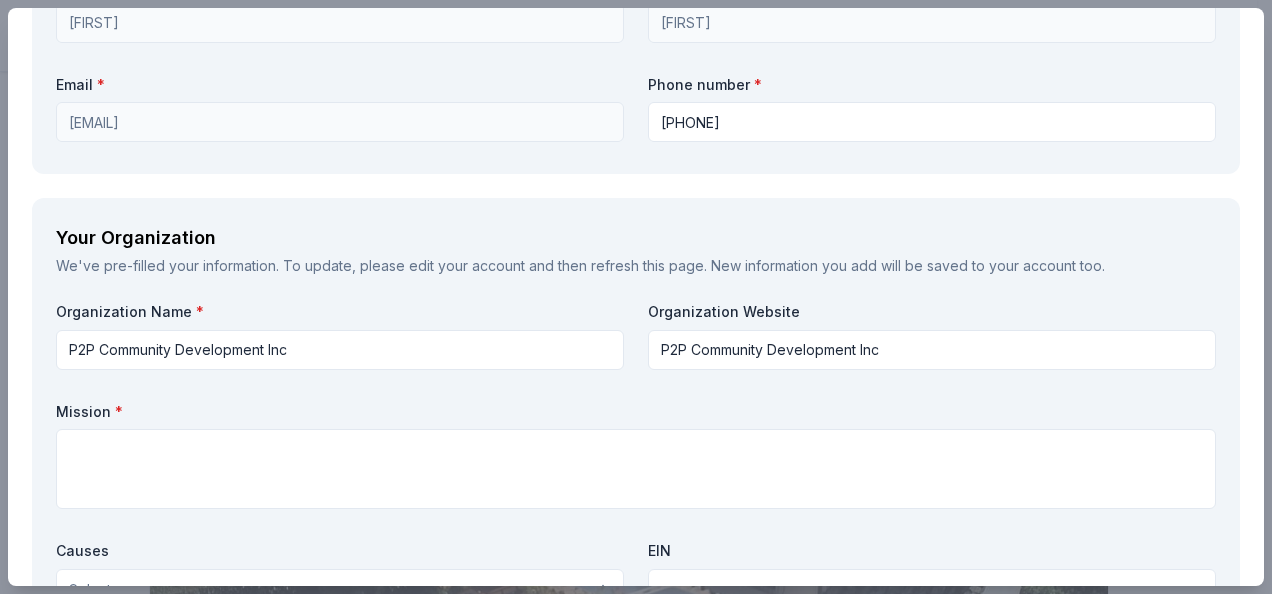 scroll, scrollTop: 2012, scrollLeft: 0, axis: vertical 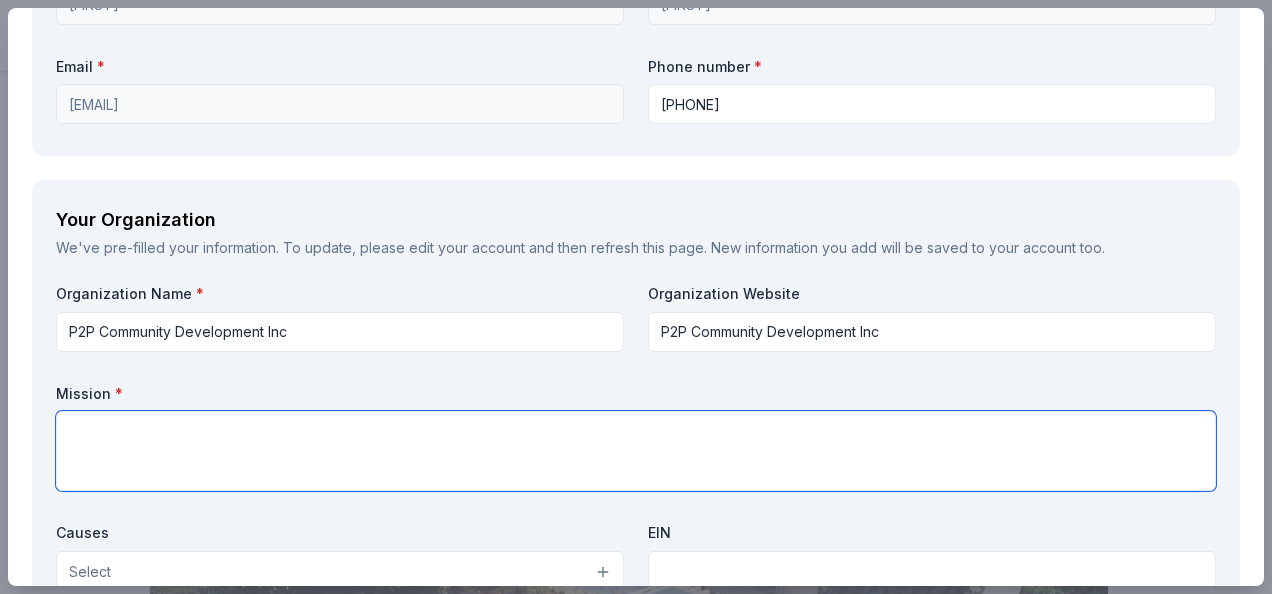 click at bounding box center [636, 451] 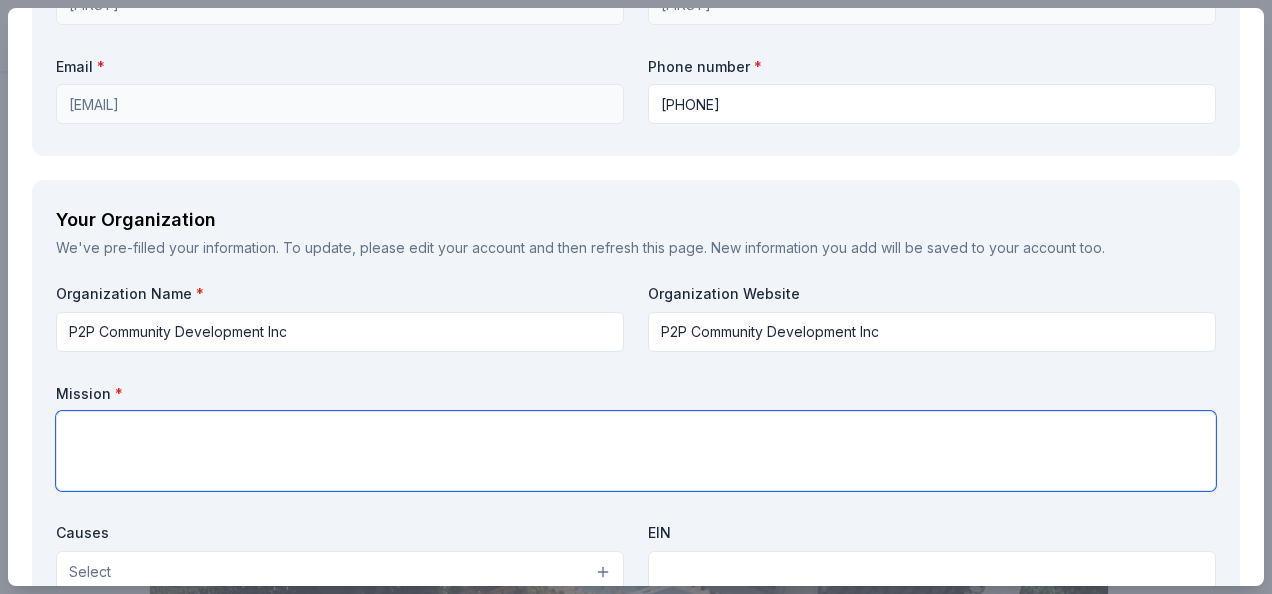 paste on "Our mission is to provoke one another from linear carnal thinking to elevated spiritual thinking. We are just radical enough to believe that this journey is about allowing God to dwell in us, to control us and to entangle us in a divine love relationship designed for His glory and His purpose" 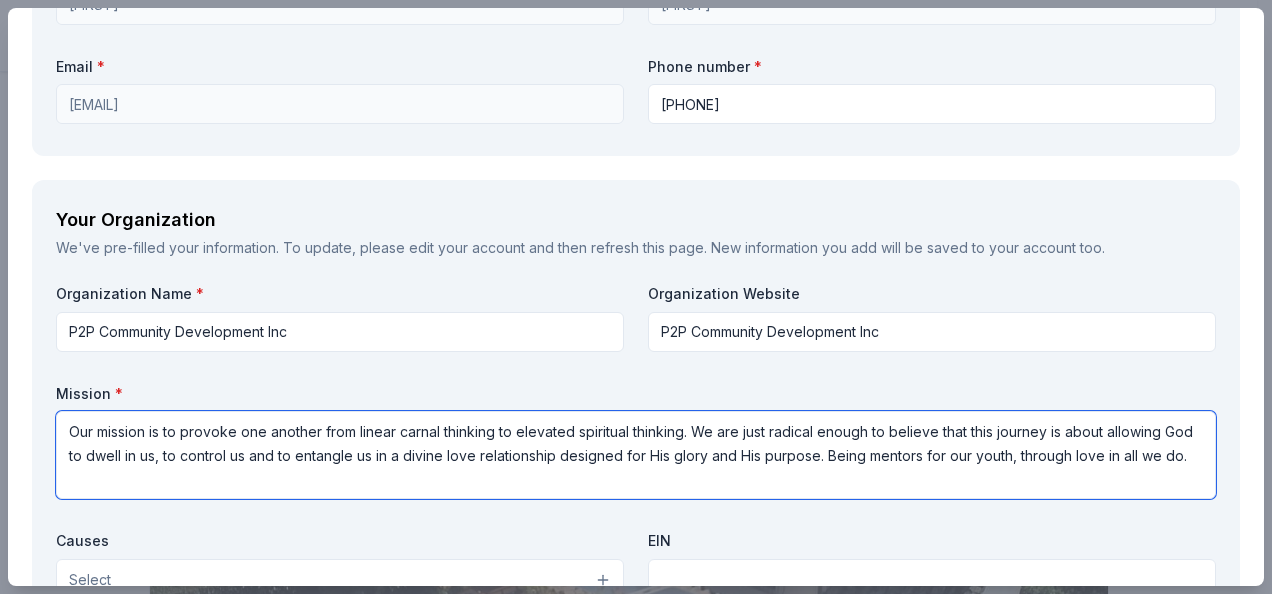 type on "Our mission is to provoke one another from linear carnal thinking to elevated spiritual thinking. We are just radical enough to believe that this journey is about allowing God to dwell in us, to control us and to entangle us in a divine love relationship designed for His glory and His purpose. Being mentors for our youth, through love in all we do." 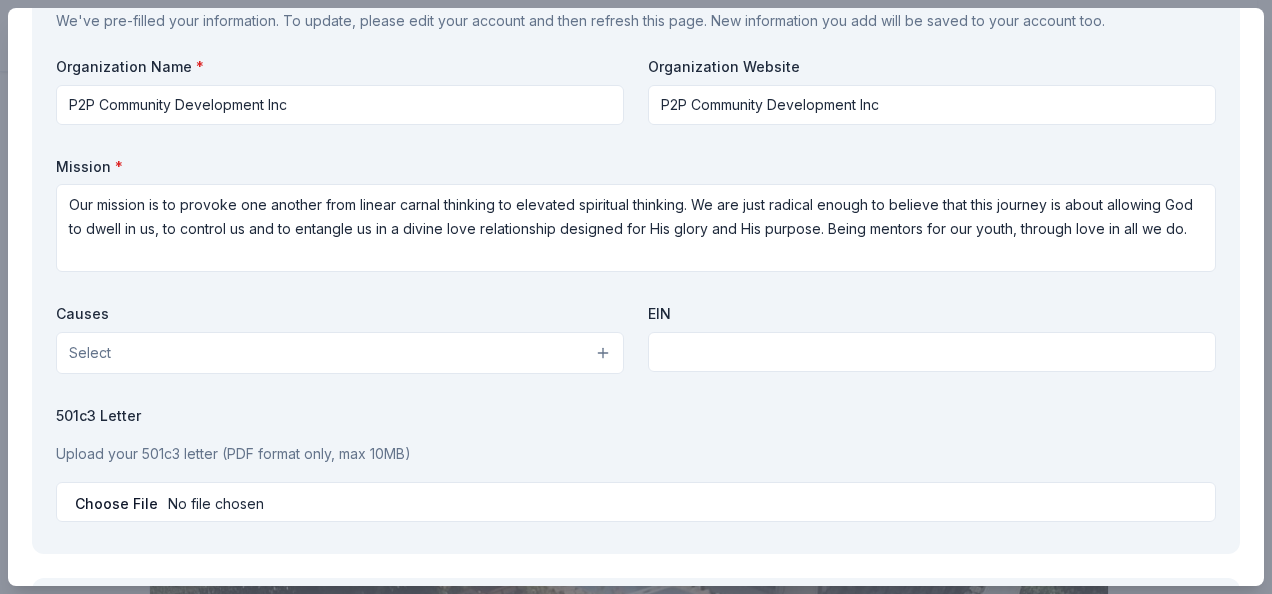 scroll, scrollTop: 2279, scrollLeft: 0, axis: vertical 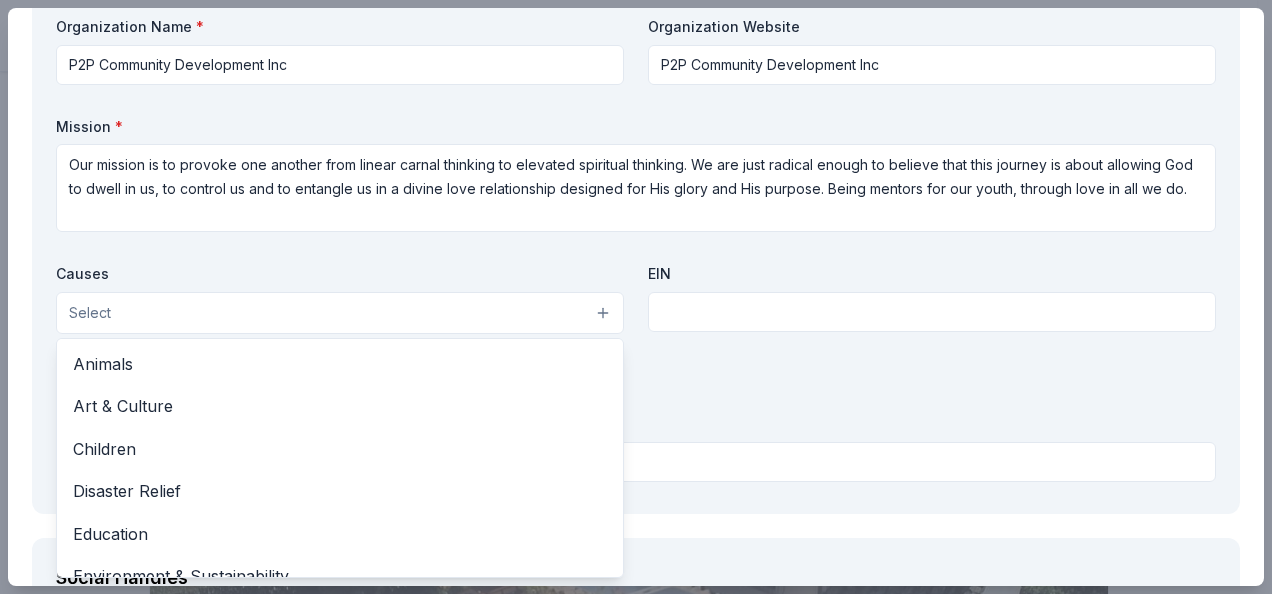 click on "Select" at bounding box center [340, 313] 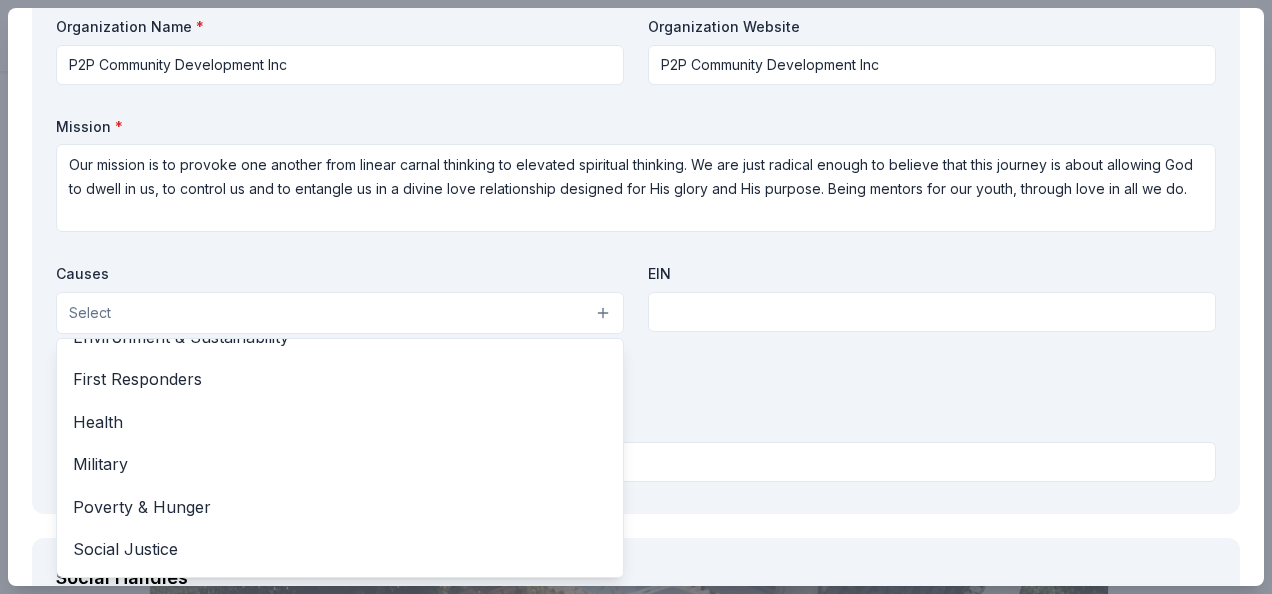 scroll, scrollTop: 278, scrollLeft: 0, axis: vertical 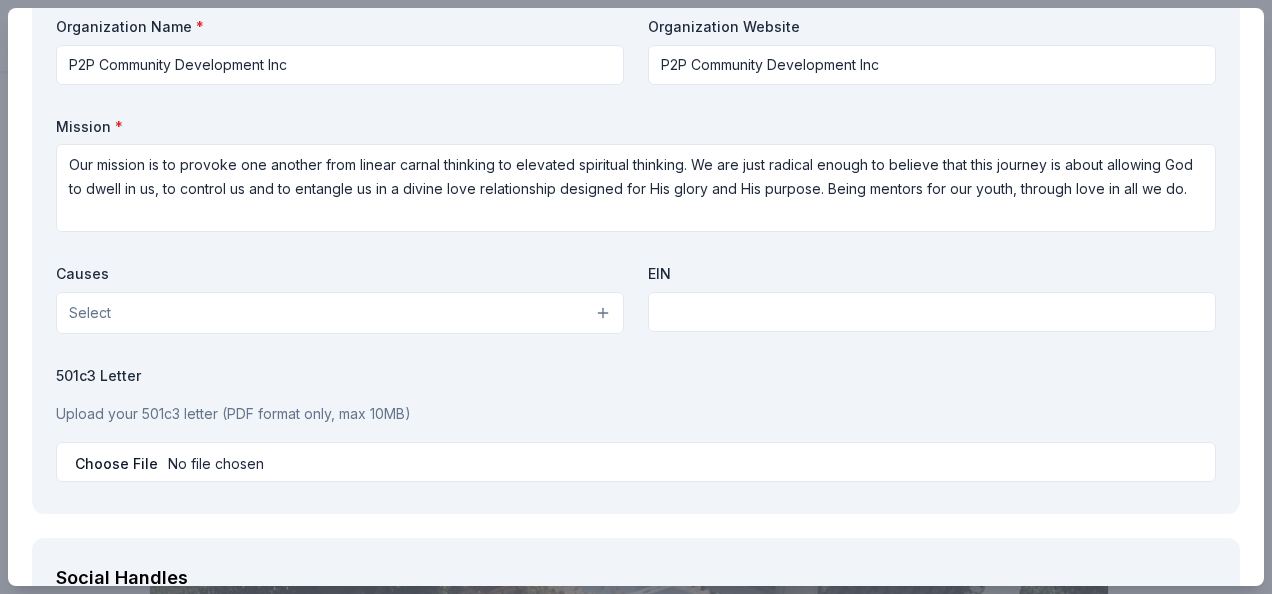 click on "Select" at bounding box center [340, 313] 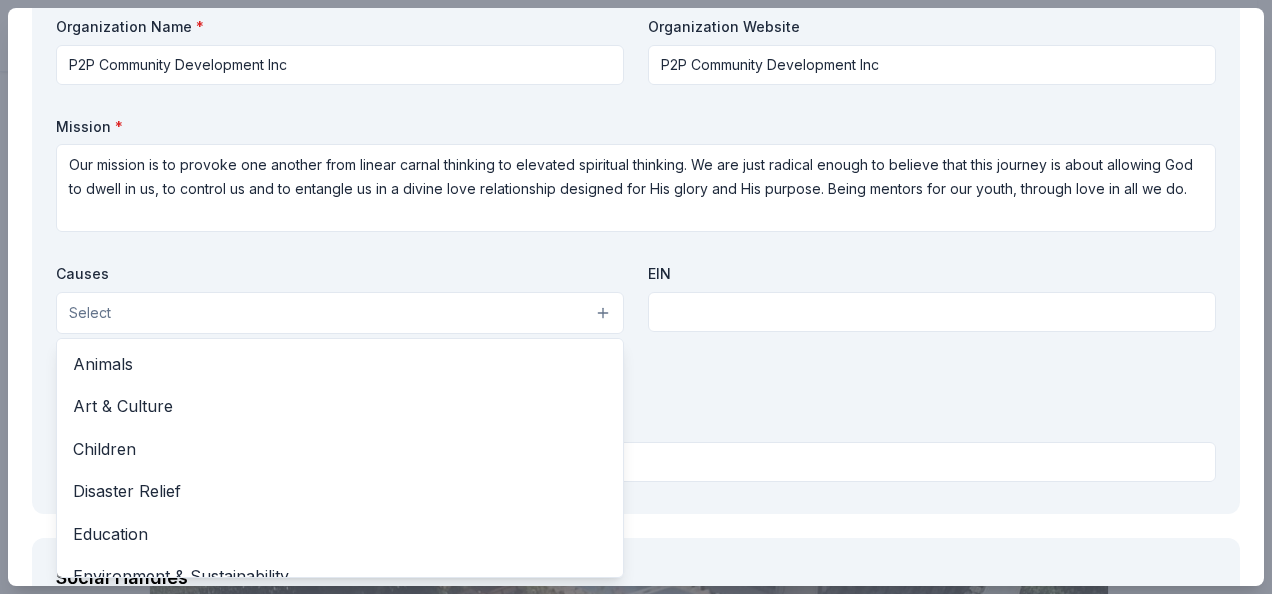 click on "Select" at bounding box center (340, 313) 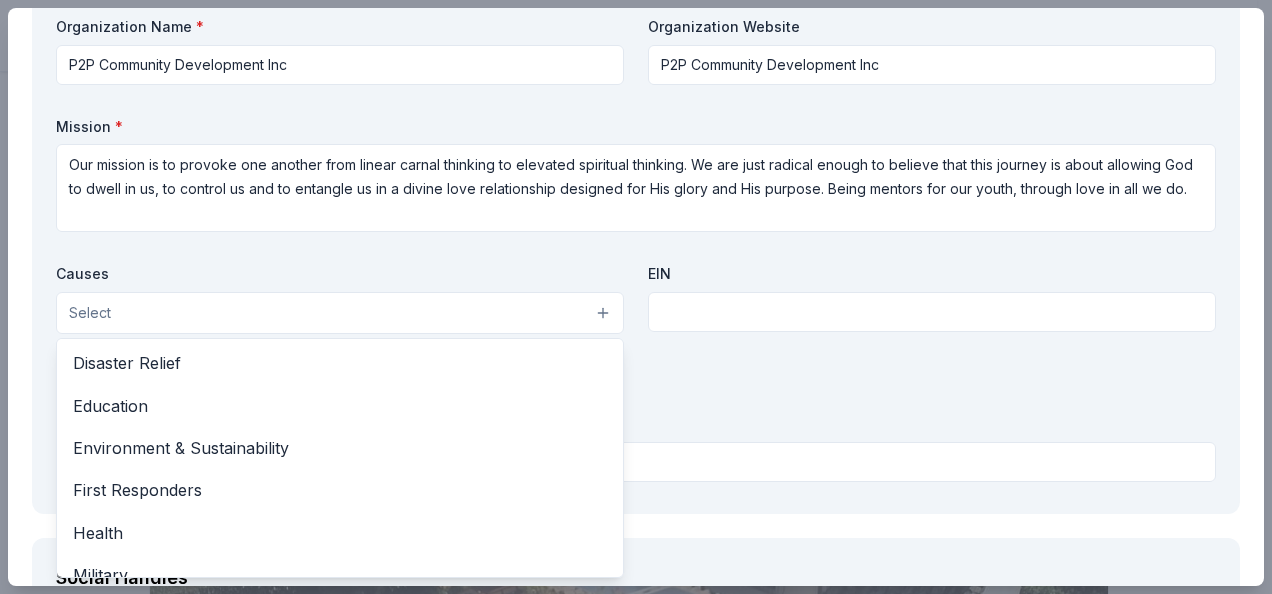 scroll, scrollTop: 278, scrollLeft: 0, axis: vertical 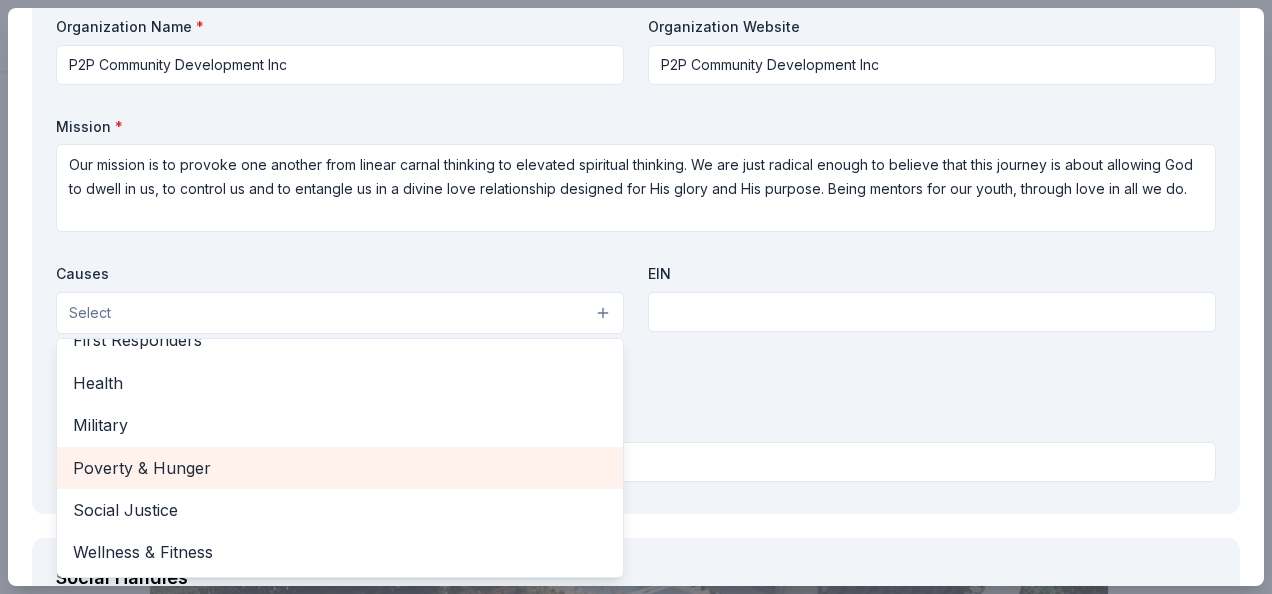click on "Poverty & Hunger" at bounding box center [340, 468] 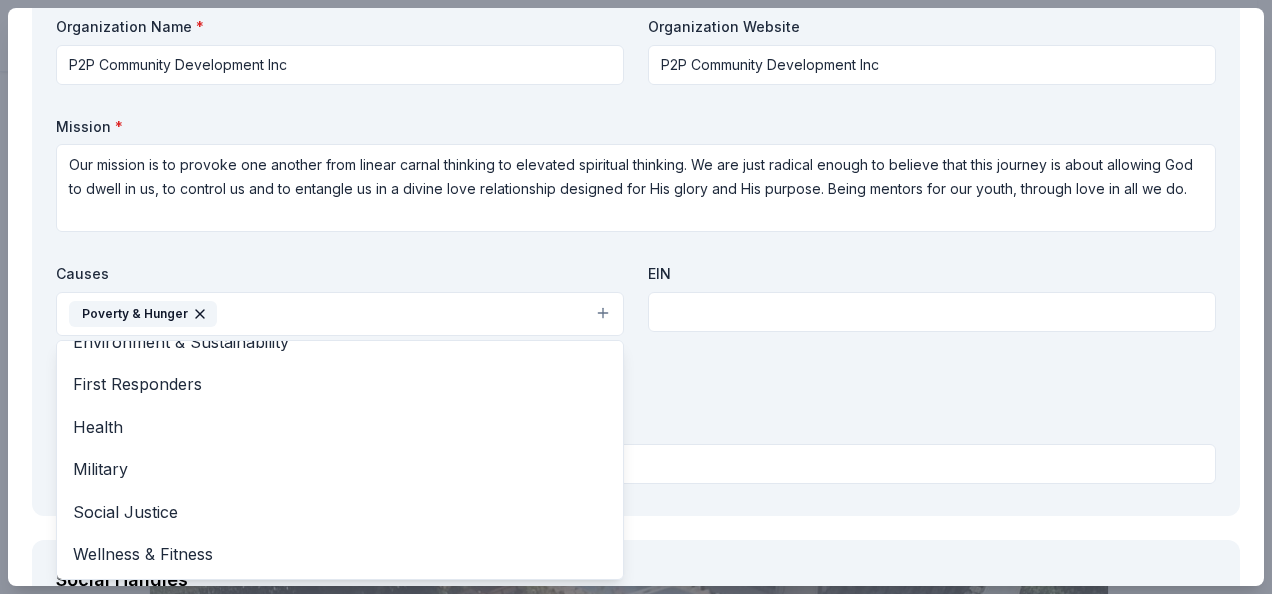 click on "Organization Name * P2P Community Development Inc Organization Website P2P Community Development Inc Mission * Our mission is to provoke one another from linear carnal thinking to elevated spiritual thinking. We are just radical enough to believe that this journey is about allowing God to dwell in us, to control us and to entangle us in a divine love relationship designed for His glory and His purpose. Being mentors for our youth, through love in all we do. Causes Poverty & Hunger Animals Art & Culture Children Disaster Relief Education Environment & Sustainability First Responders Health Military Social Justice Wellness & Fitness EIN 501c3 Letter Upload your 501c3 letter (PDF format only, max 10MB)" at bounding box center [636, 254] 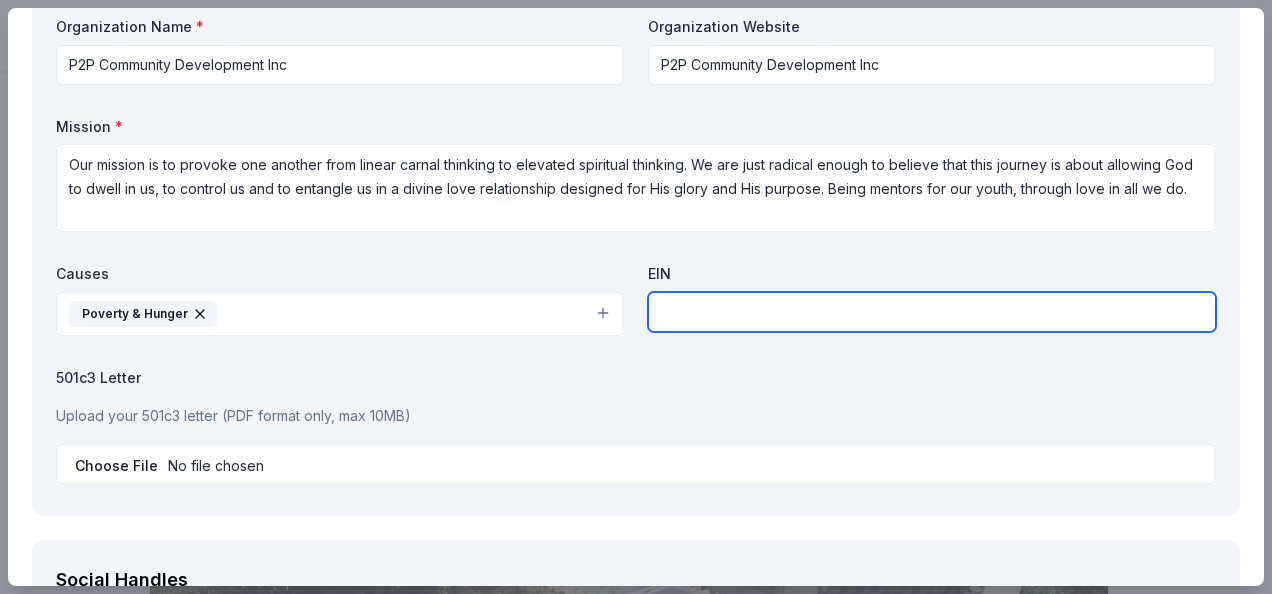 click at bounding box center (932, 312) 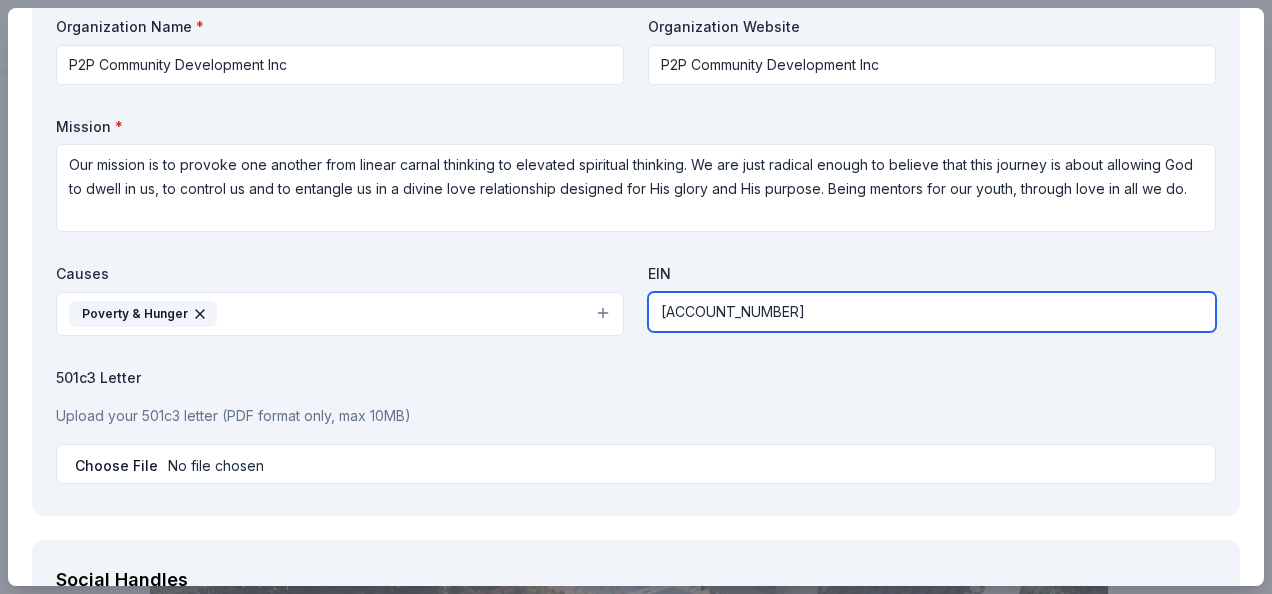 type on "32-0489826" 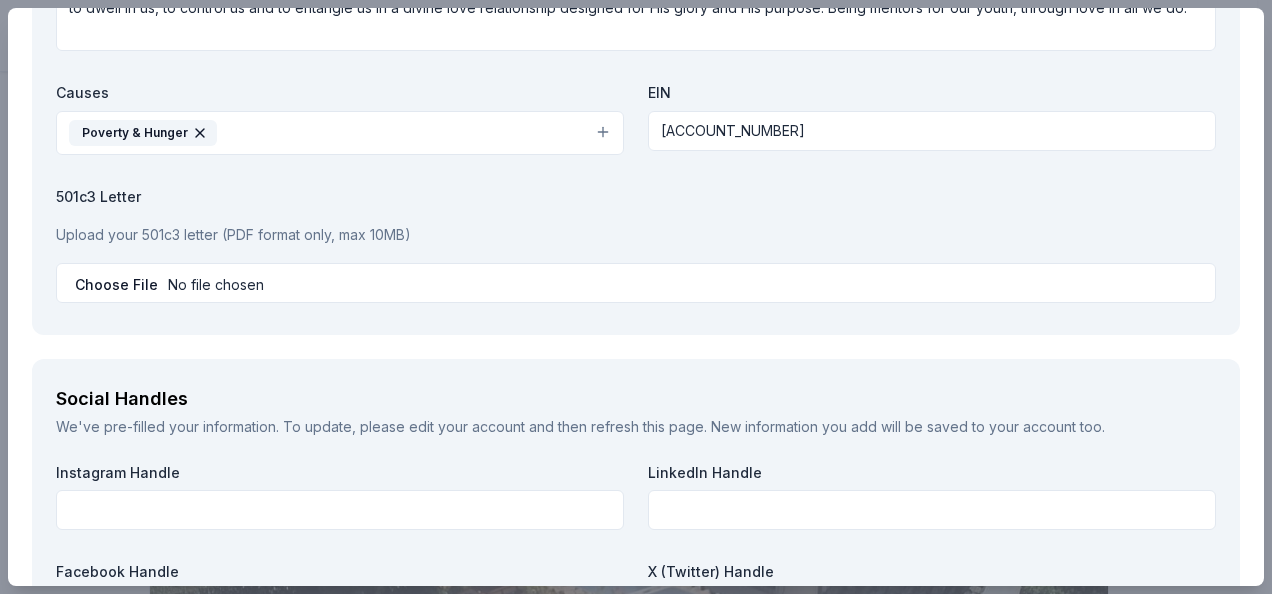 scroll, scrollTop: 2479, scrollLeft: 0, axis: vertical 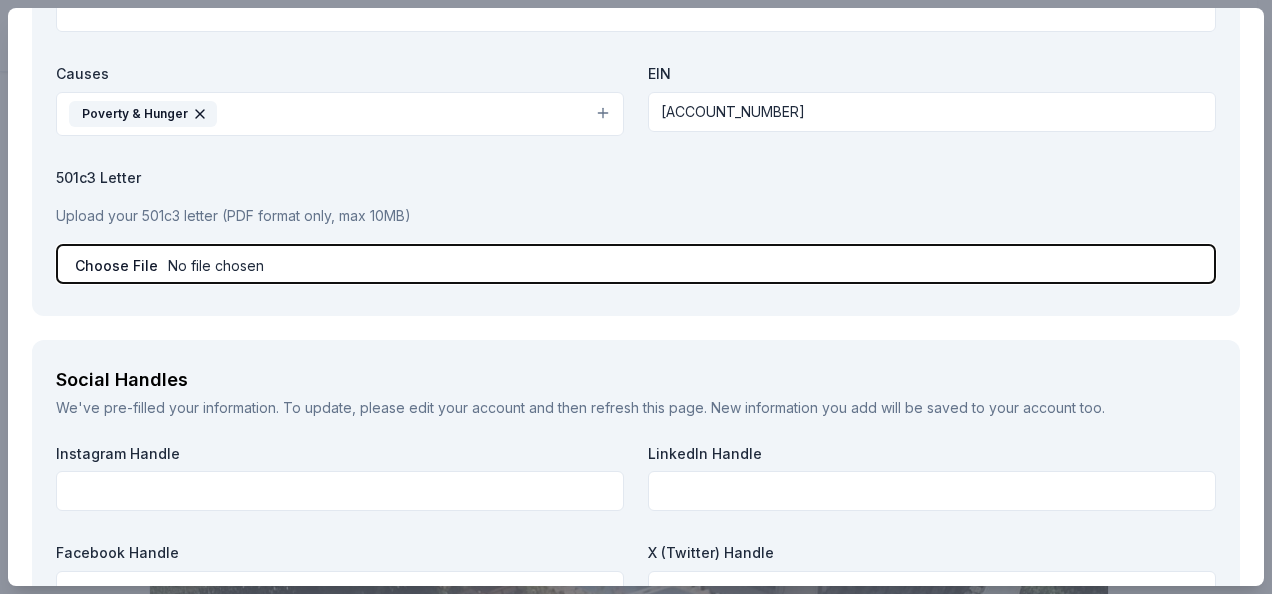 click at bounding box center (636, 264) 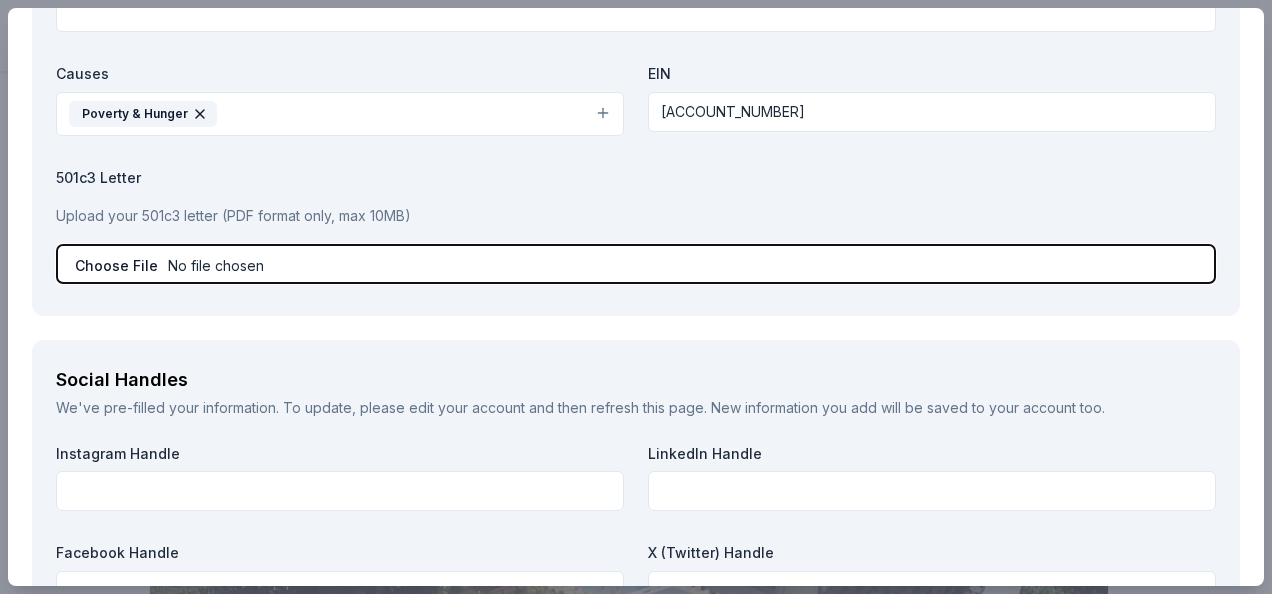 click at bounding box center (636, 264) 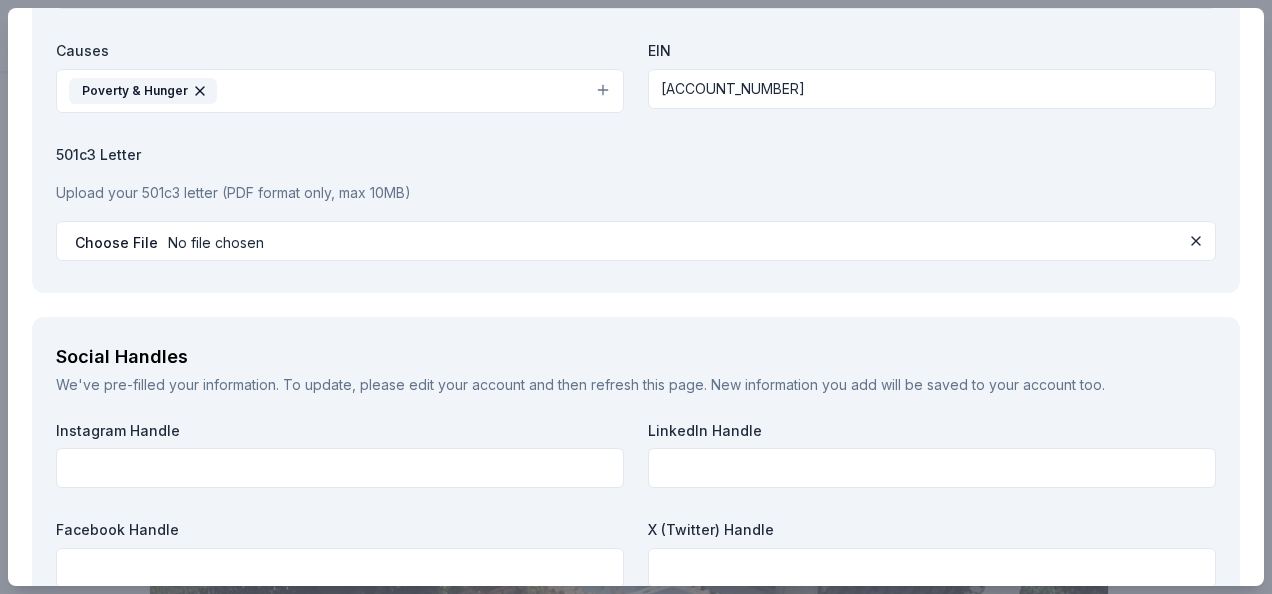 scroll, scrollTop: 2519, scrollLeft: 0, axis: vertical 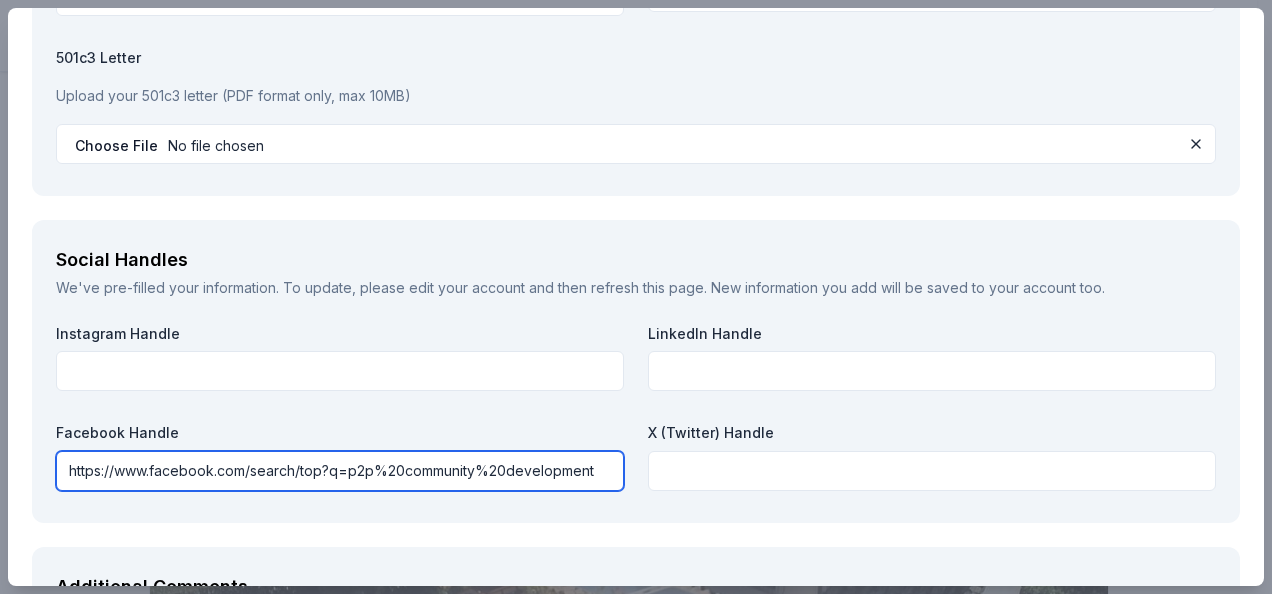 type on "https://www.facebook.com/search/top?q=p2p%20community%20development" 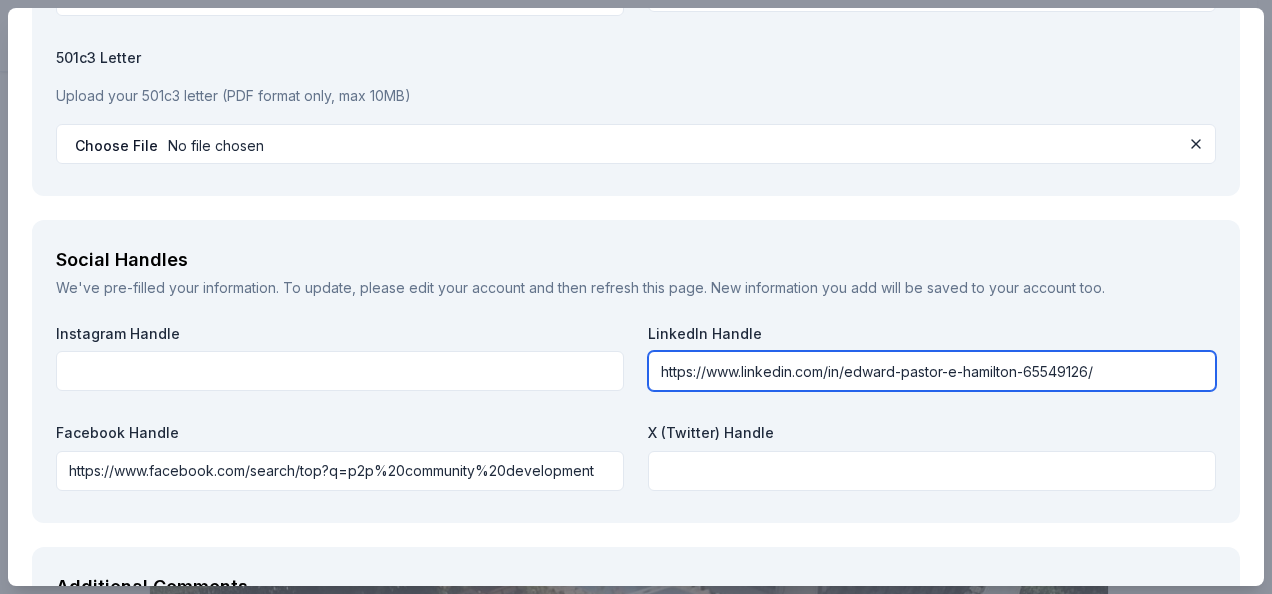 type on "https://www.linkedin.com/in/edward-pastor-e-hamilton-65549126/" 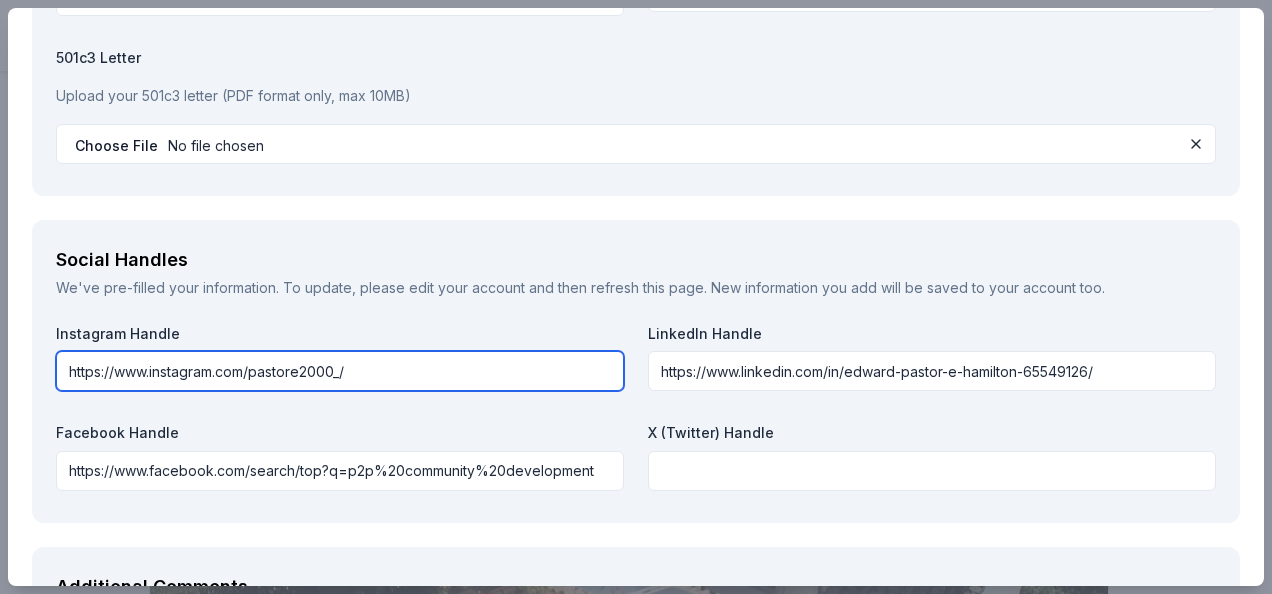 type on "https://www.instagram.com/pastore2000_/" 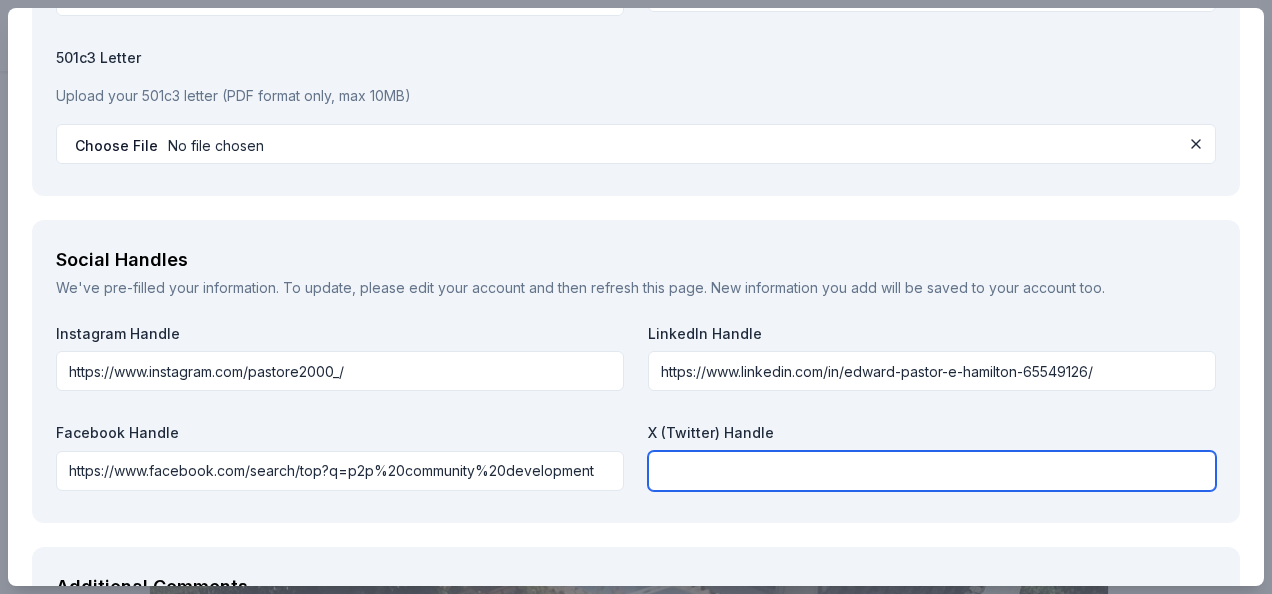 click at bounding box center (932, 471) 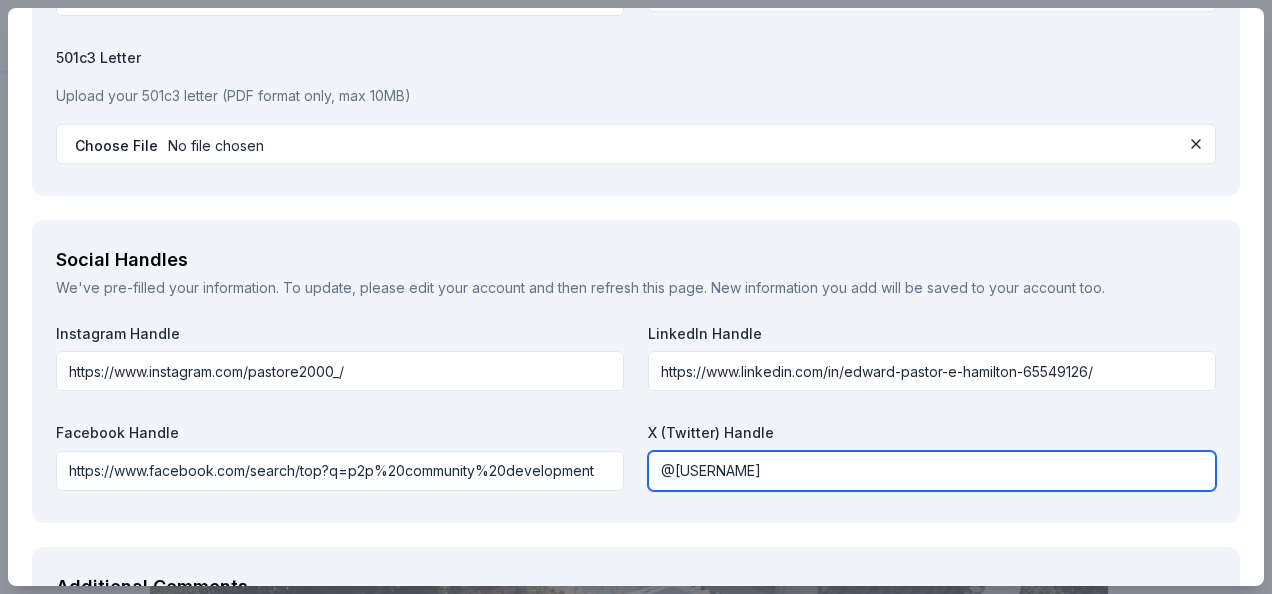 type on "@Msteeboo" 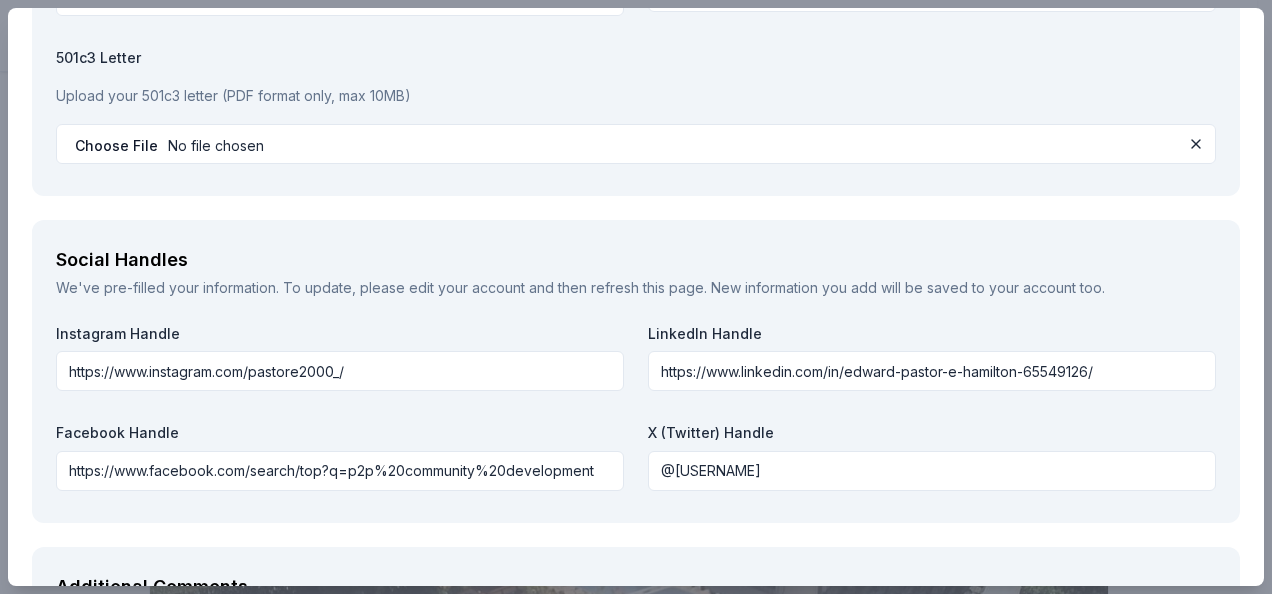 click on "Instagram Handle https://www.instagram.com/pastore2000_/ LinkedIn Handle https://www.linkedin.com/in/edward-pastor-e-hamilton-65549126/ Facebook Handle https://www.facebook.com/search/top?q=p2p%20community%20development X (Twitter) Handle @Msteeboo" at bounding box center [636, 411] 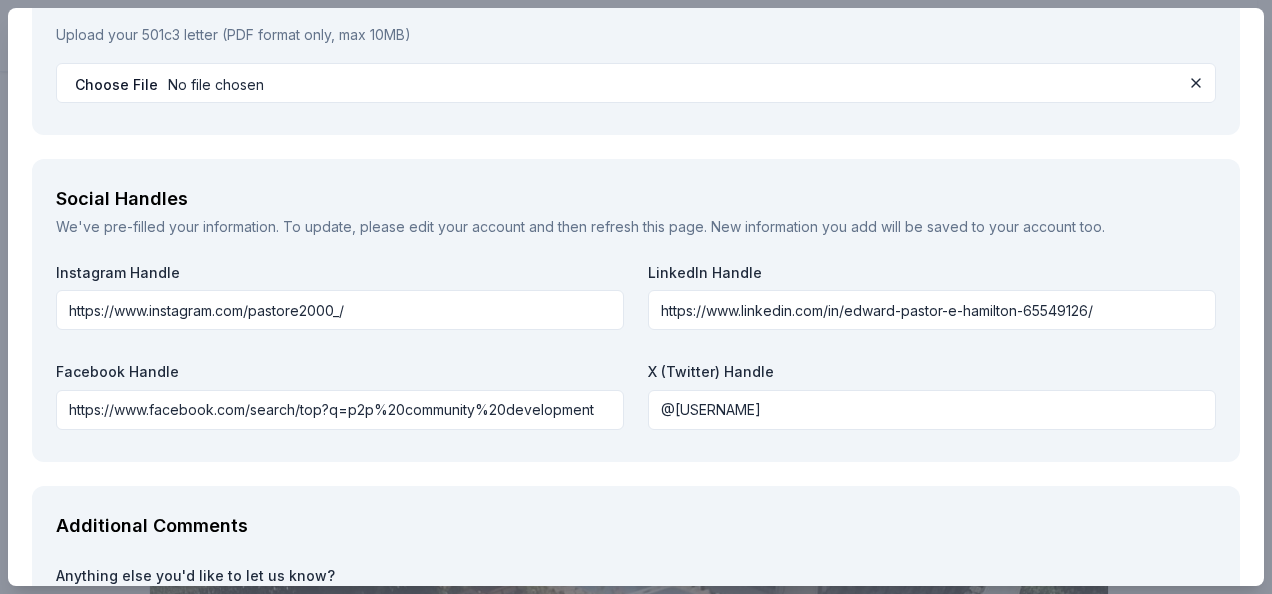 scroll, scrollTop: 2679, scrollLeft: 0, axis: vertical 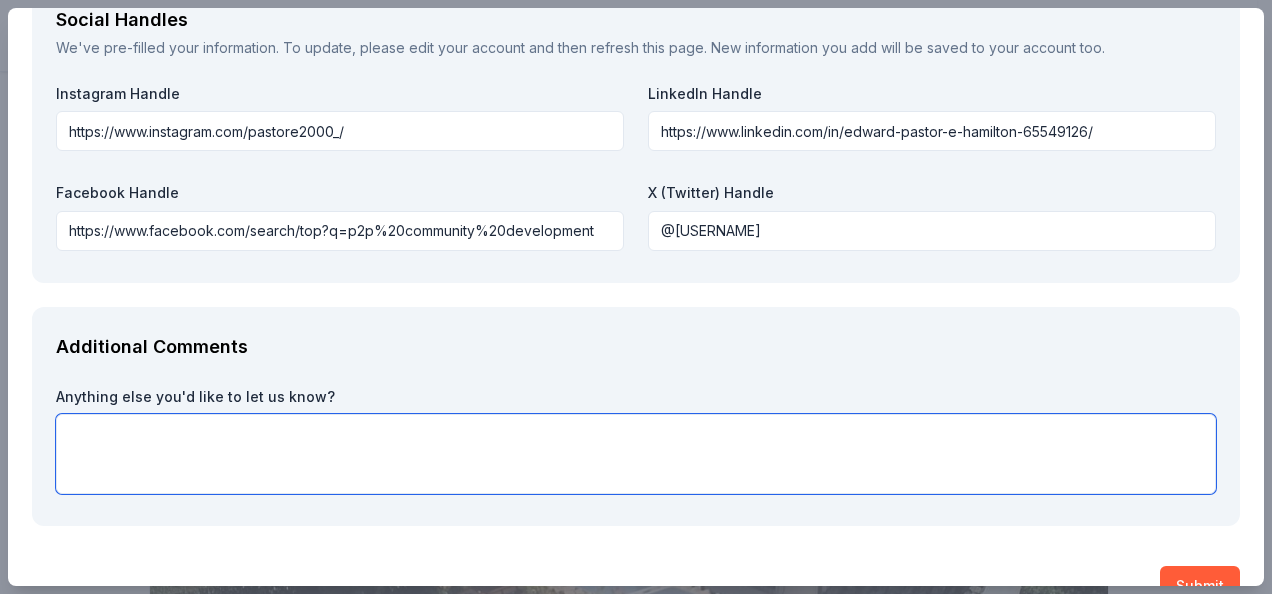 click at bounding box center (636, 454) 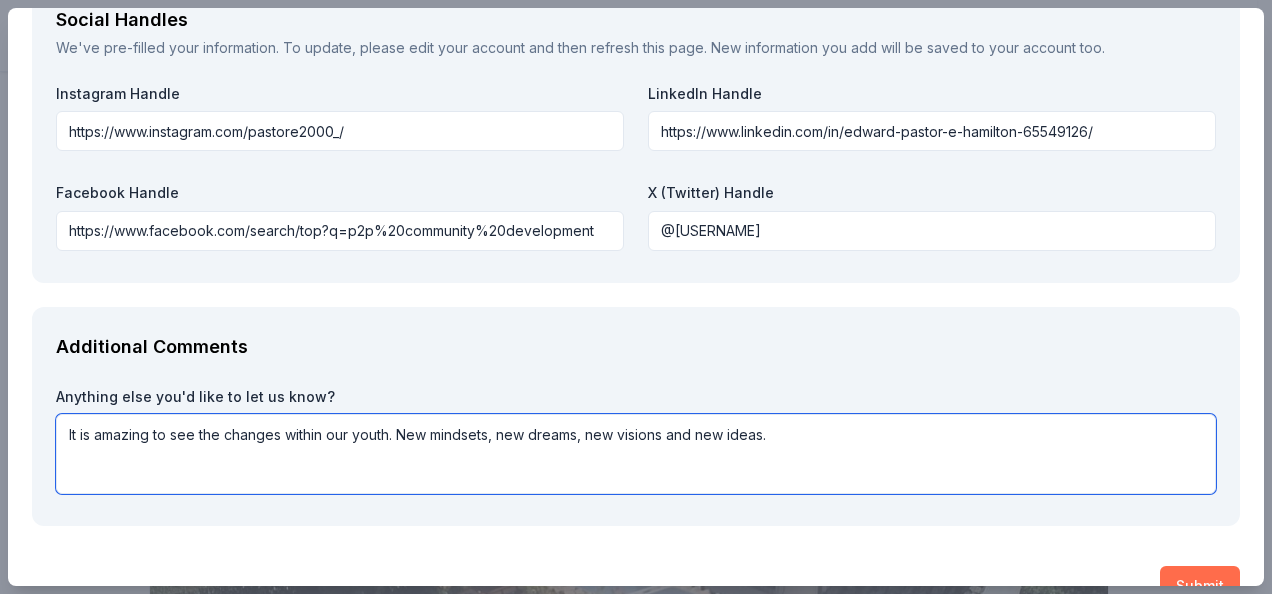 type on "It is amazing to see the changes within our youth. New mindsets, new dreams, new visions and new ideas." 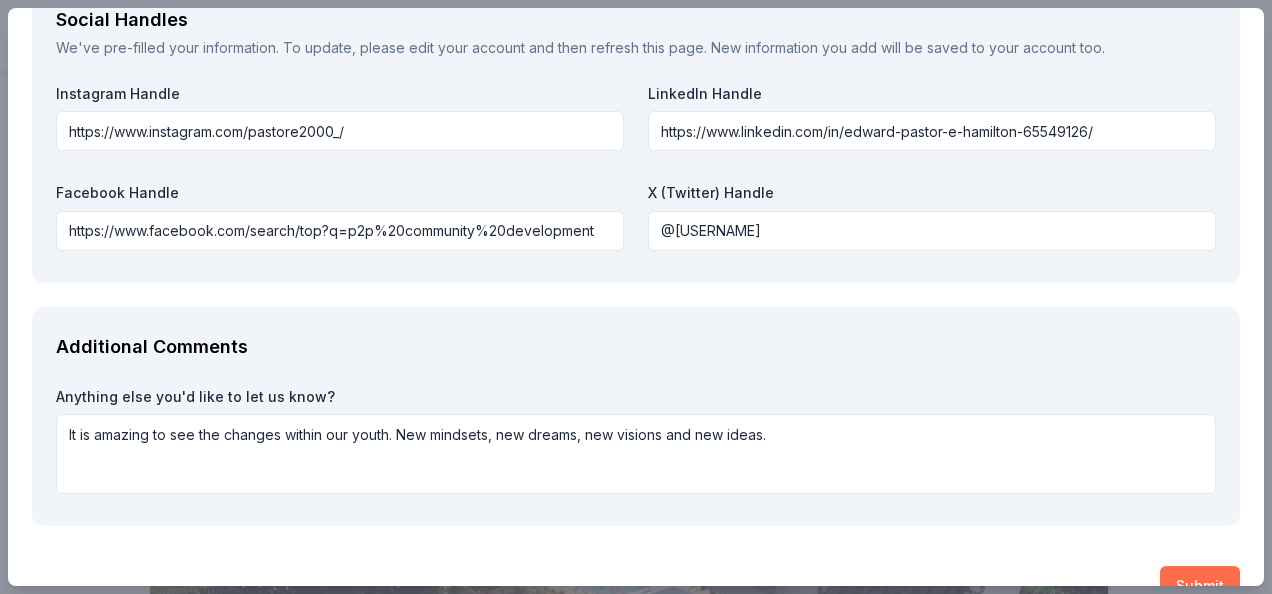click on "Submit" at bounding box center (1200, 586) 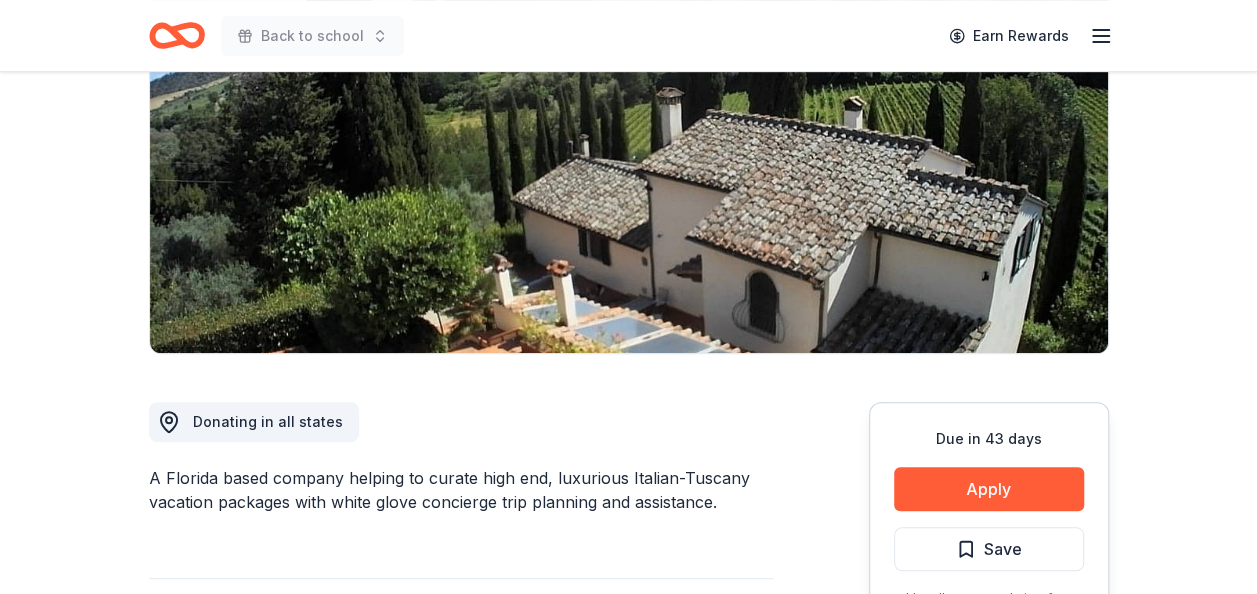 scroll, scrollTop: 293, scrollLeft: 0, axis: vertical 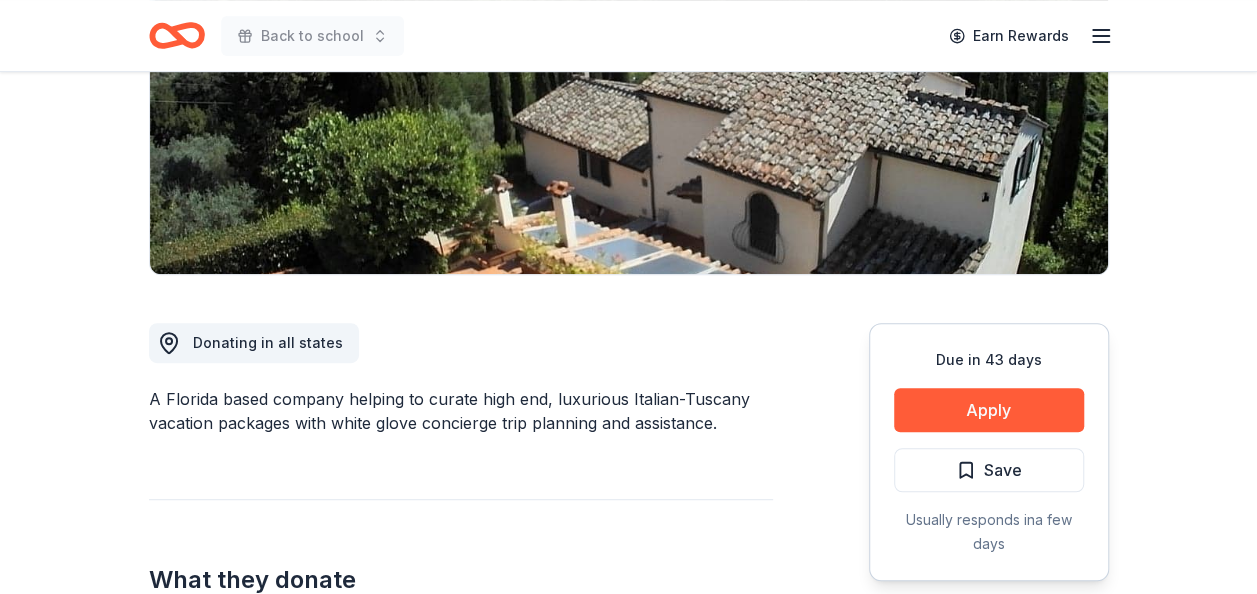 click on "Due in 43 days Share Villa Sogni D’Oro New Share Donating in all states A Florida based company helping to curate high end, luxurious Italian-Tuscany vacation packages with white glove concierge trip planning and assistance. What they donate 7-night stay in a luxurious 3-bedroom Tuscan Villa overlooking a vineyard and the ancient walled town of Montepulciano, each with travertine bedecked en suite bathrooms, with a modern twist on area traditions and accessibility to all of Italy (Retail value is €5.250 Euro; you keep any proceeds above our charity rate of €3.500 Euro) Auction & raffle Donation is small & easy to send to guests Who they donate to  Preferred 501(c)(3) preferred  Ineligible No hate groups and no extremists Upgrade to Pro to view approval rates and average donation values Due in 43 days Apply Save Usually responds in  a few days Updated  22 days  ago Report a mistake New Be the first to review this company! Leave a review Similar donors 2   applies  last week 14  days left 4.2 1   apply 2" at bounding box center (628, 1044) 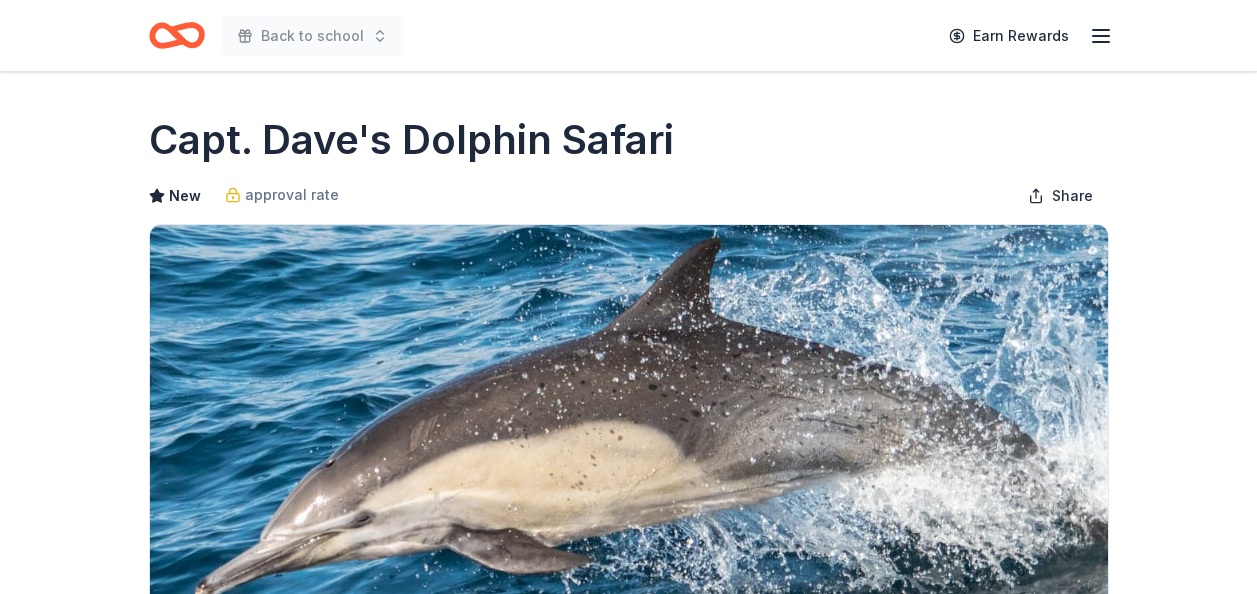 scroll, scrollTop: 0, scrollLeft: 0, axis: both 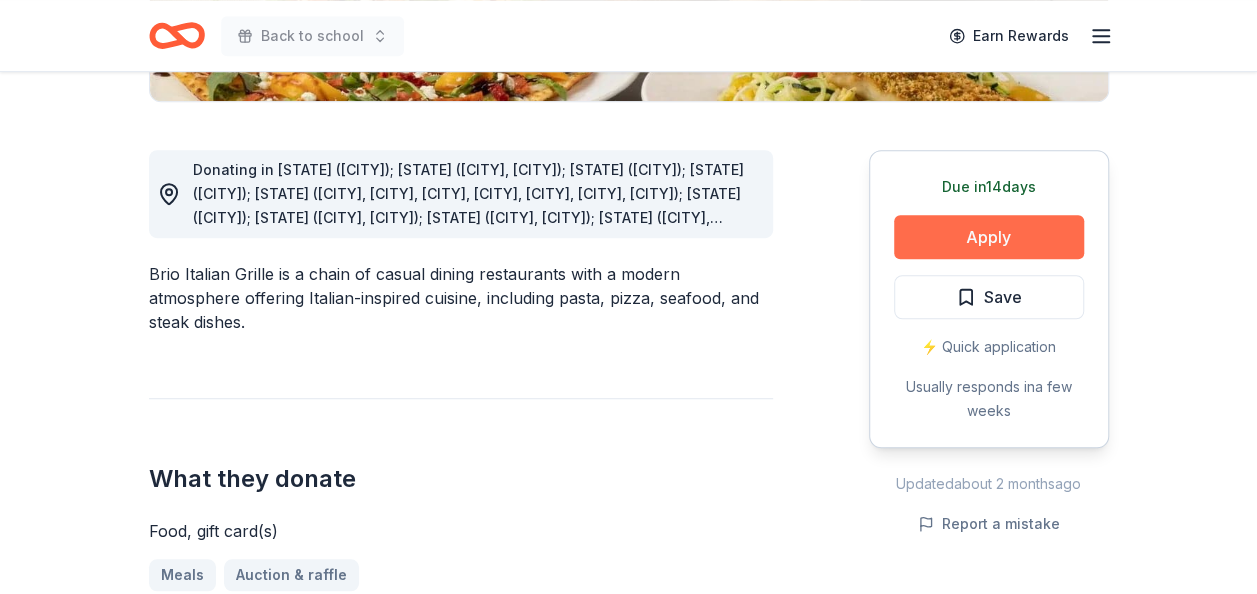 click on "Apply" at bounding box center (989, 237) 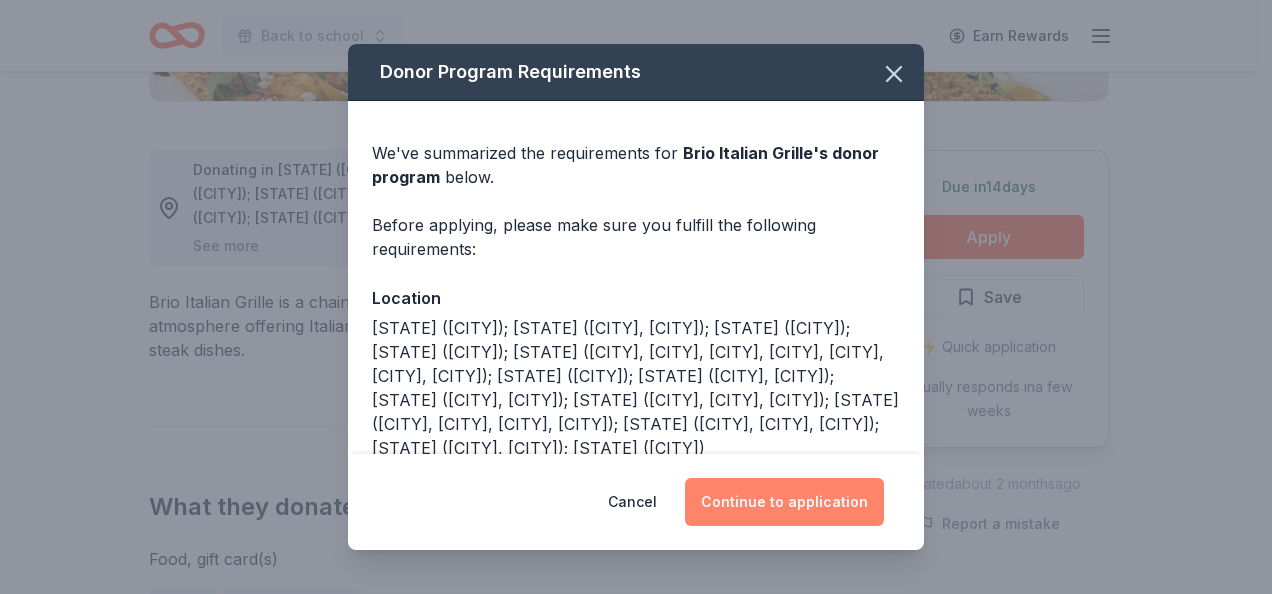 click on "Continue to application" at bounding box center [784, 502] 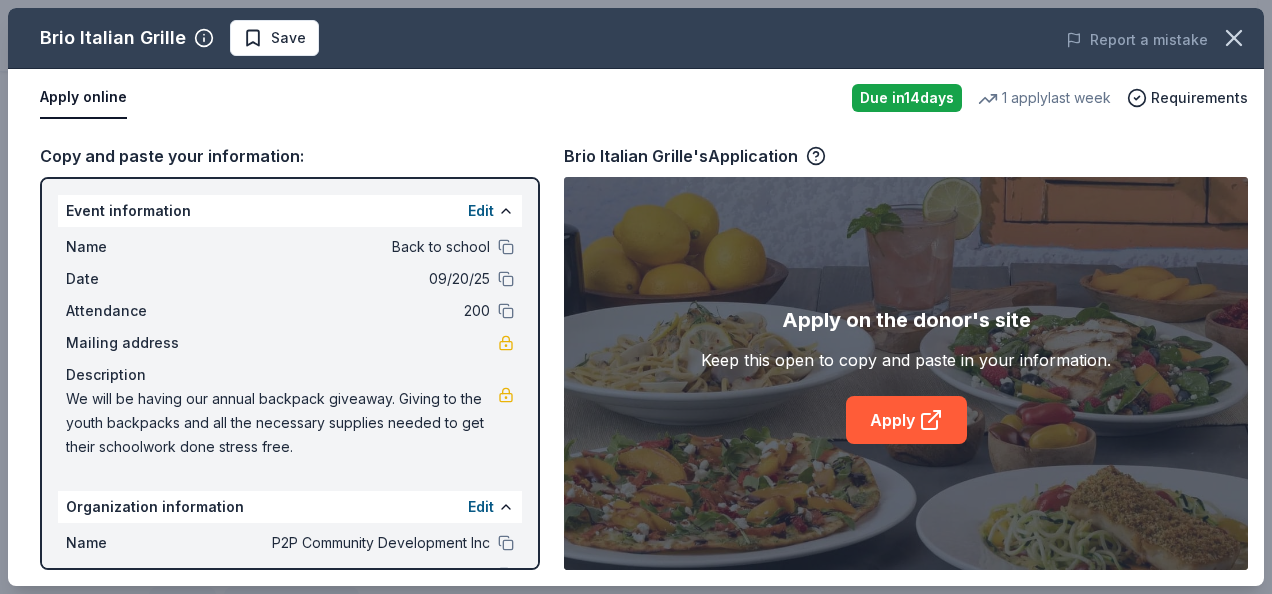 click on "Name Back to school" at bounding box center [290, 247] 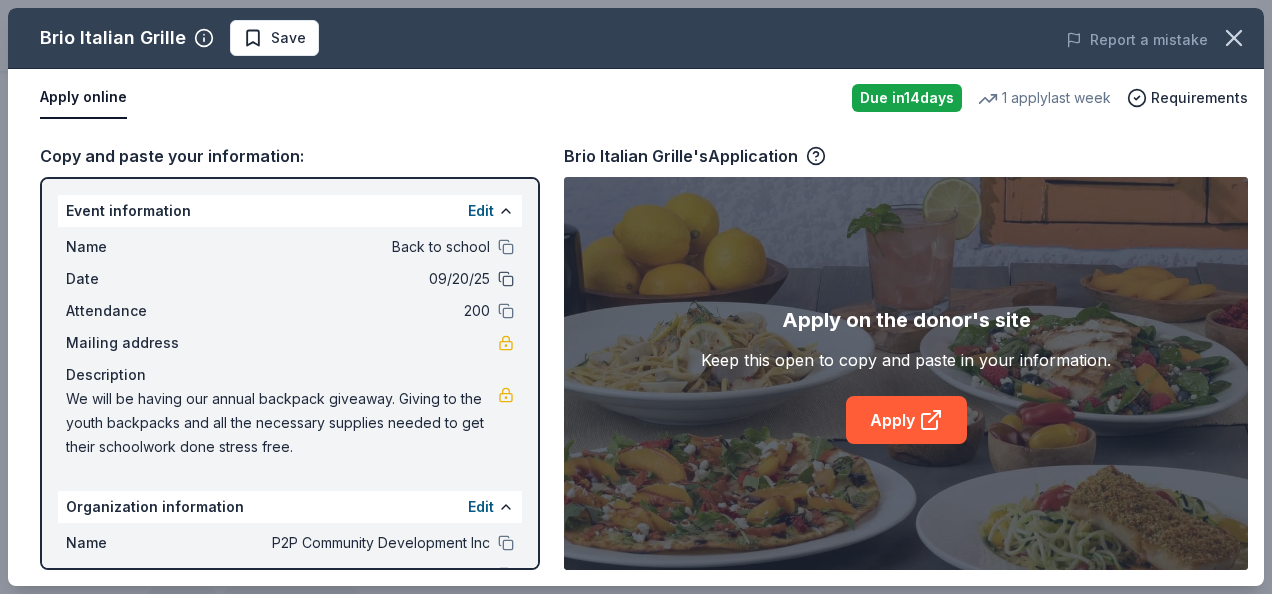 click at bounding box center (506, 279) 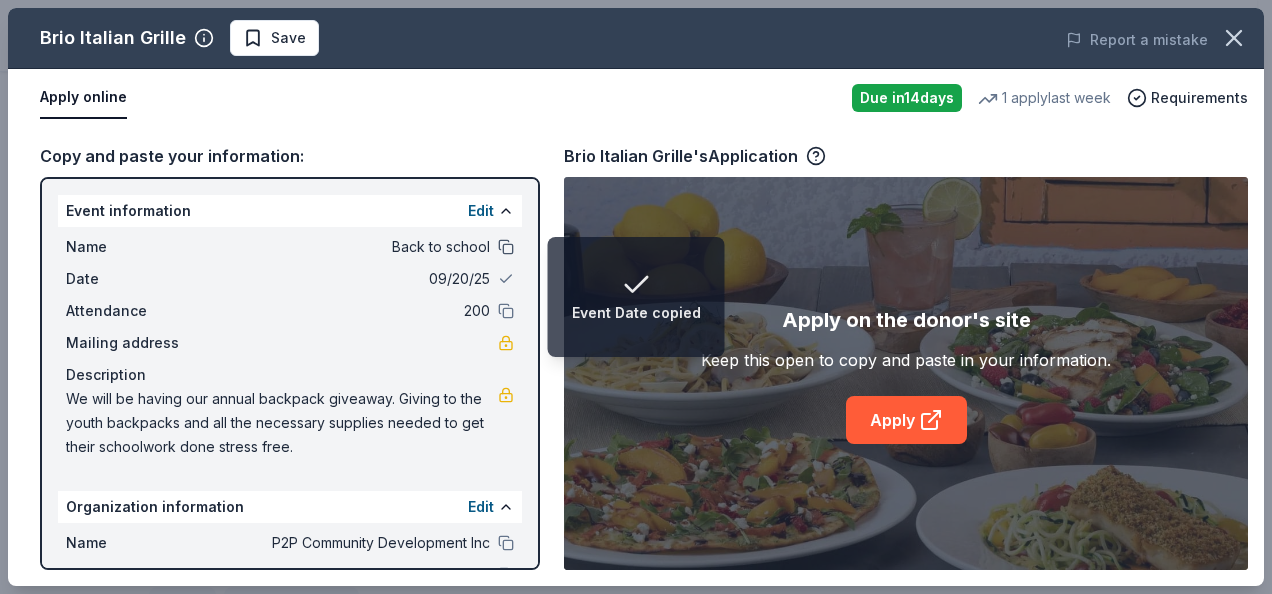 click at bounding box center (506, 247) 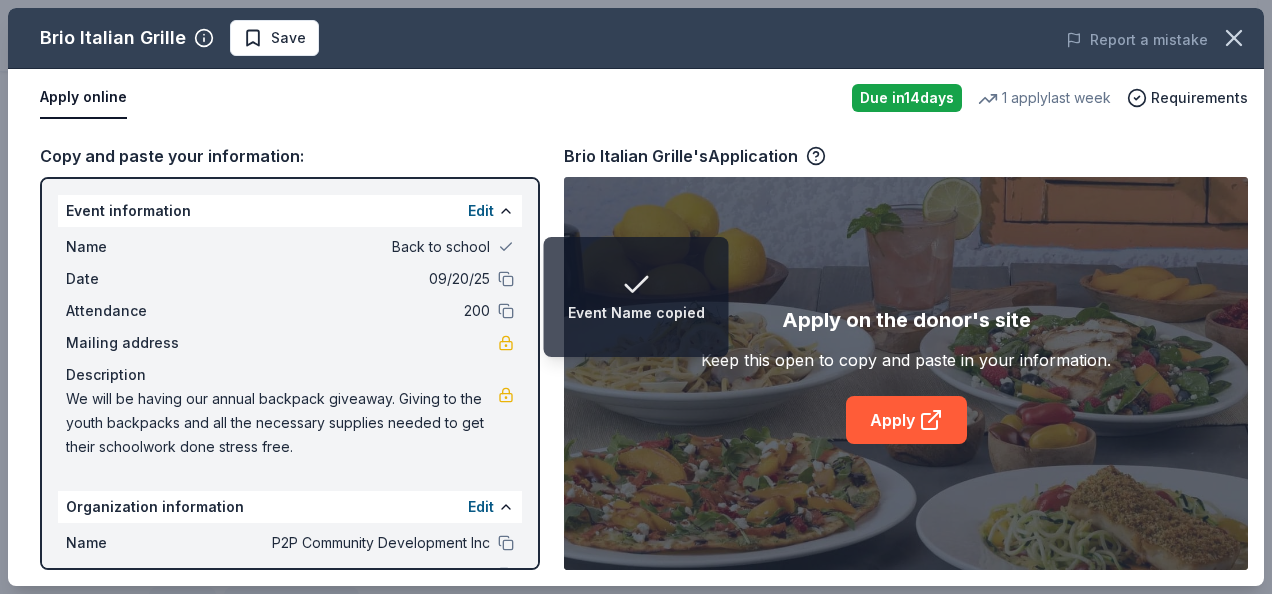 click at bounding box center [506, 311] 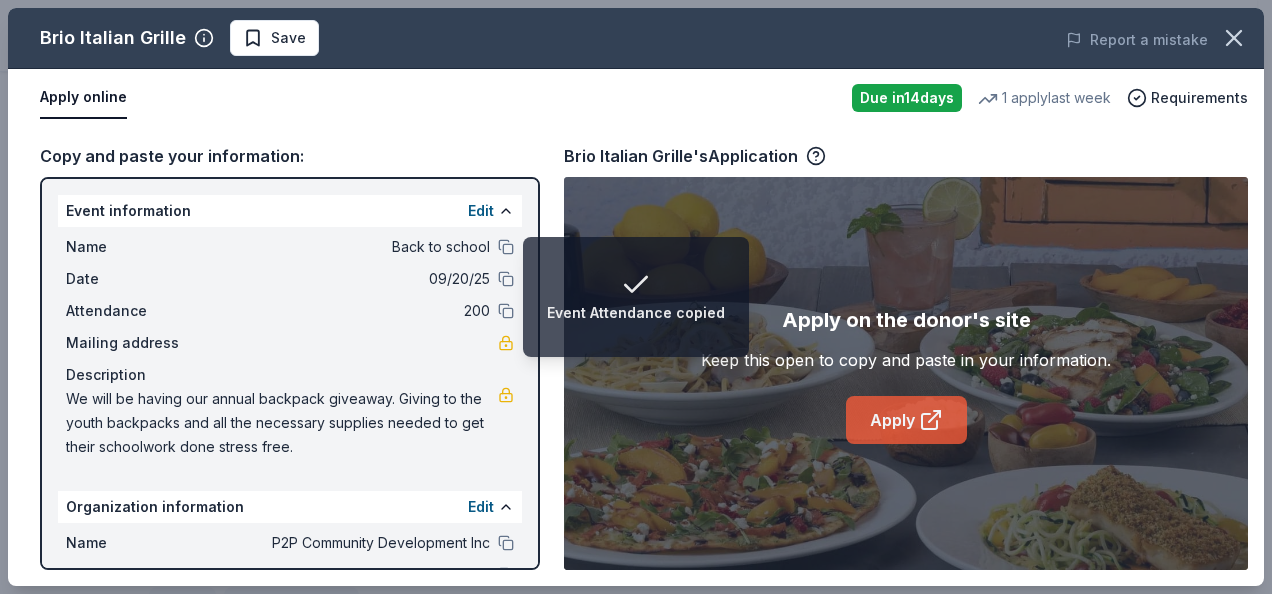 click on "Apply" at bounding box center [906, 420] 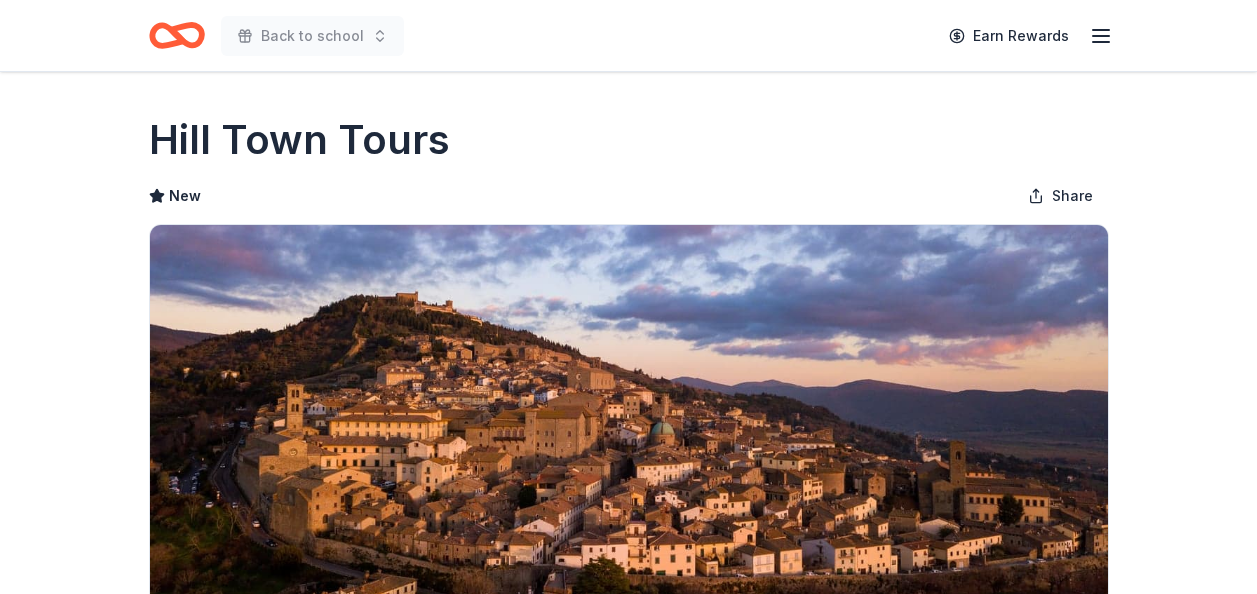scroll, scrollTop: 0, scrollLeft: 0, axis: both 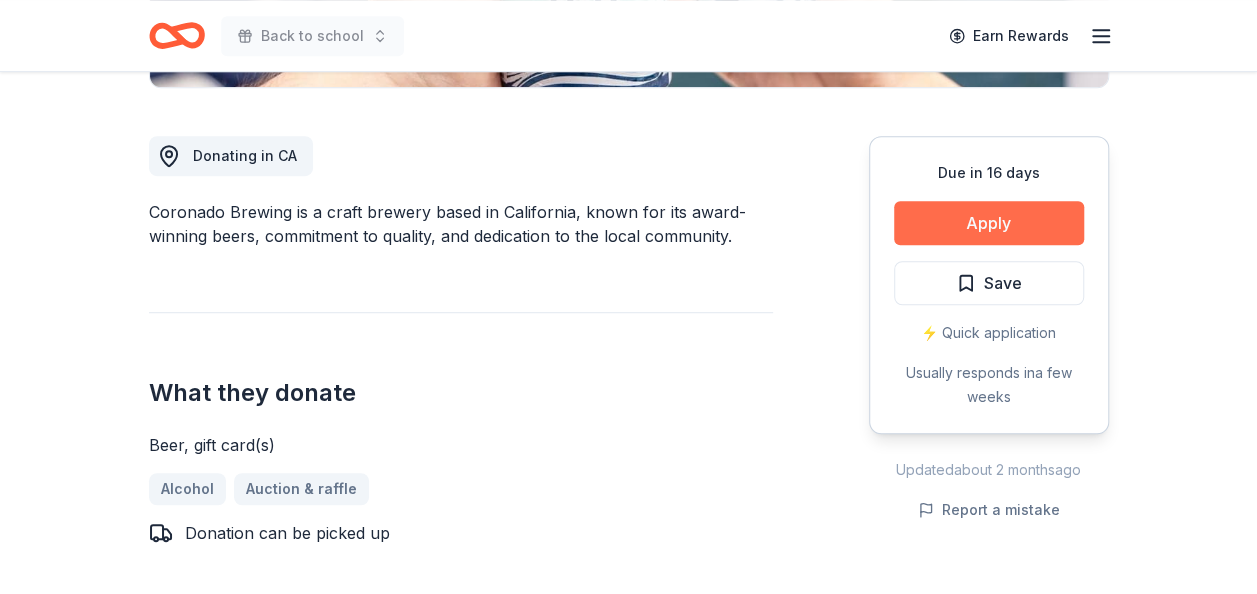 click on "Apply" at bounding box center (989, 223) 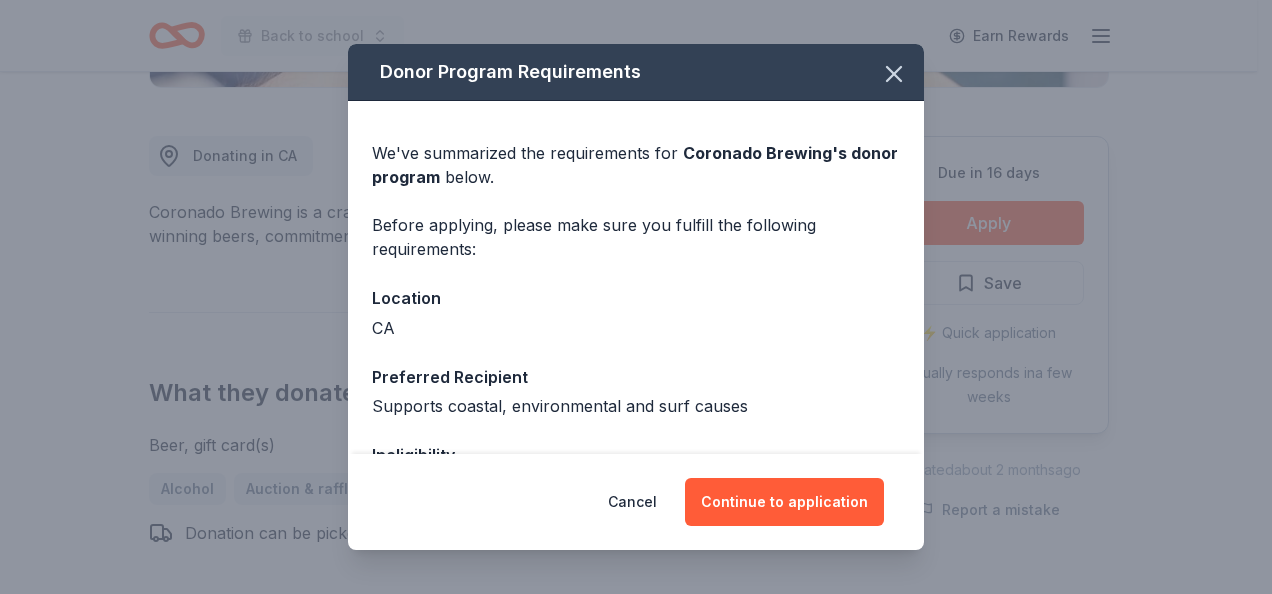 scroll, scrollTop: 40, scrollLeft: 0, axis: vertical 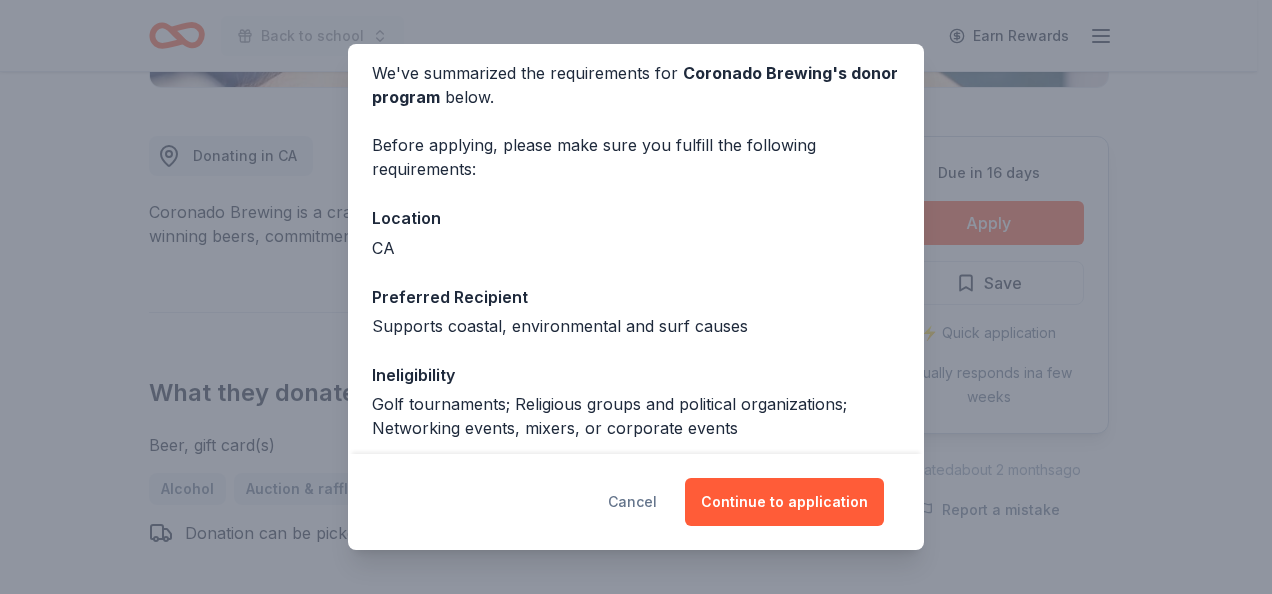 click on "Cancel" at bounding box center (632, 502) 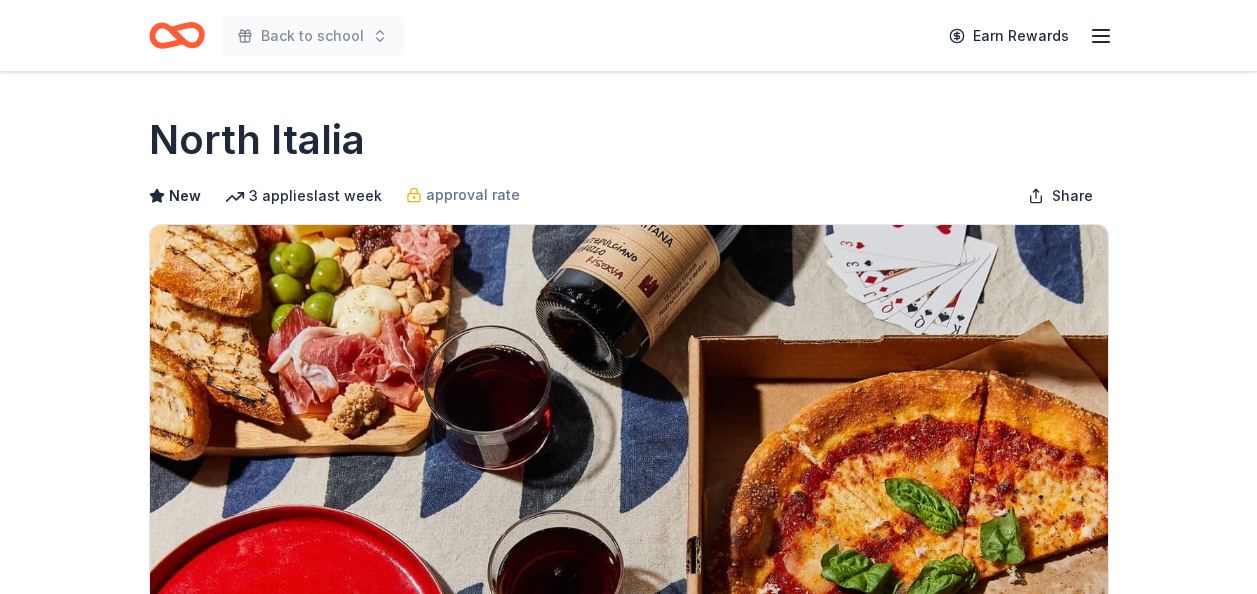 scroll, scrollTop: 0, scrollLeft: 0, axis: both 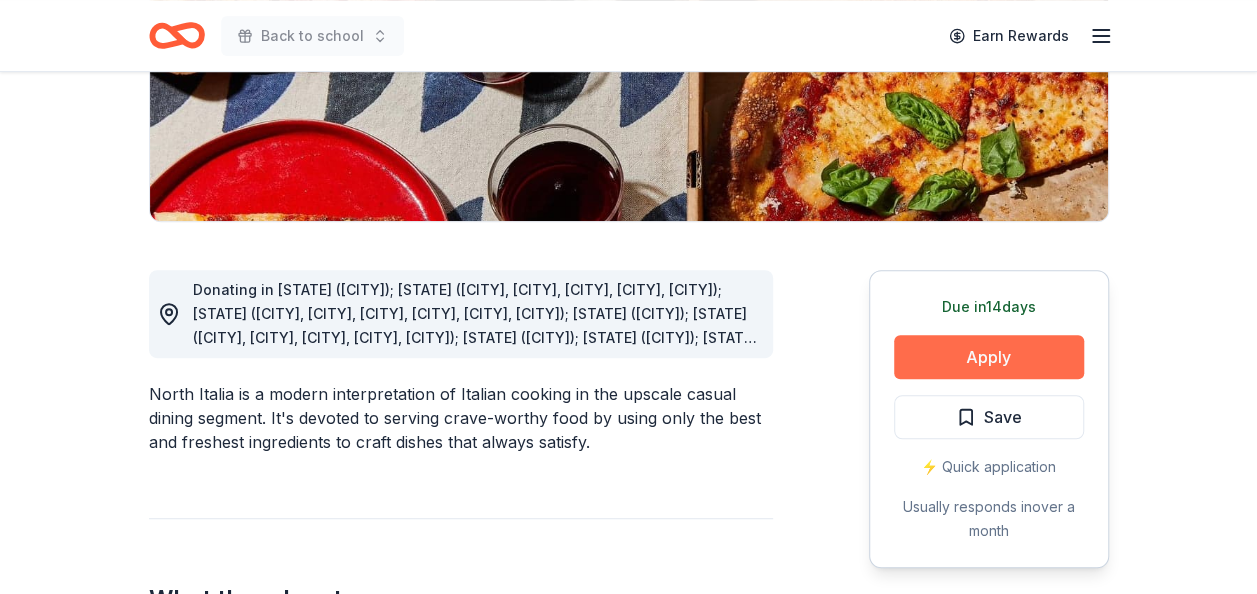 click on "Apply" at bounding box center [989, 357] 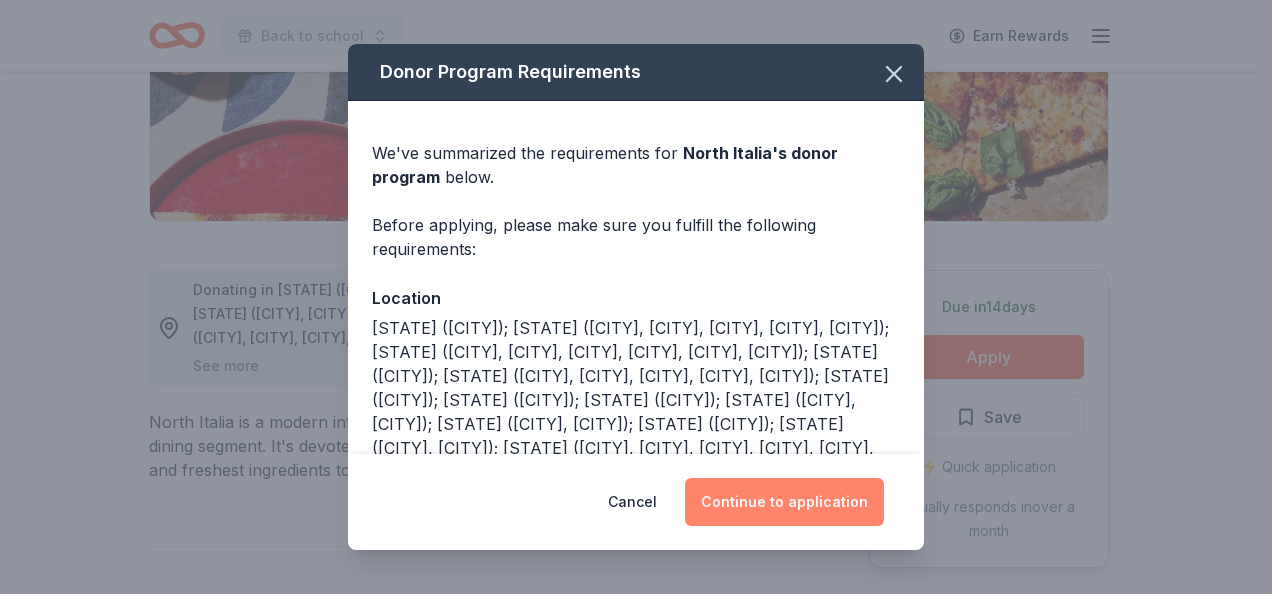 click on "Continue to application" at bounding box center [784, 502] 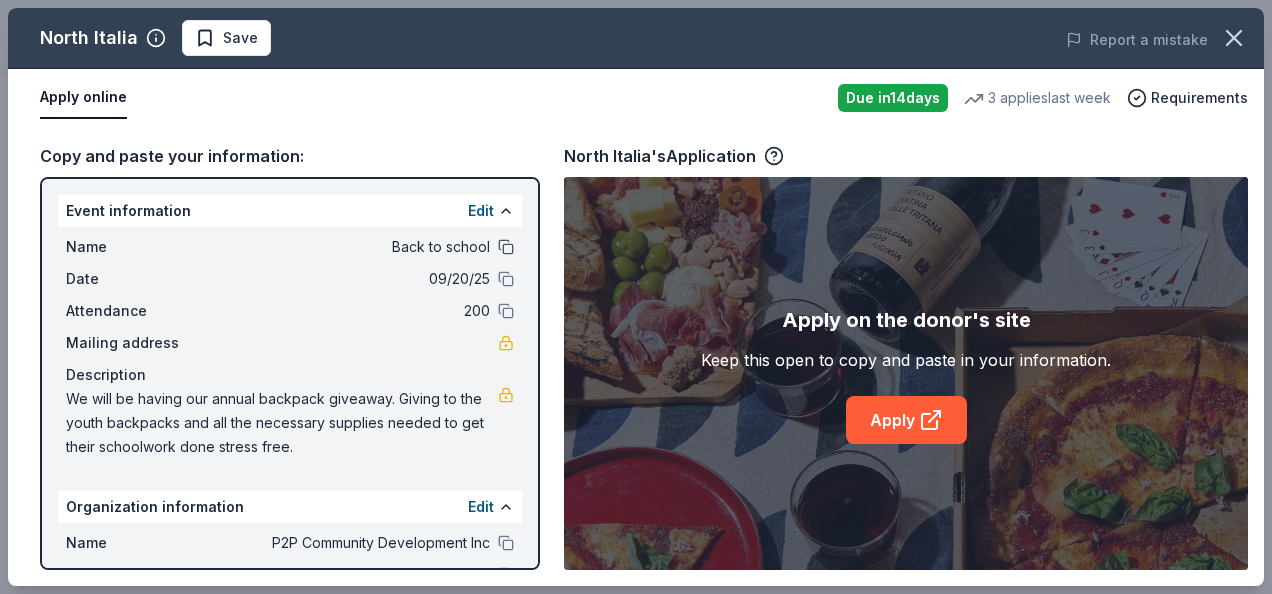 click at bounding box center (506, 247) 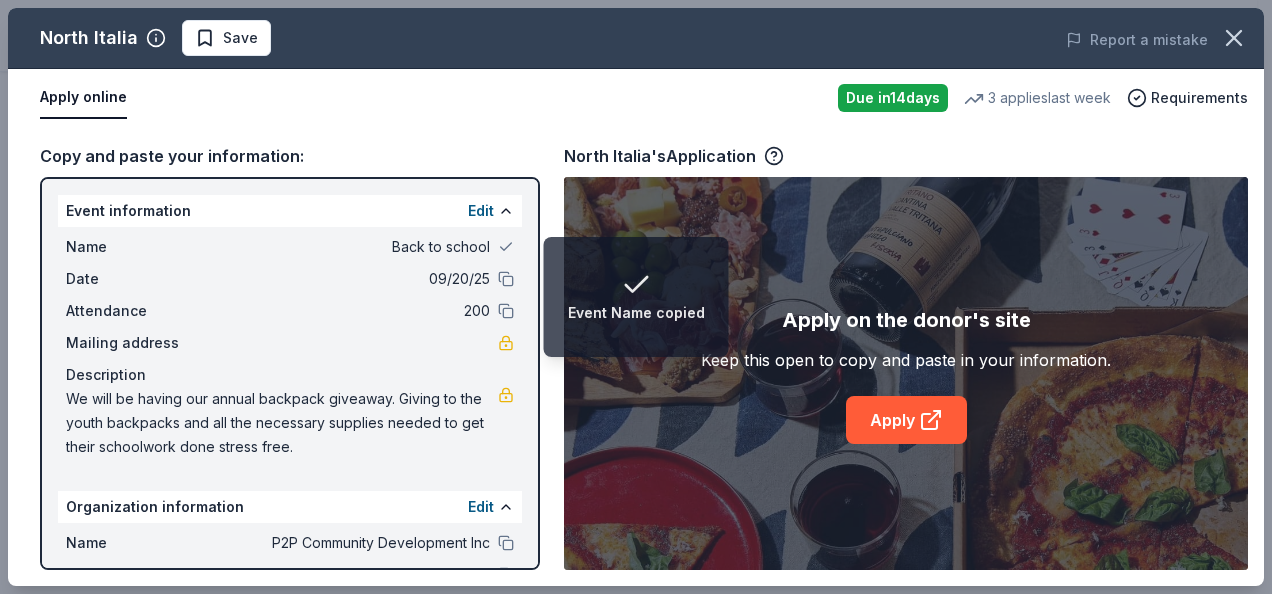 click on "Name Back to school Date [DATE] Attendance [NUMBER] Mailing address Description We will be having our annual backpack giveaway. Giving to the youth backpacks and all the necessary supplies needed to get their schoolwork done stress free." at bounding box center (290, 347) 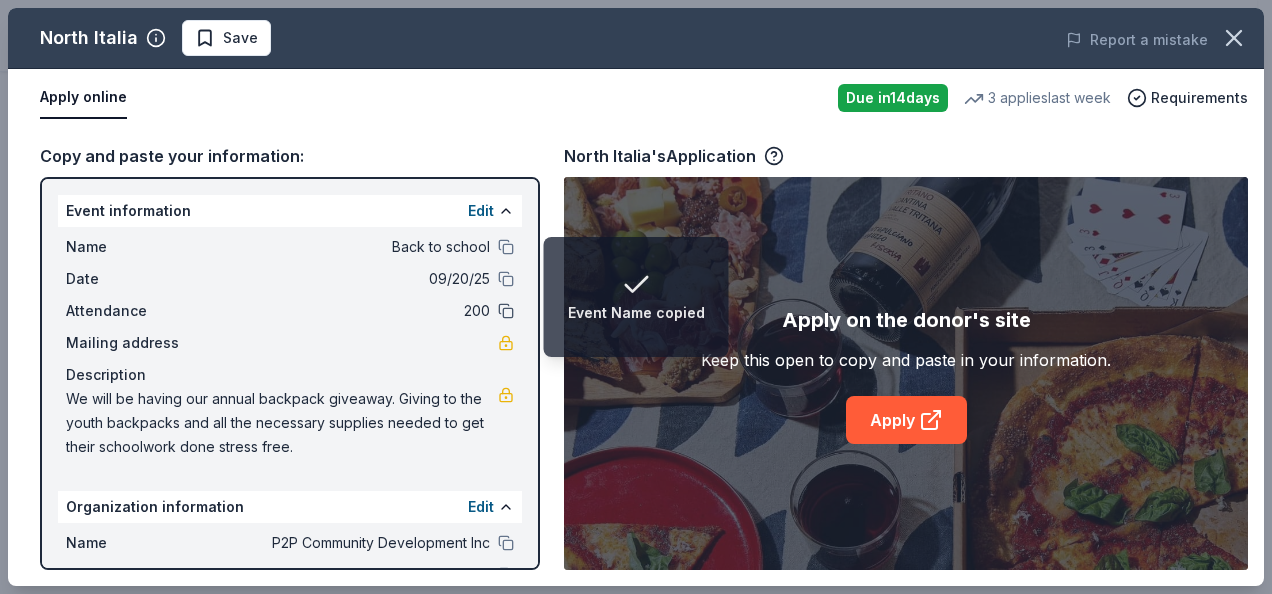 click at bounding box center (506, 311) 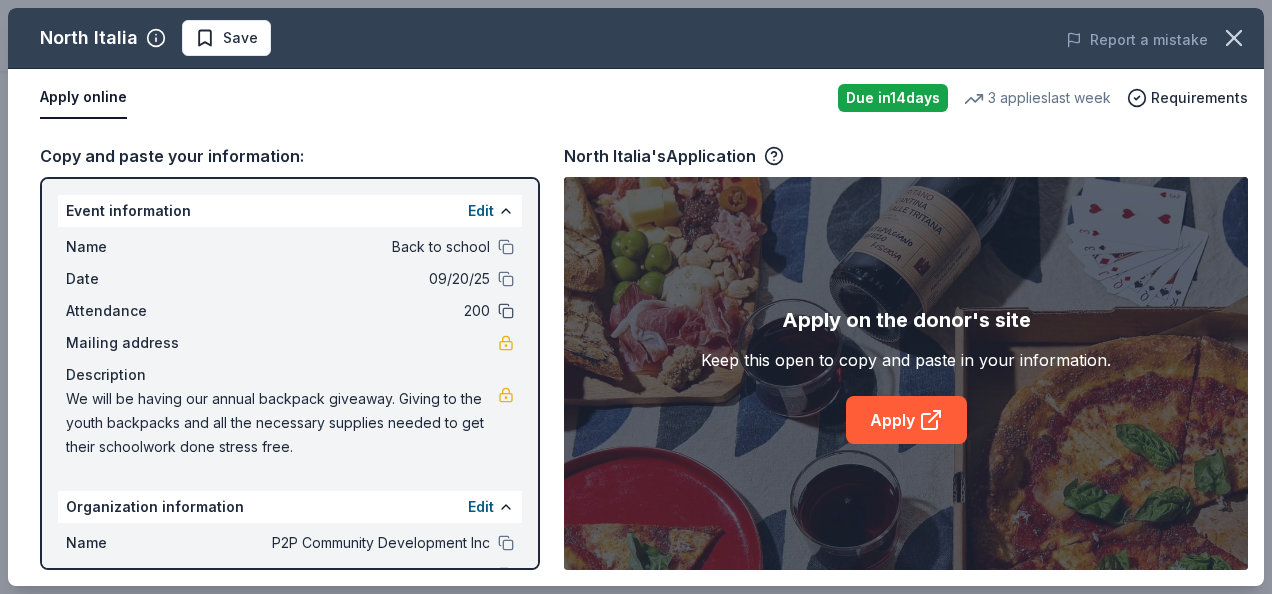 click at bounding box center [506, 311] 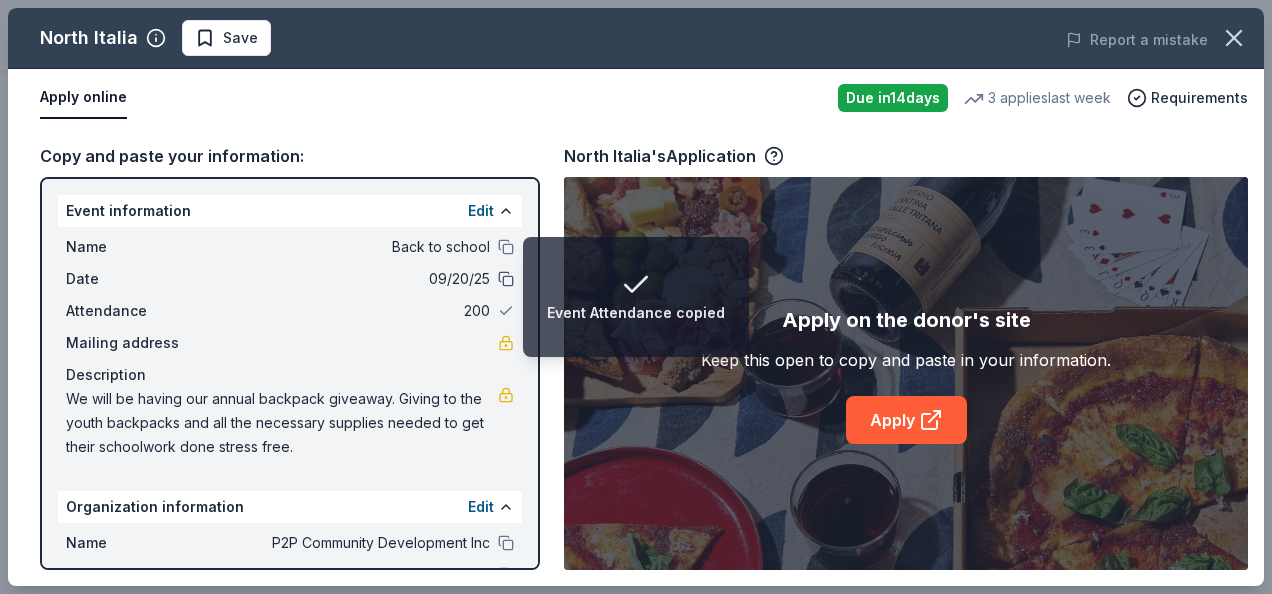 click at bounding box center [506, 279] 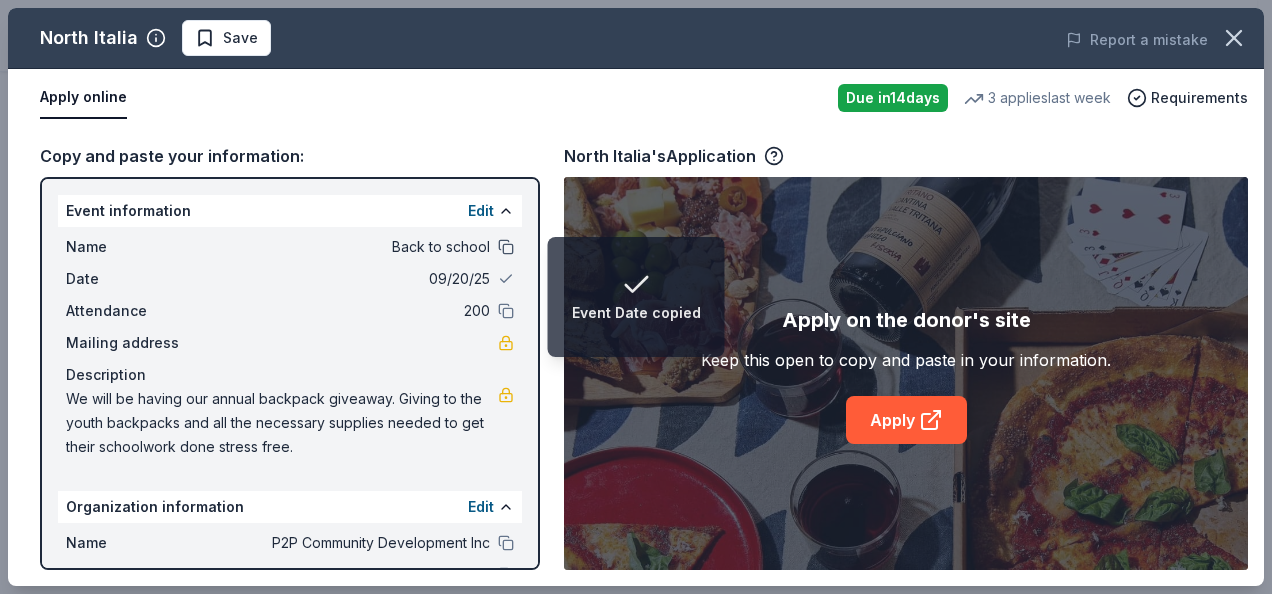 click at bounding box center (506, 247) 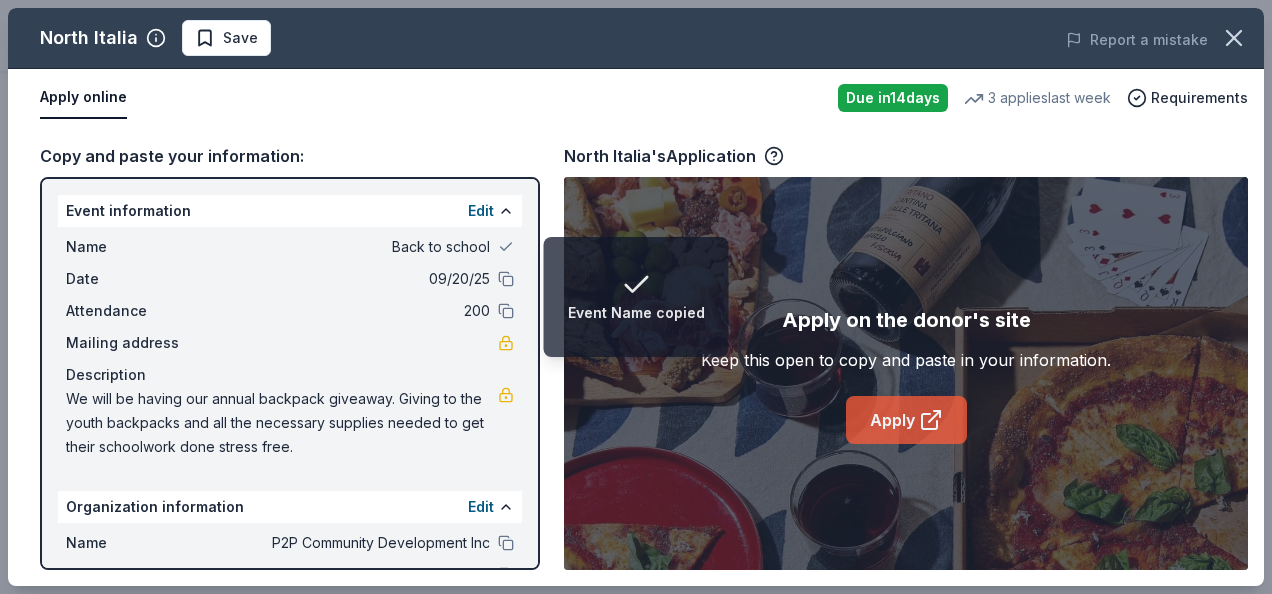 click on "Apply" at bounding box center [906, 420] 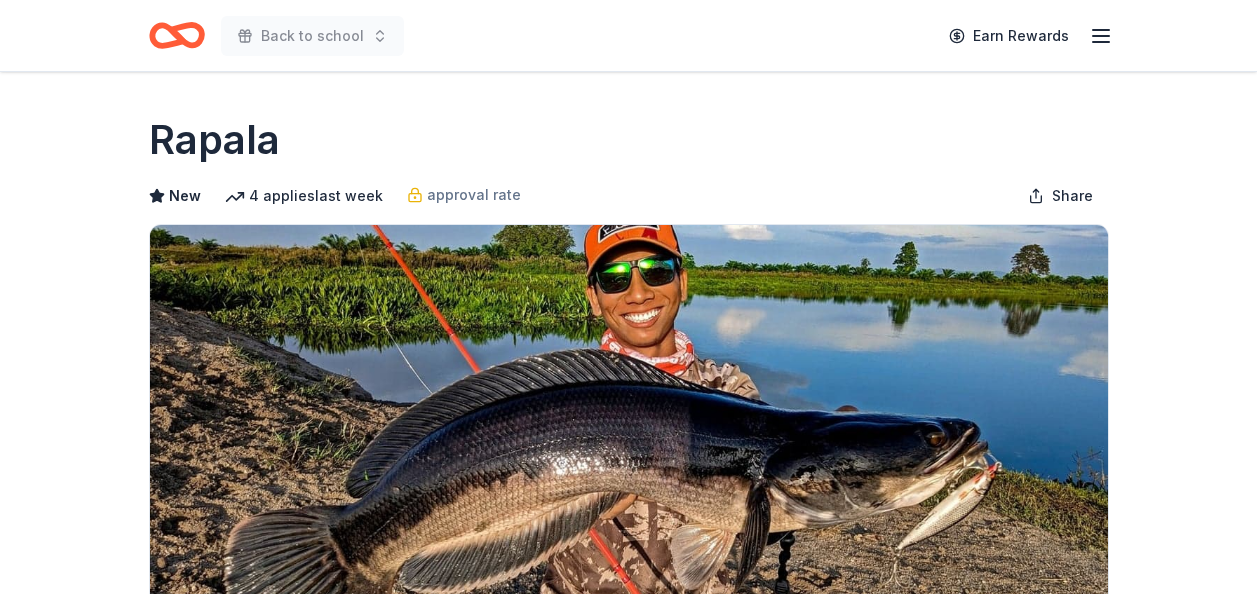 scroll, scrollTop: 0, scrollLeft: 0, axis: both 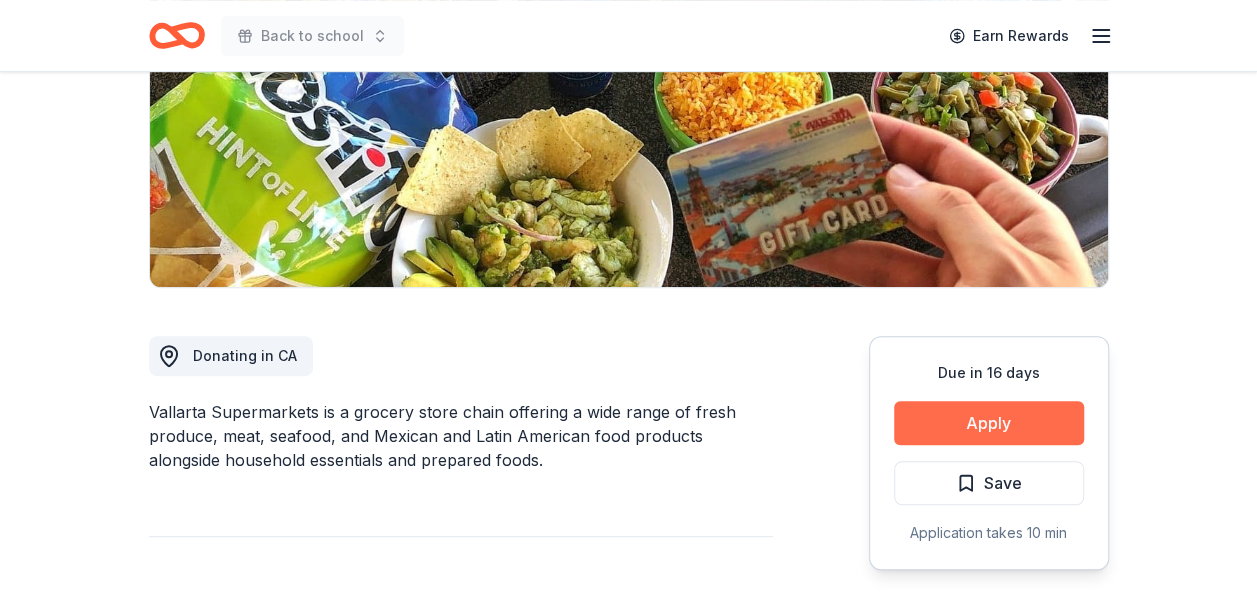 click on "Apply" at bounding box center [989, 423] 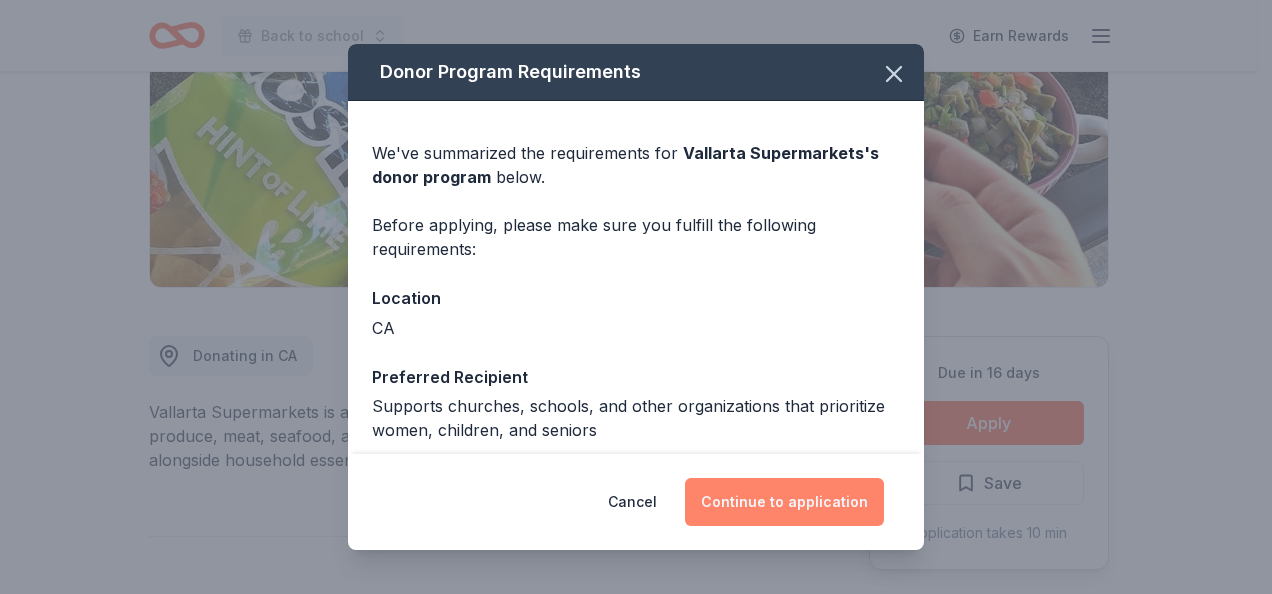 click on "Continue to application" at bounding box center [784, 502] 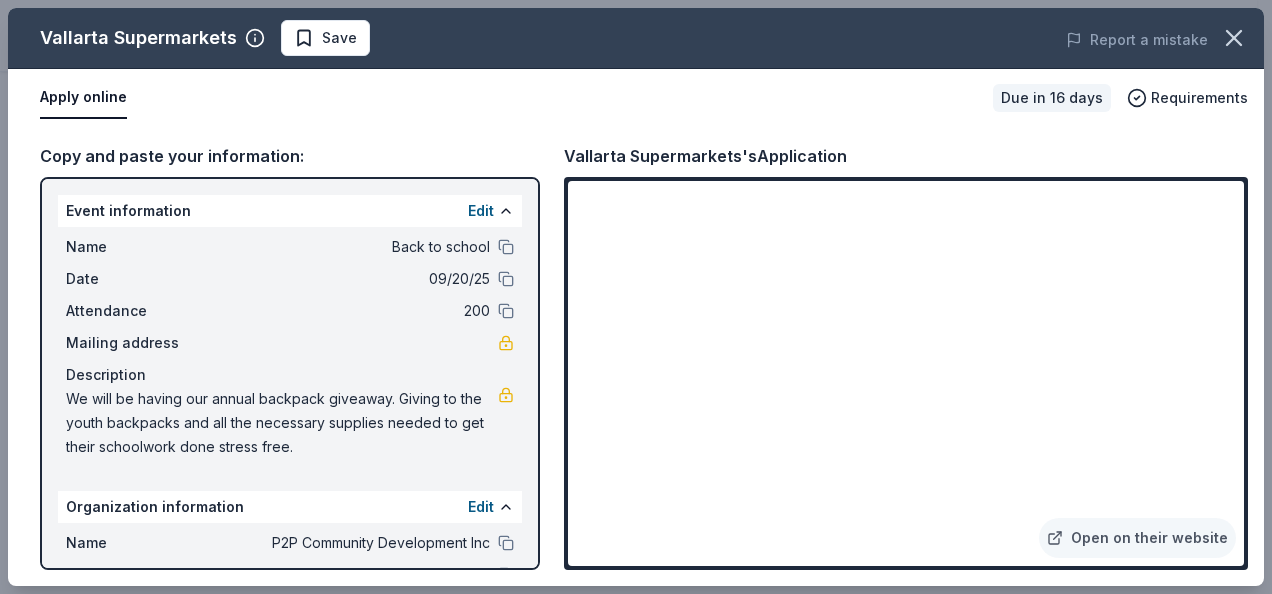click on "Name Back to school" at bounding box center (290, 247) 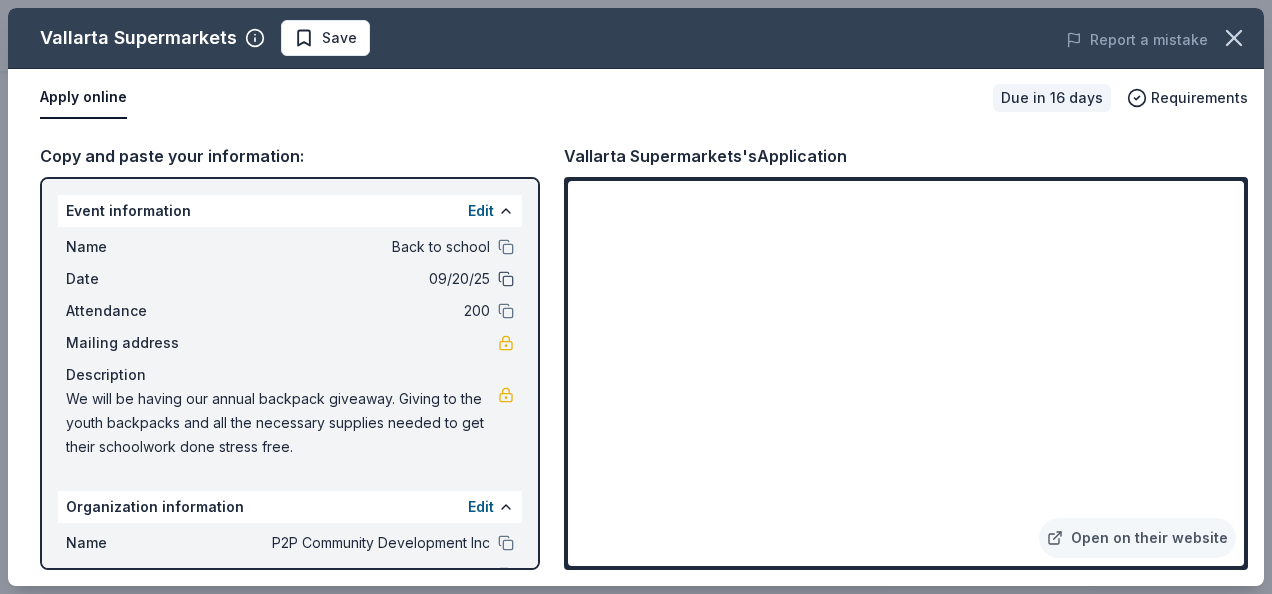 click at bounding box center (506, 279) 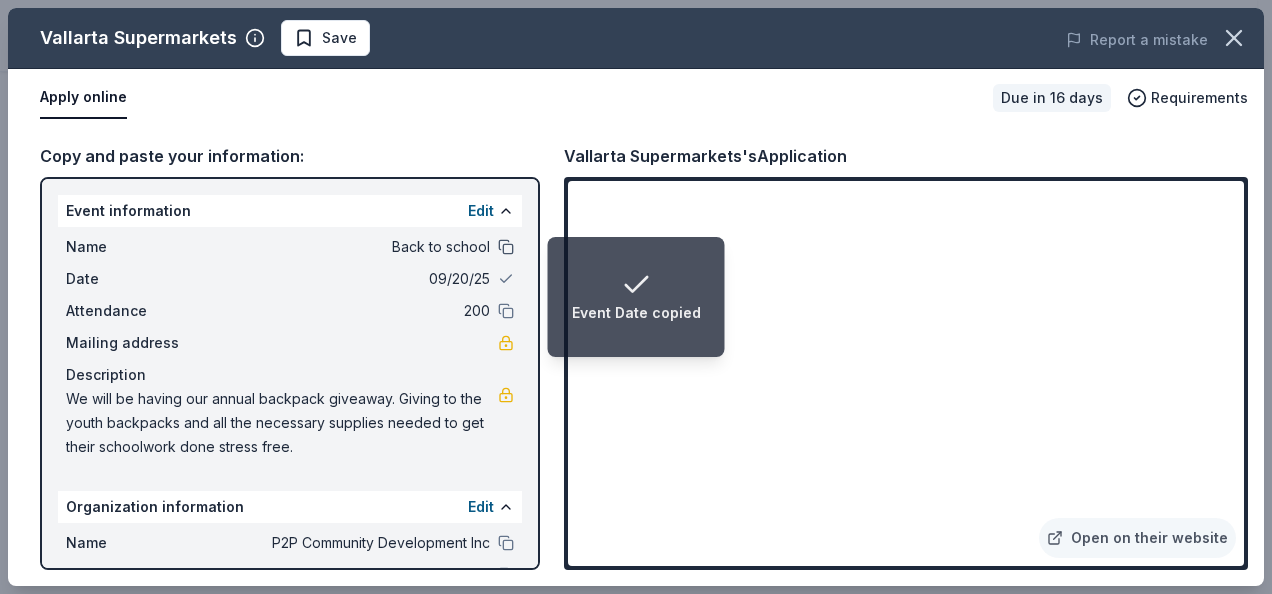 click at bounding box center (506, 247) 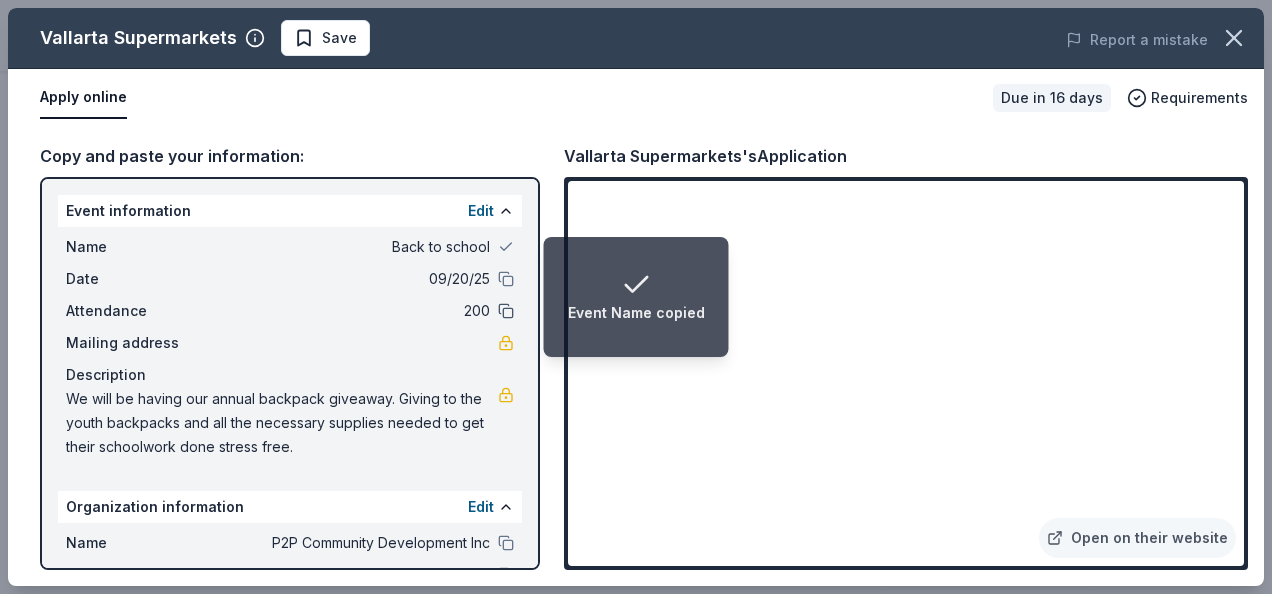 click at bounding box center (506, 311) 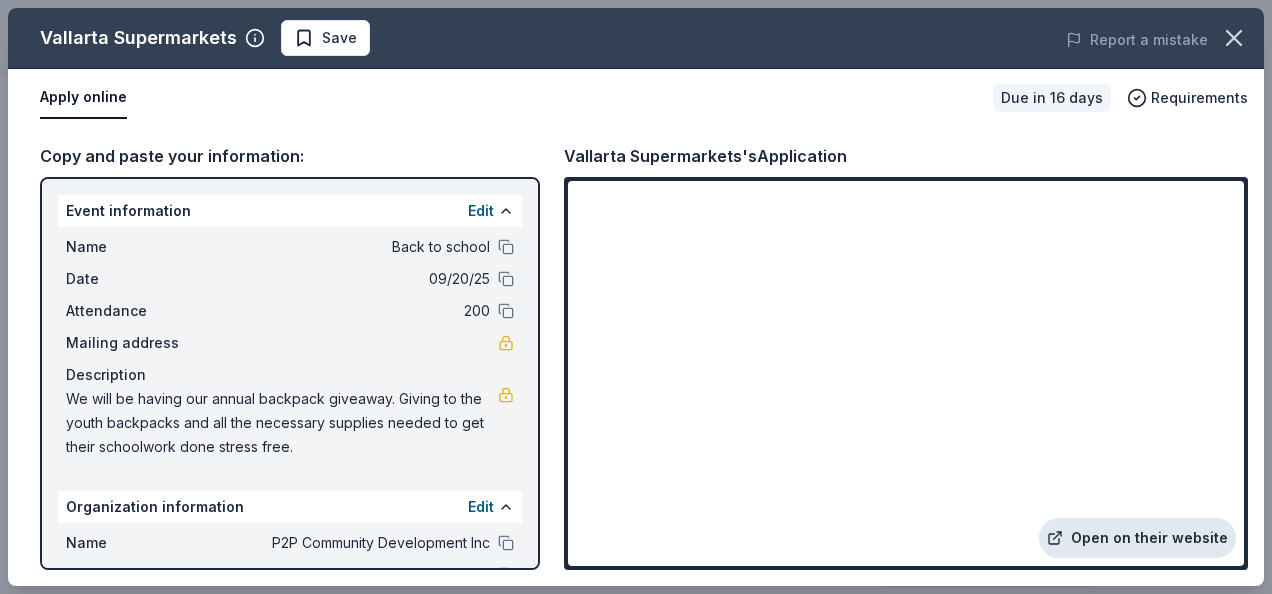 click on "Open on their website" at bounding box center [1137, 538] 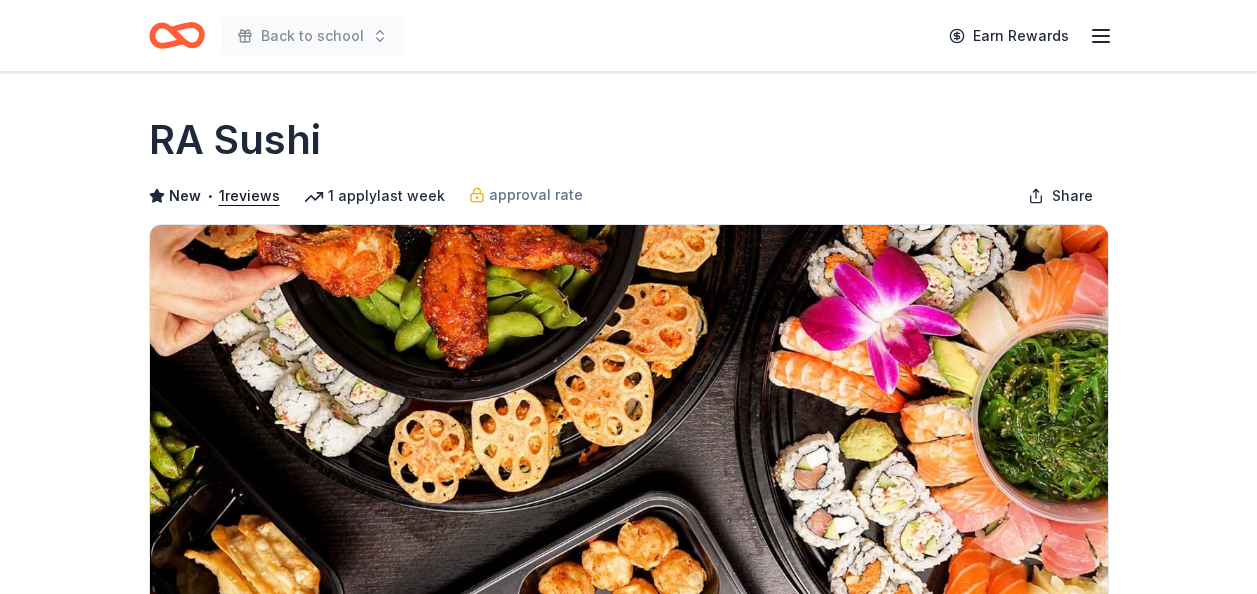 scroll, scrollTop: 0, scrollLeft: 0, axis: both 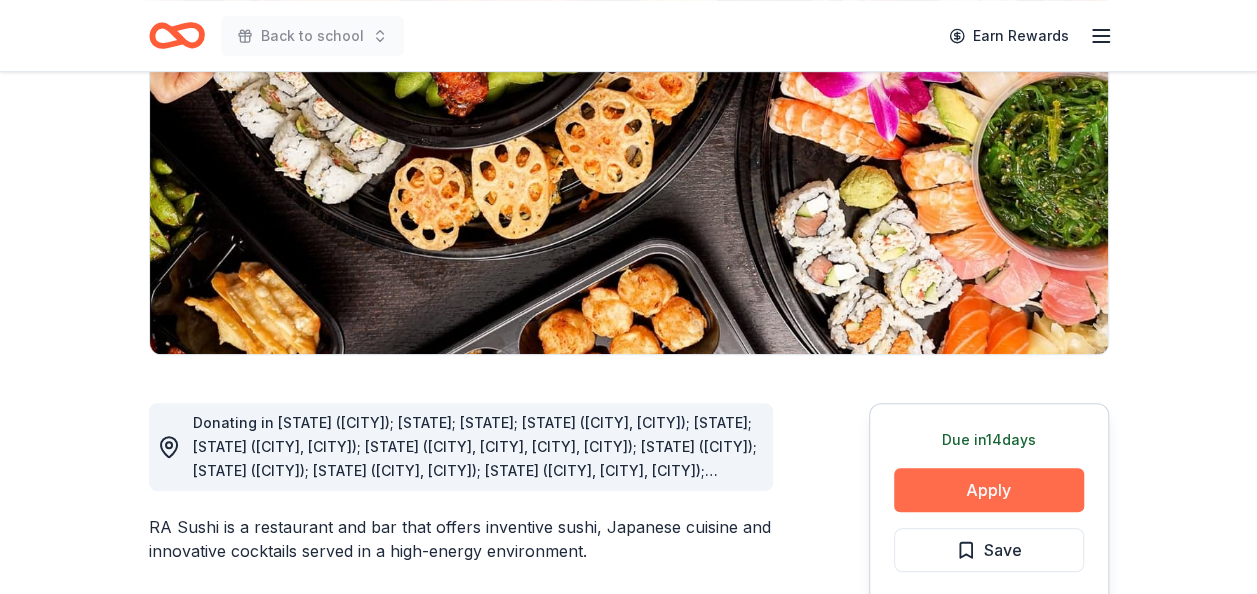 click on "Apply" at bounding box center (989, 490) 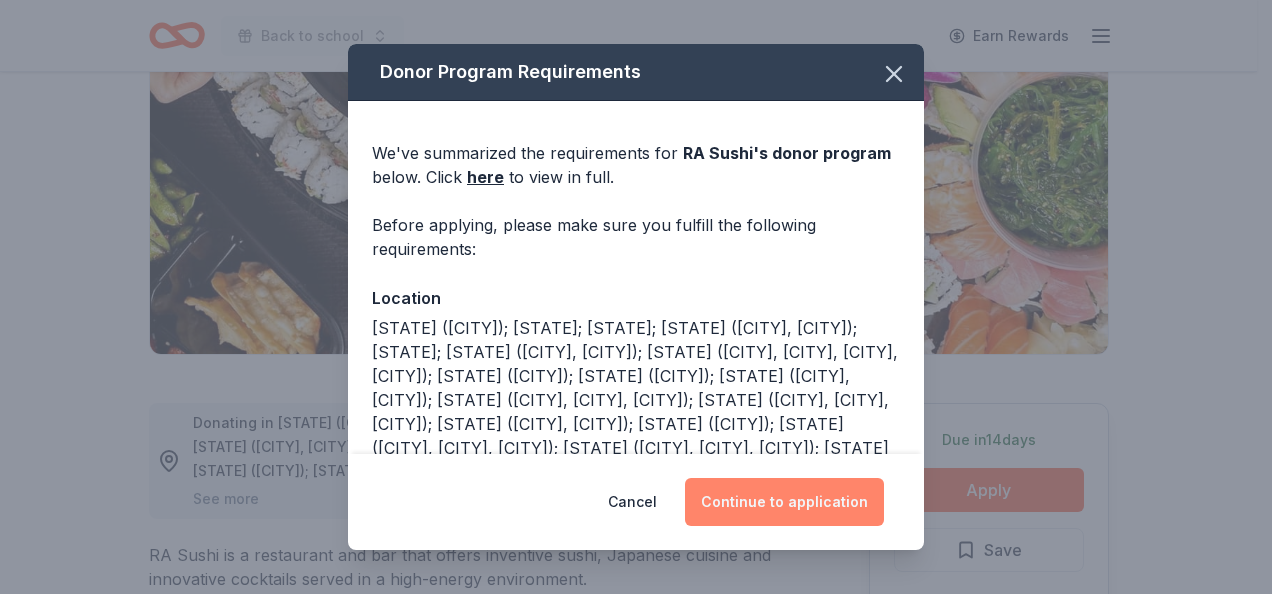 click on "Continue to application" at bounding box center (784, 502) 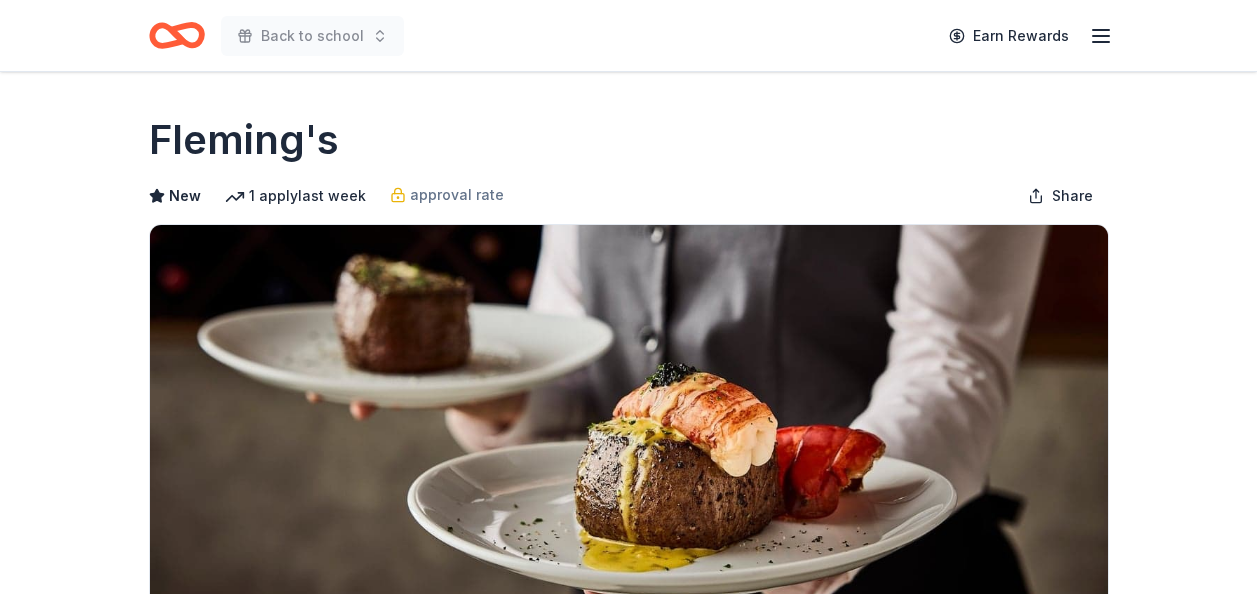 scroll, scrollTop: 0, scrollLeft: 0, axis: both 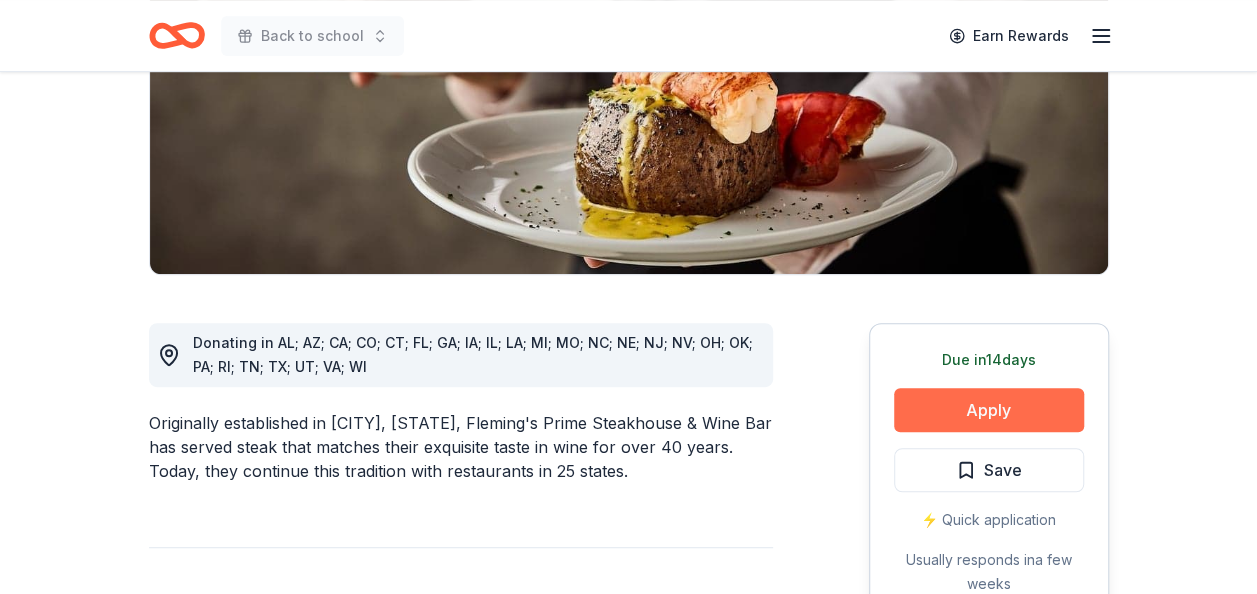 click on "Apply" at bounding box center (989, 410) 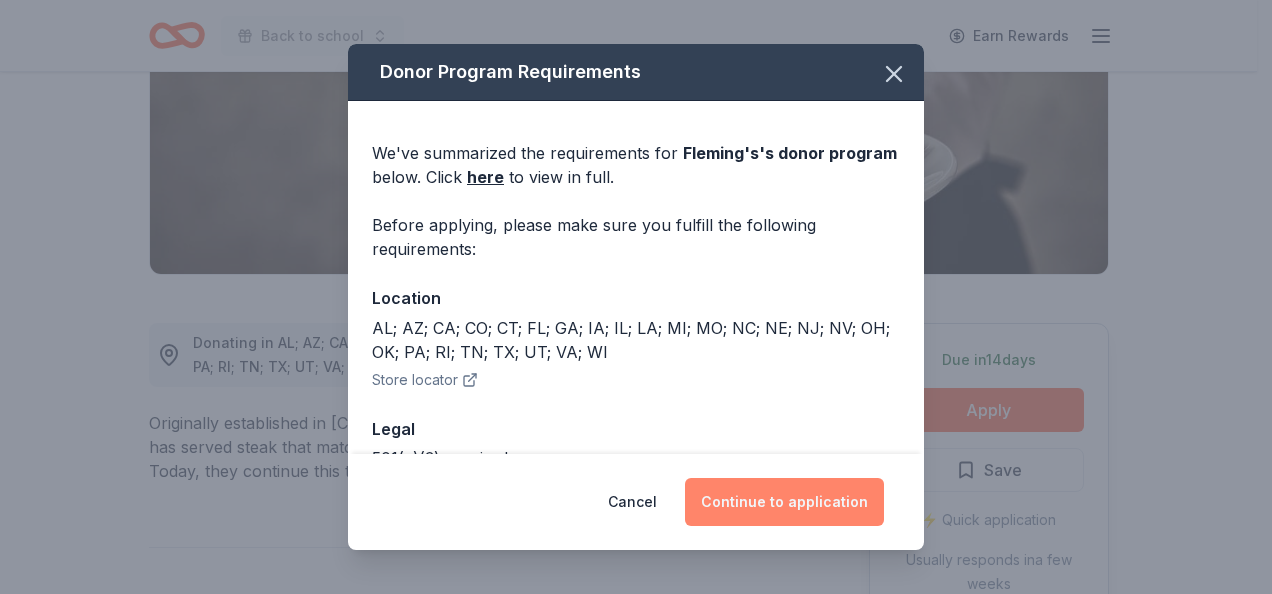 click on "Continue to application" at bounding box center [784, 502] 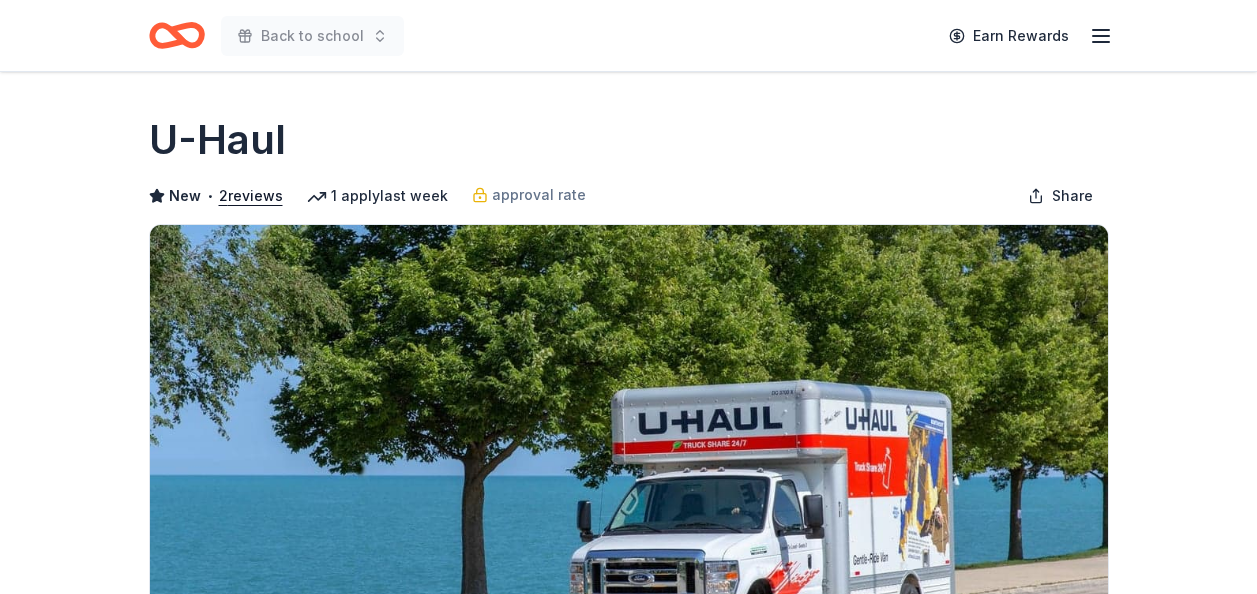 scroll, scrollTop: 0, scrollLeft: 0, axis: both 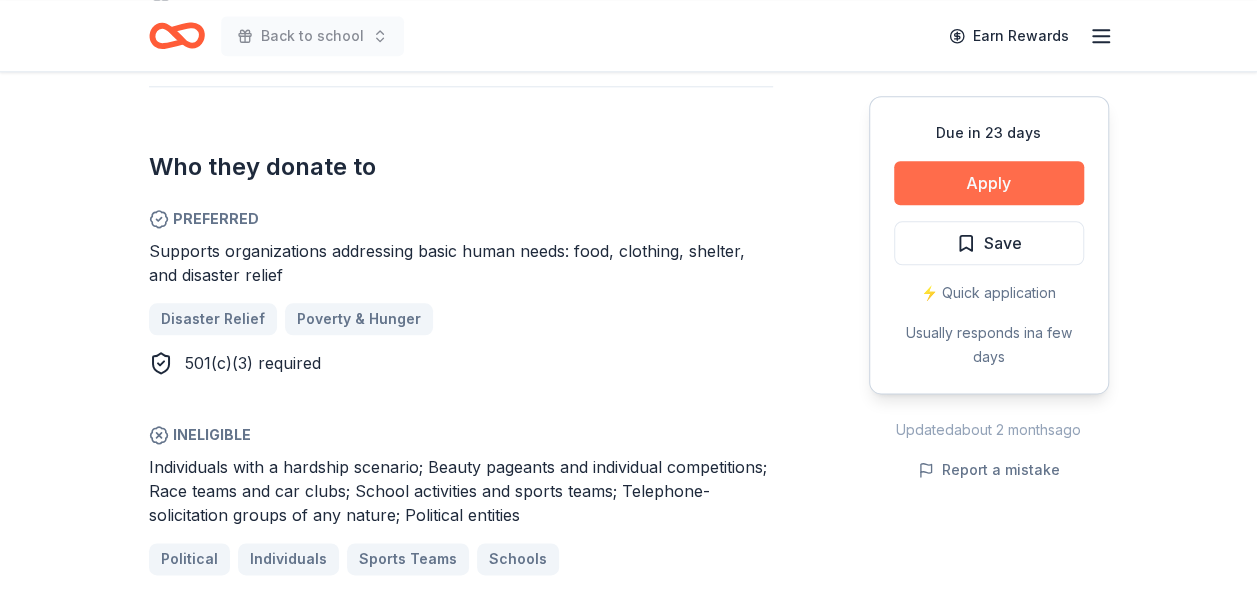 click on "Apply" at bounding box center [989, 183] 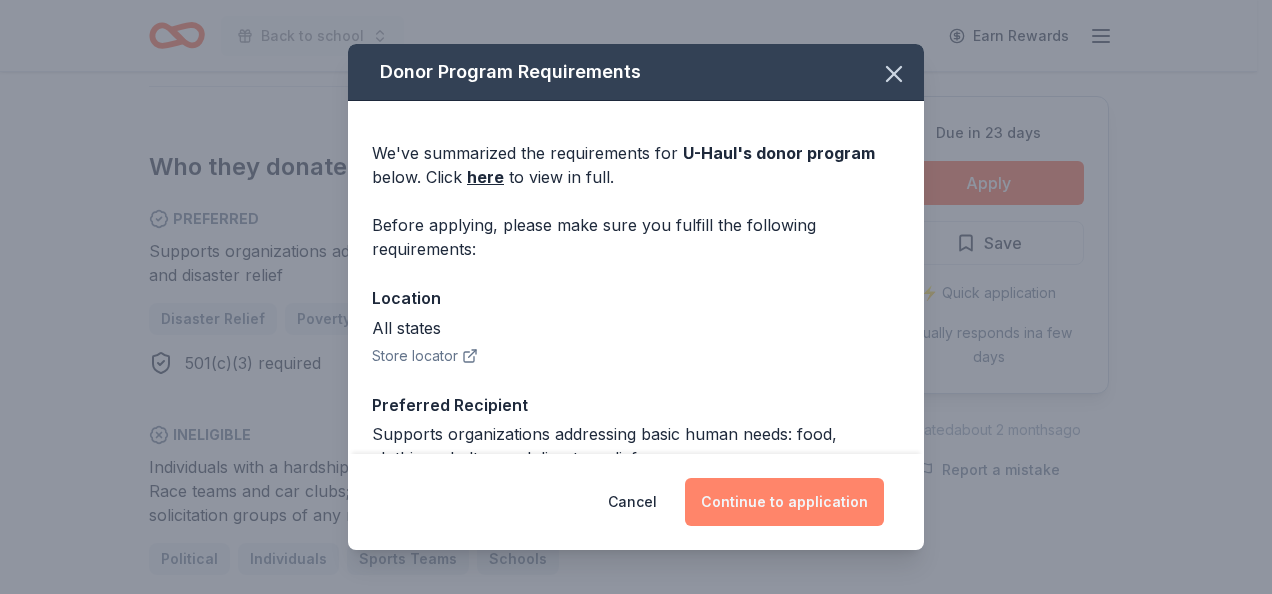 click on "Continue to application" at bounding box center [784, 502] 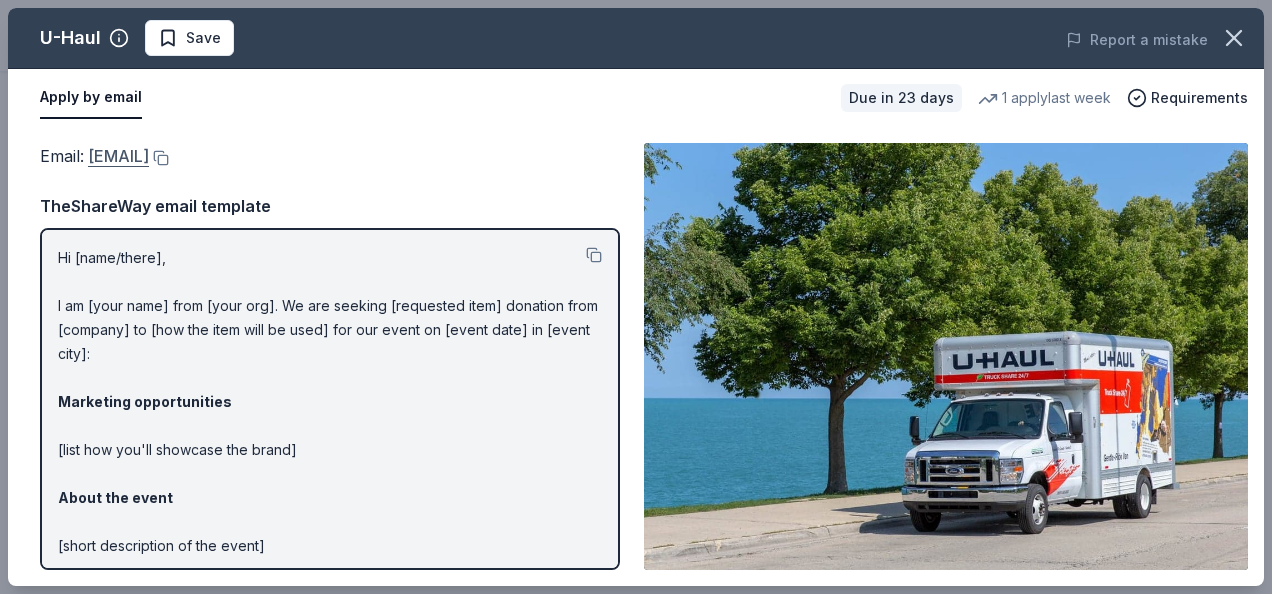 click on "donations@uhaul.com" at bounding box center [118, 156] 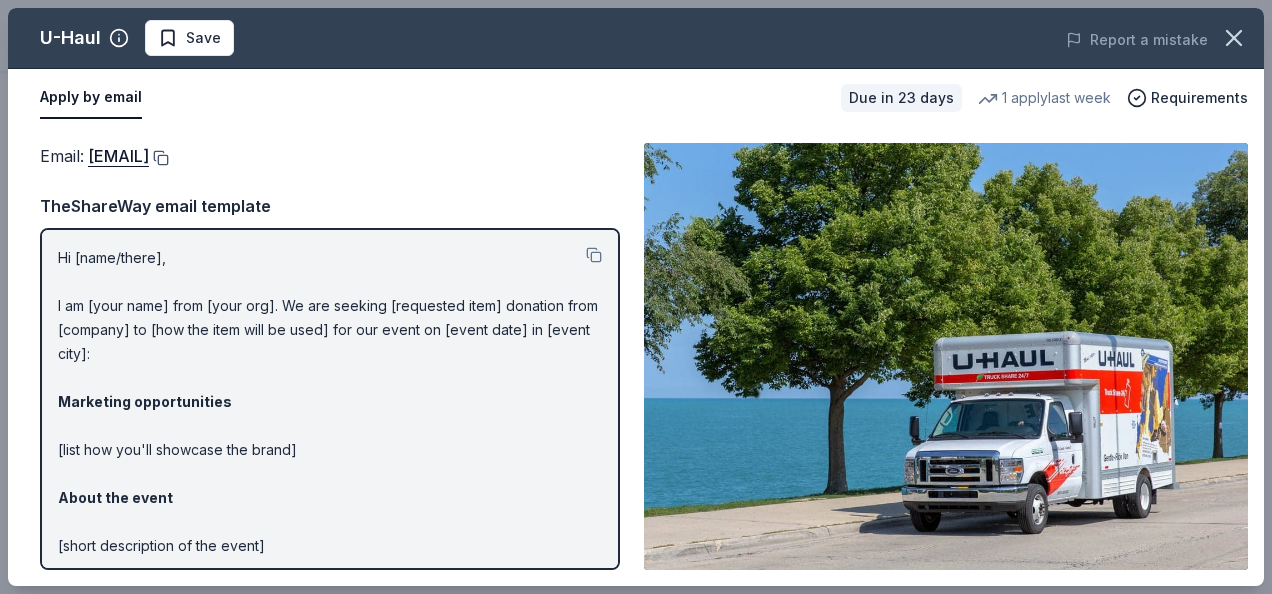 click at bounding box center (159, 158) 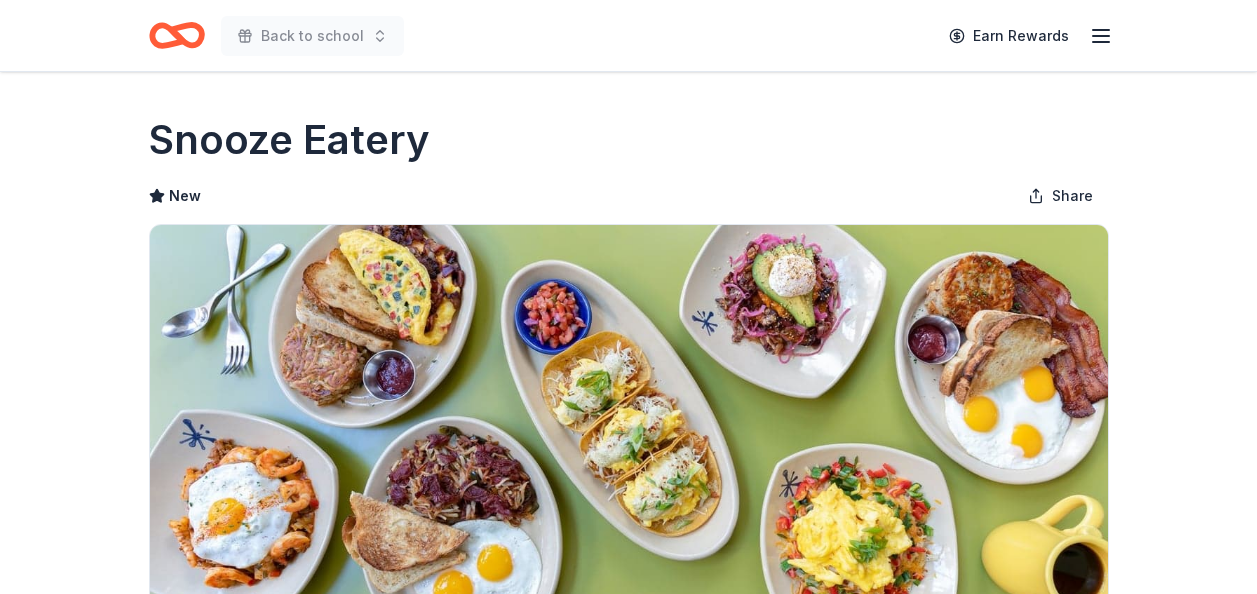 scroll, scrollTop: 0, scrollLeft: 0, axis: both 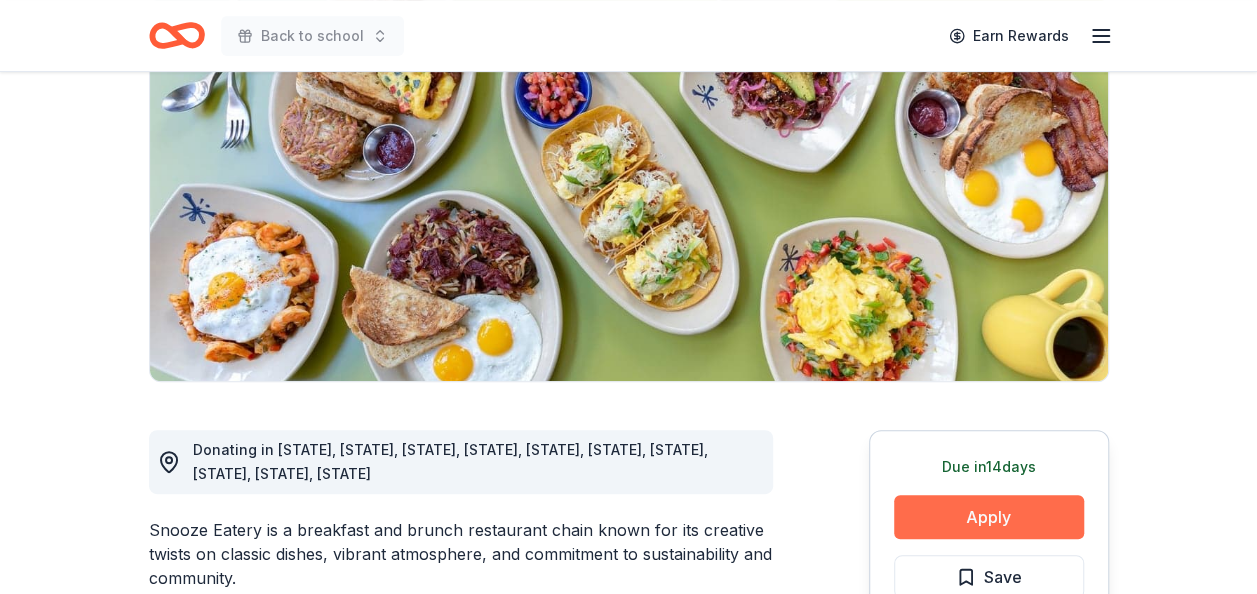 click on "Apply" at bounding box center [989, 517] 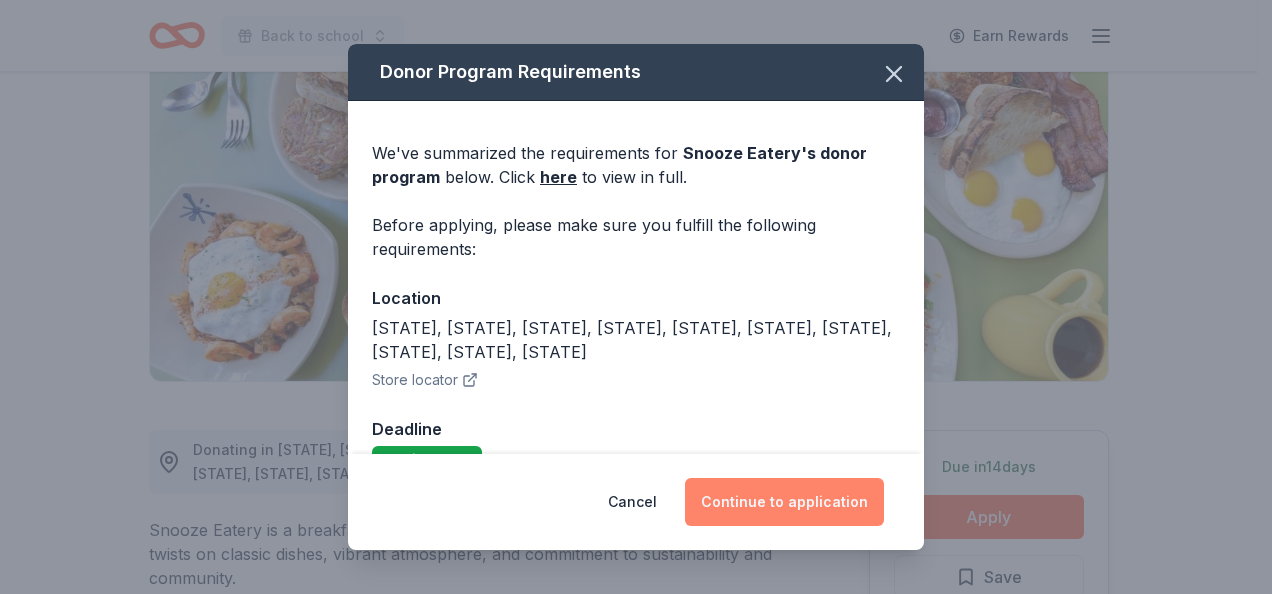 click on "Continue to application" at bounding box center (784, 502) 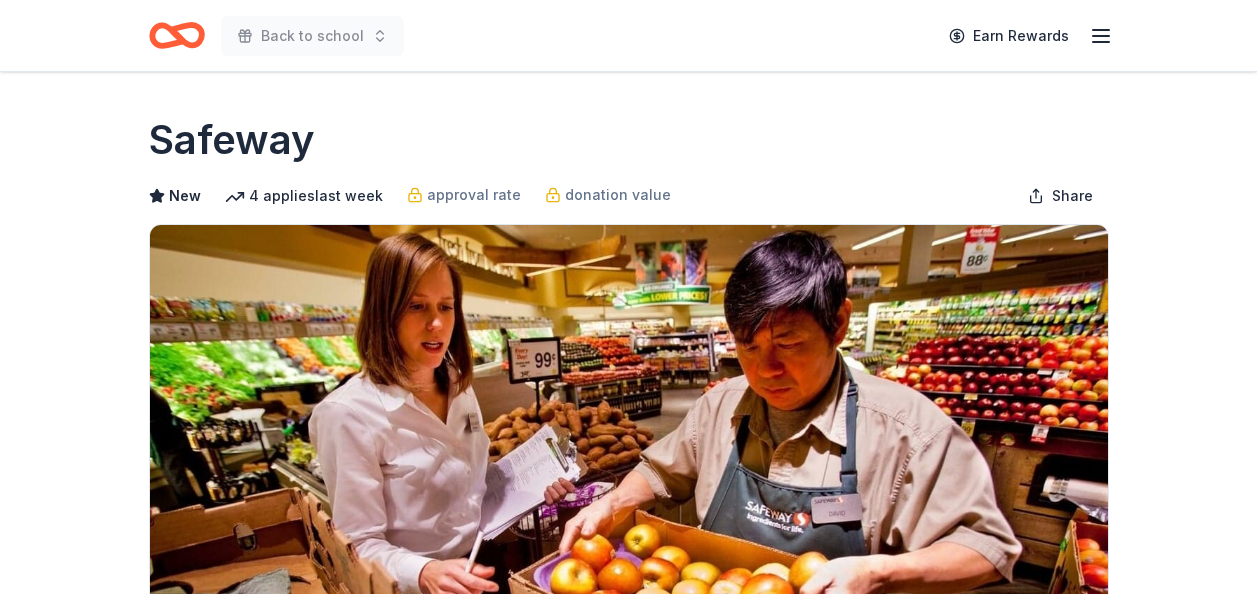 scroll, scrollTop: 0, scrollLeft: 0, axis: both 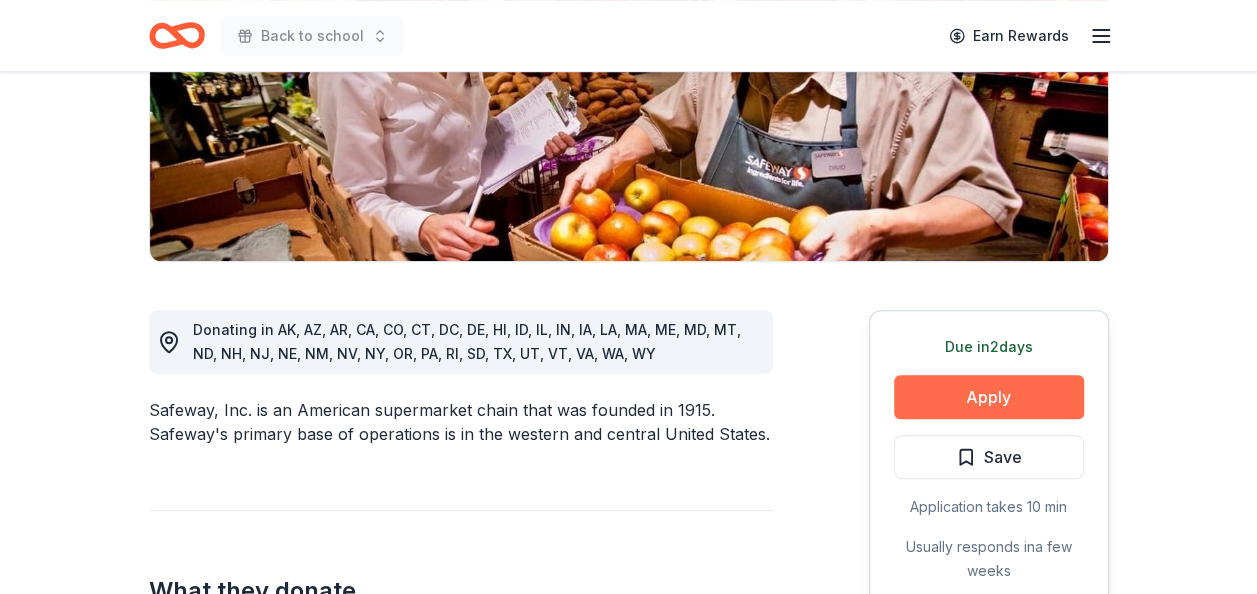 click on "Apply" at bounding box center (989, 397) 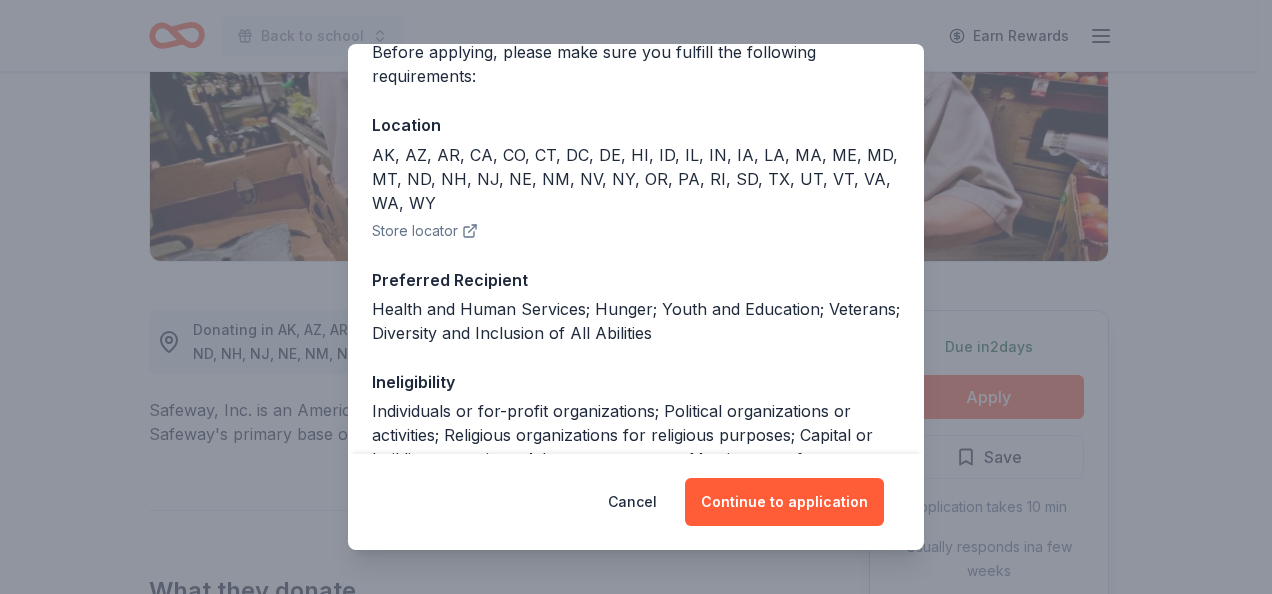 scroll, scrollTop: 212, scrollLeft: 0, axis: vertical 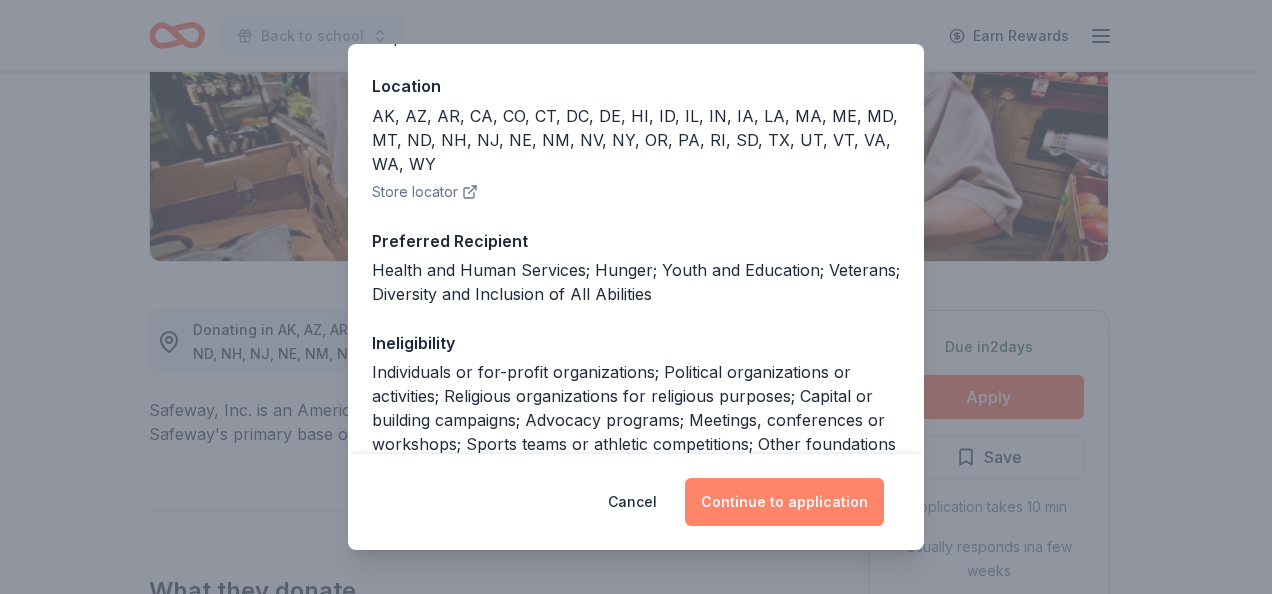 click on "Continue to application" at bounding box center (784, 502) 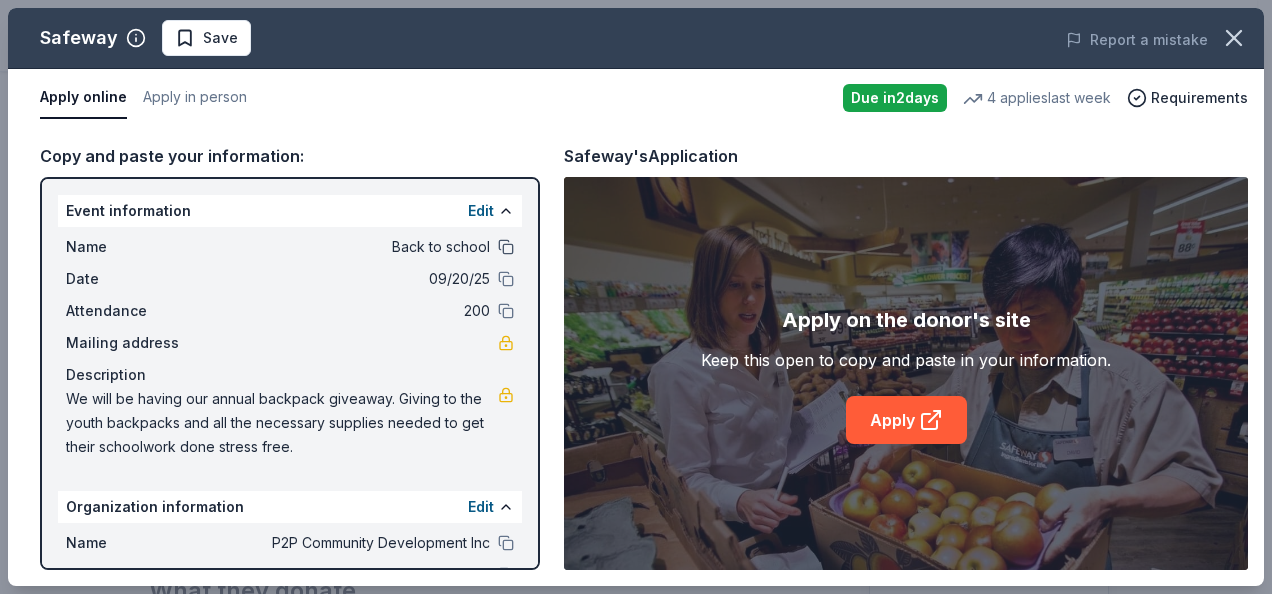 click at bounding box center [506, 247] 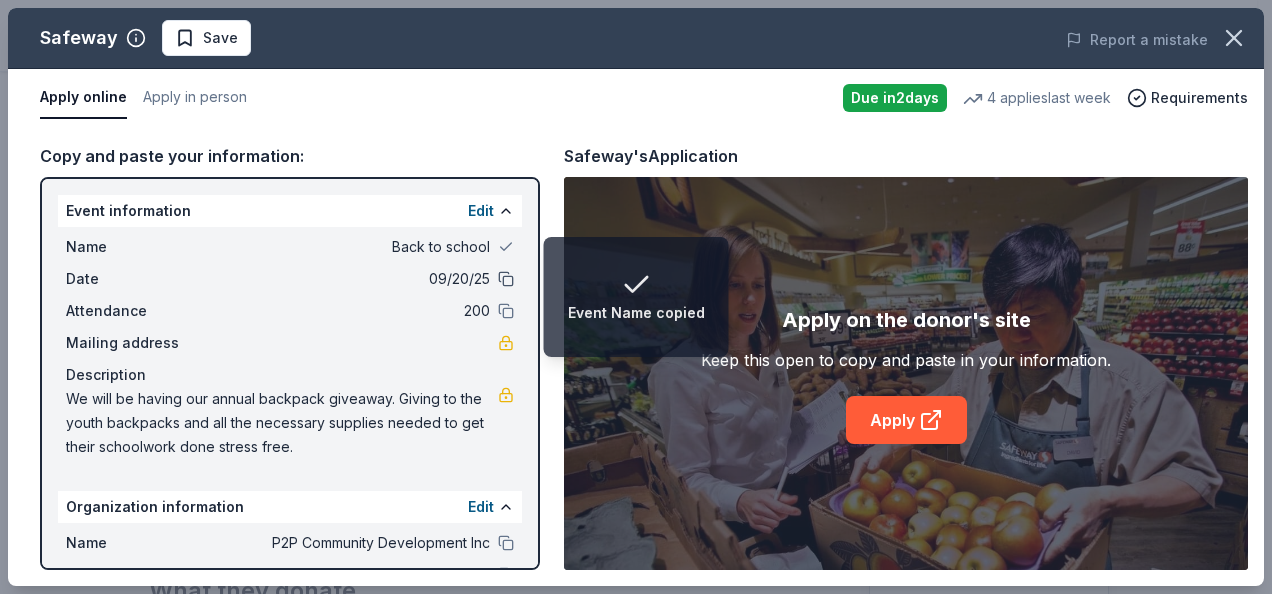 click at bounding box center (506, 279) 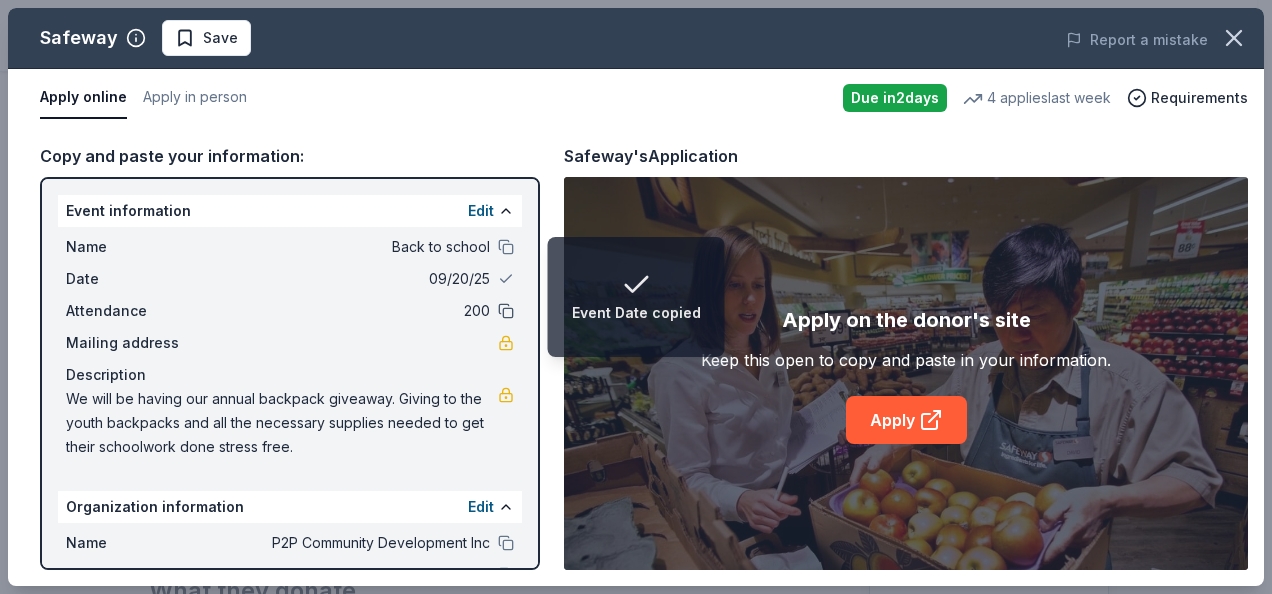 click at bounding box center (506, 311) 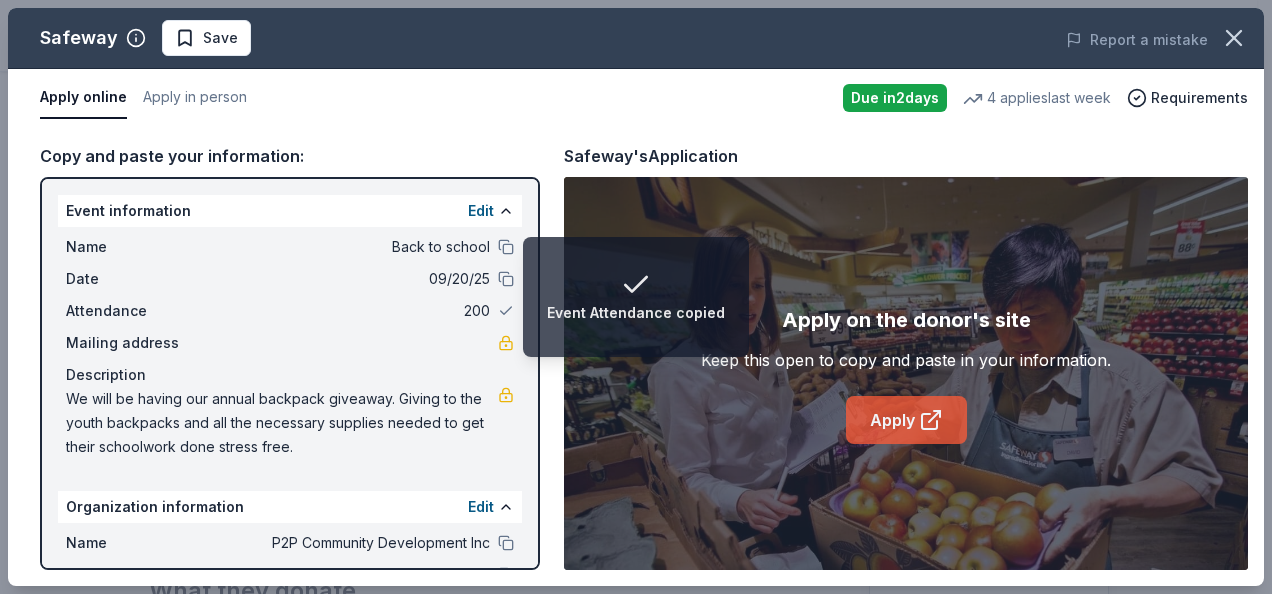click on "Apply" at bounding box center [906, 420] 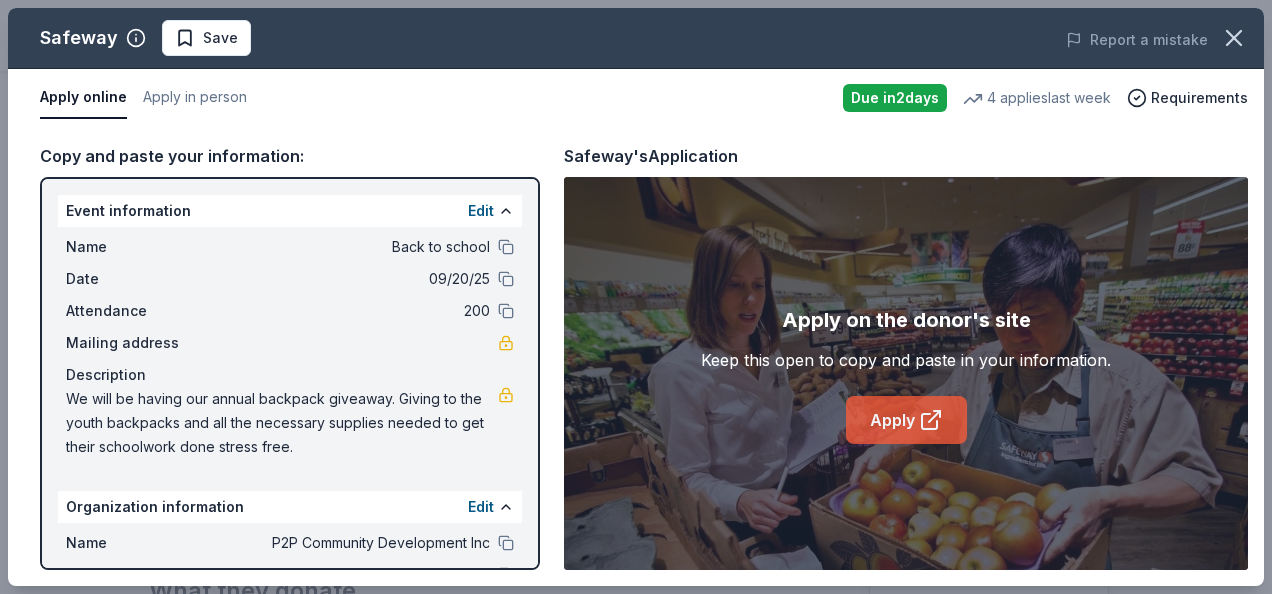 click on "Apply" at bounding box center [906, 420] 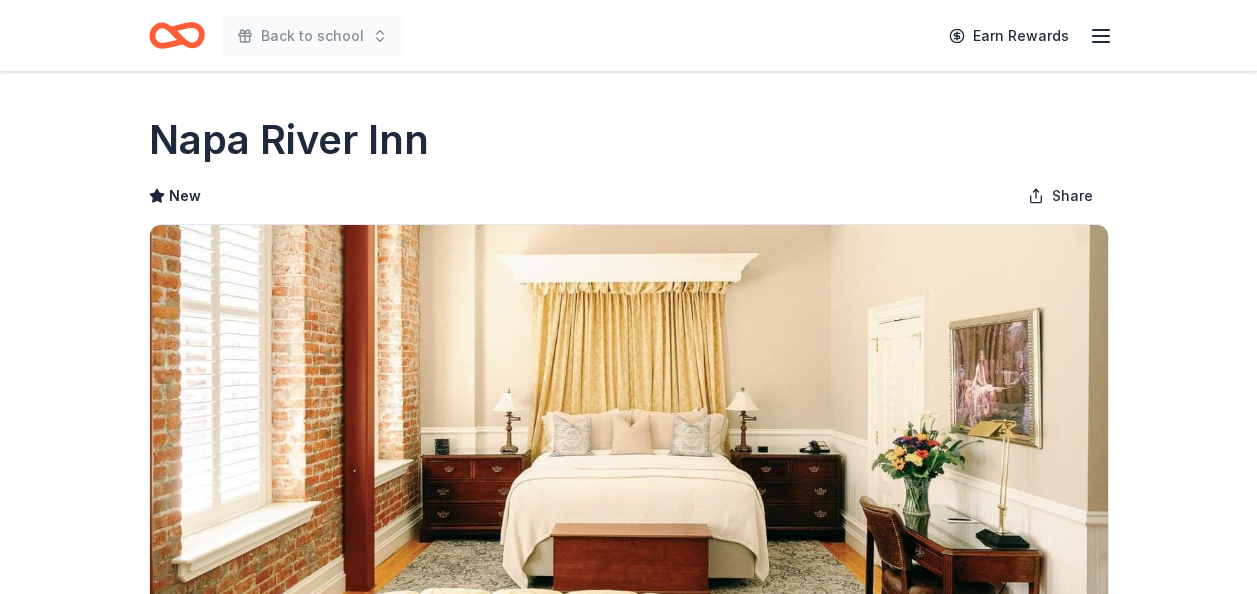 scroll, scrollTop: 0, scrollLeft: 0, axis: both 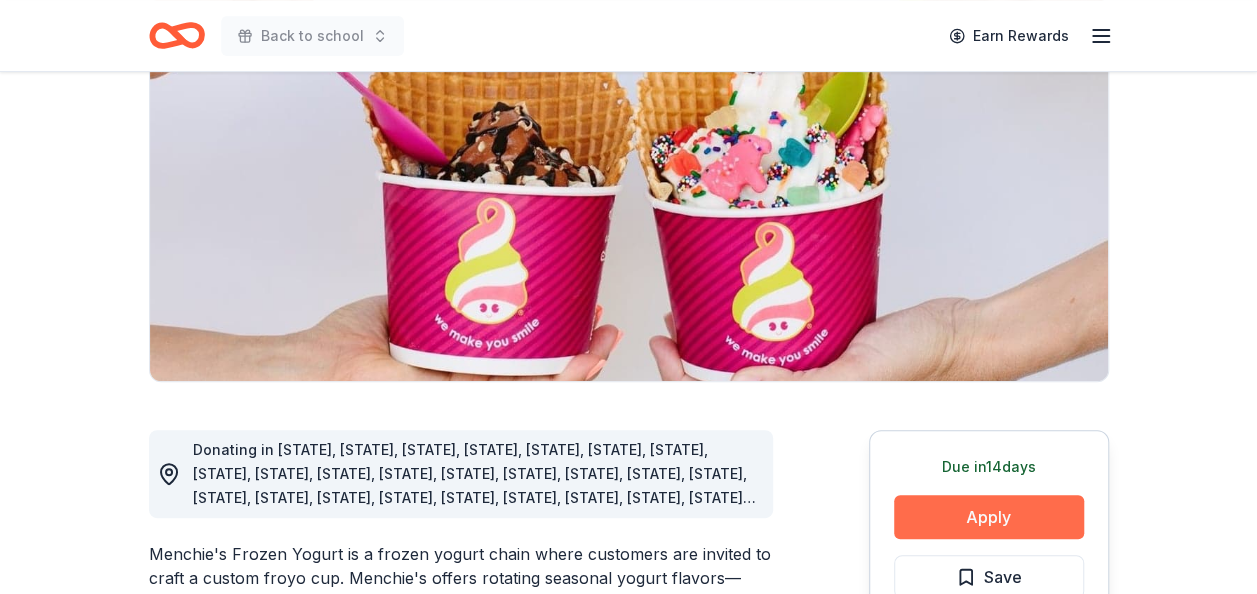 click on "Apply" at bounding box center (989, 517) 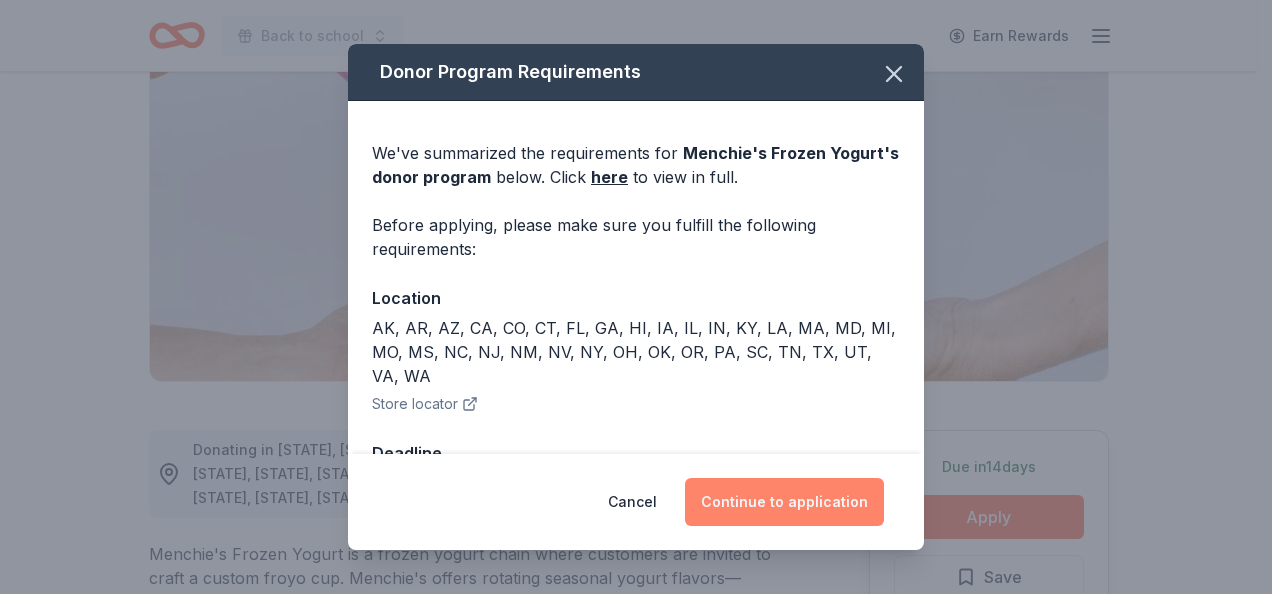click on "Continue to application" at bounding box center (784, 502) 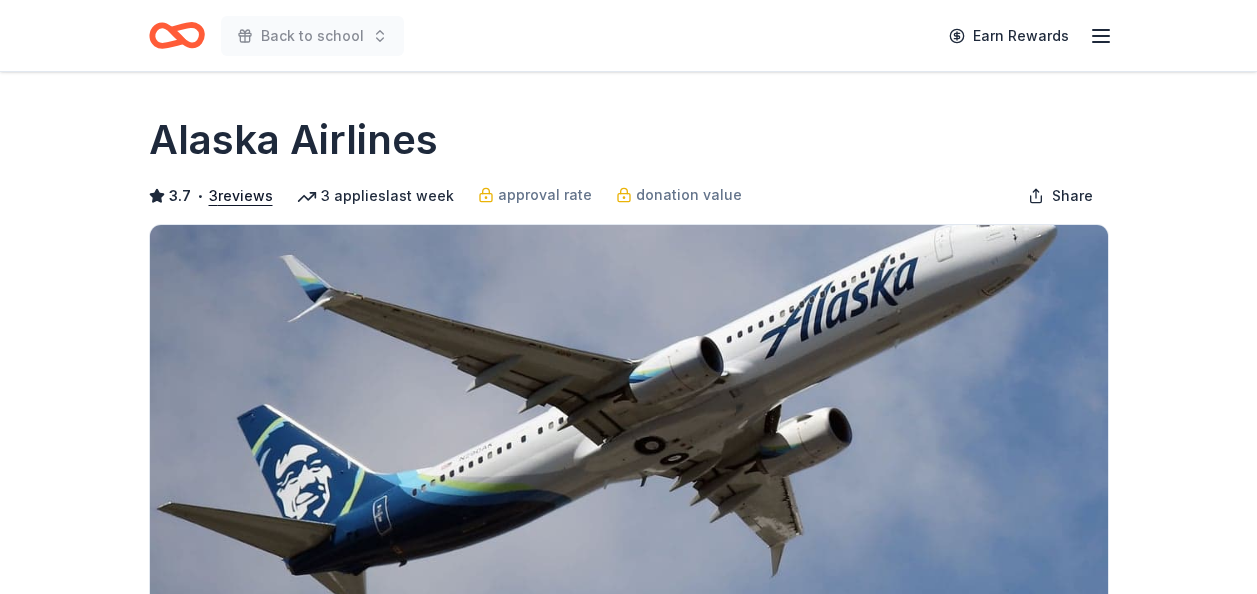 scroll, scrollTop: 0, scrollLeft: 0, axis: both 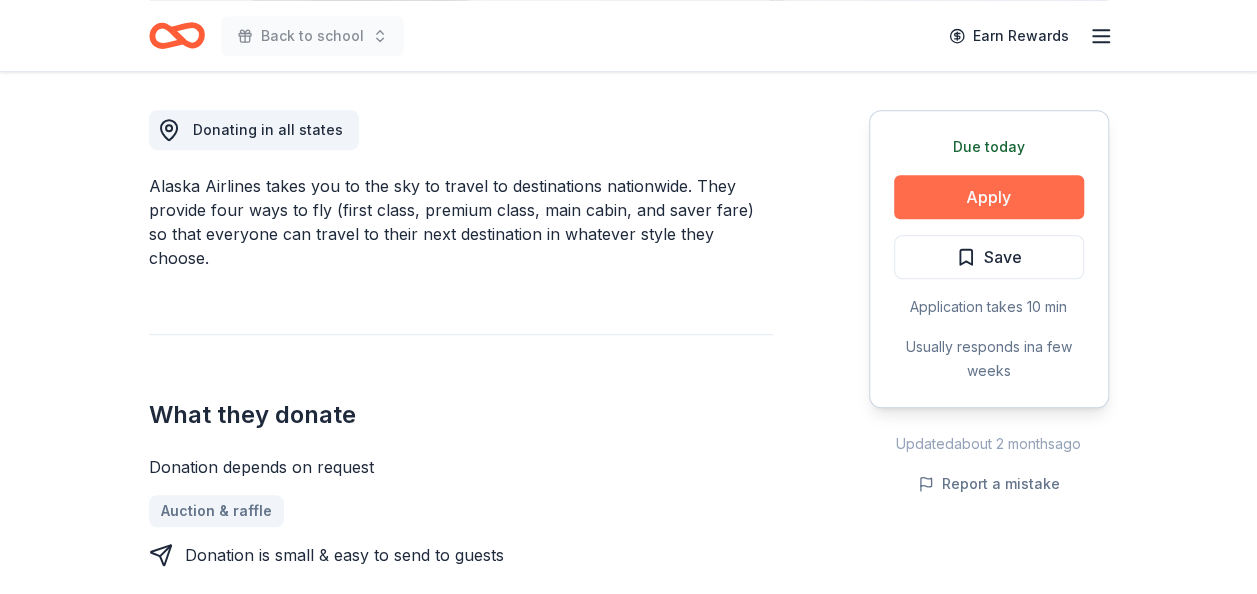 click on "Apply" at bounding box center [989, 197] 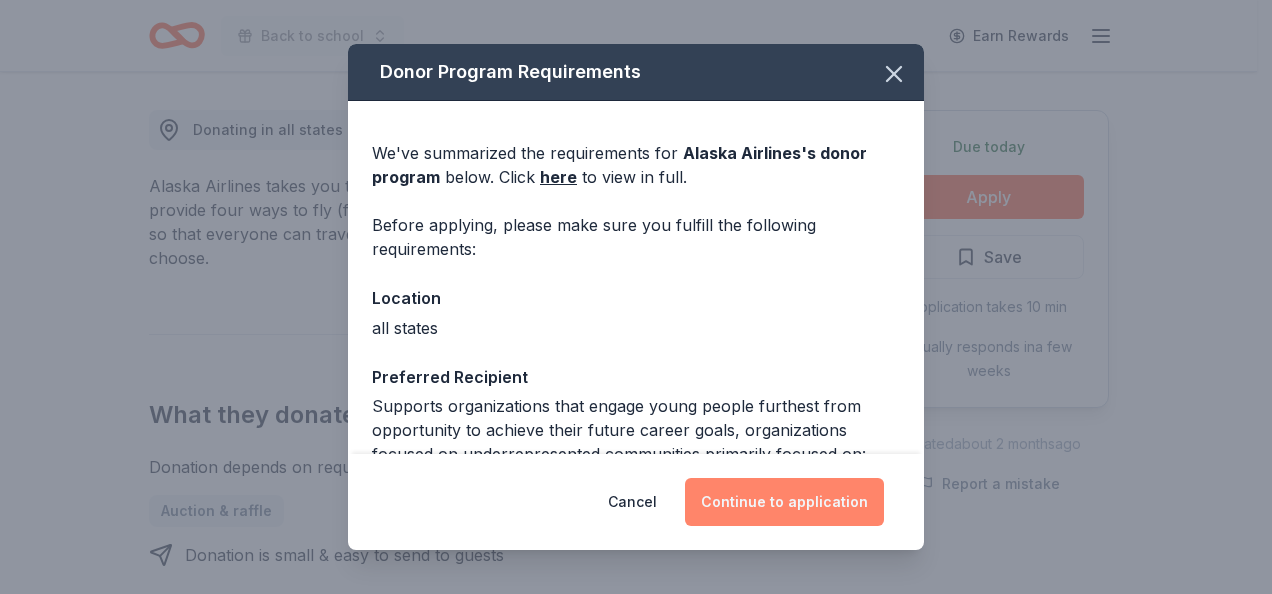click on "Continue to application" at bounding box center [784, 502] 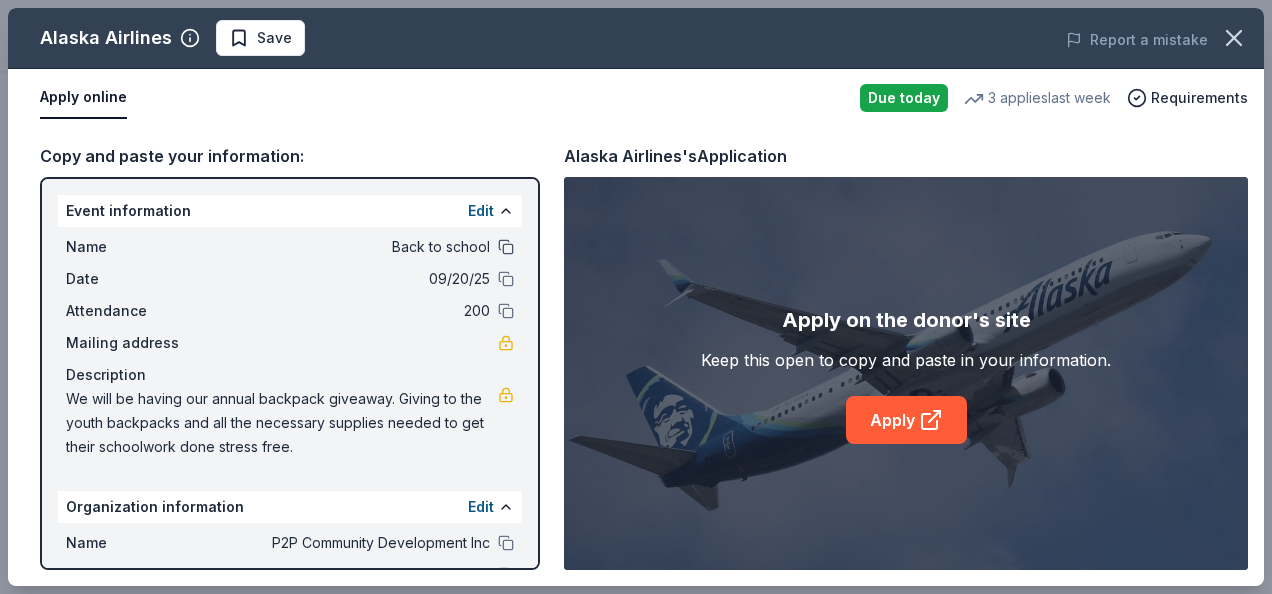 click at bounding box center [506, 247] 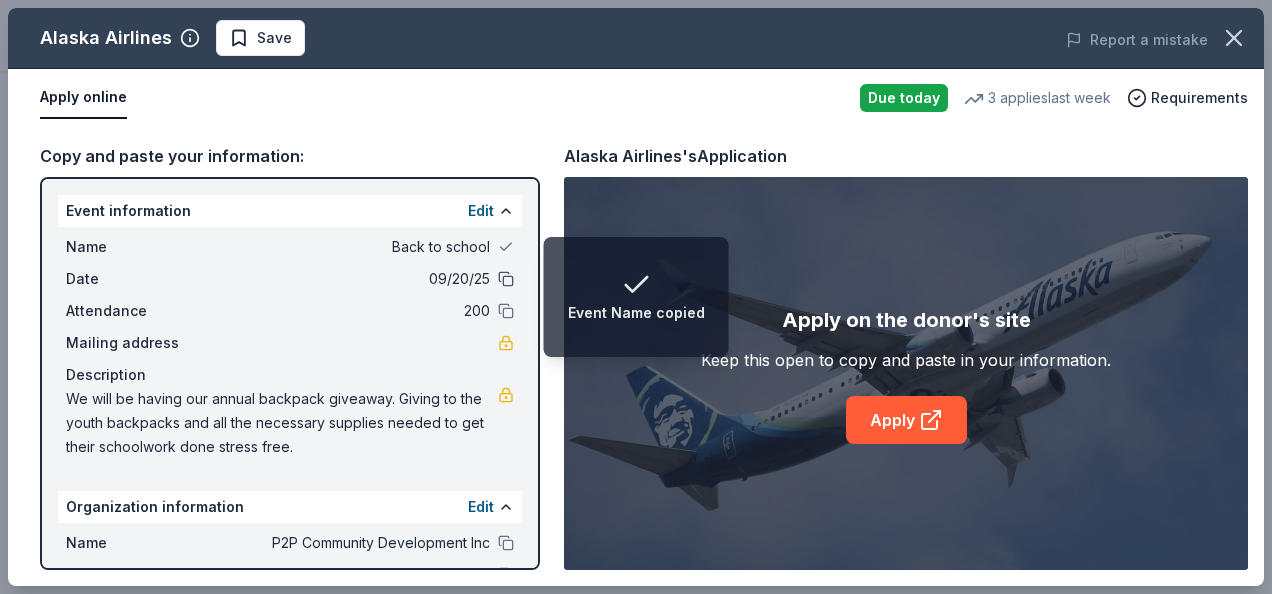 click at bounding box center (506, 279) 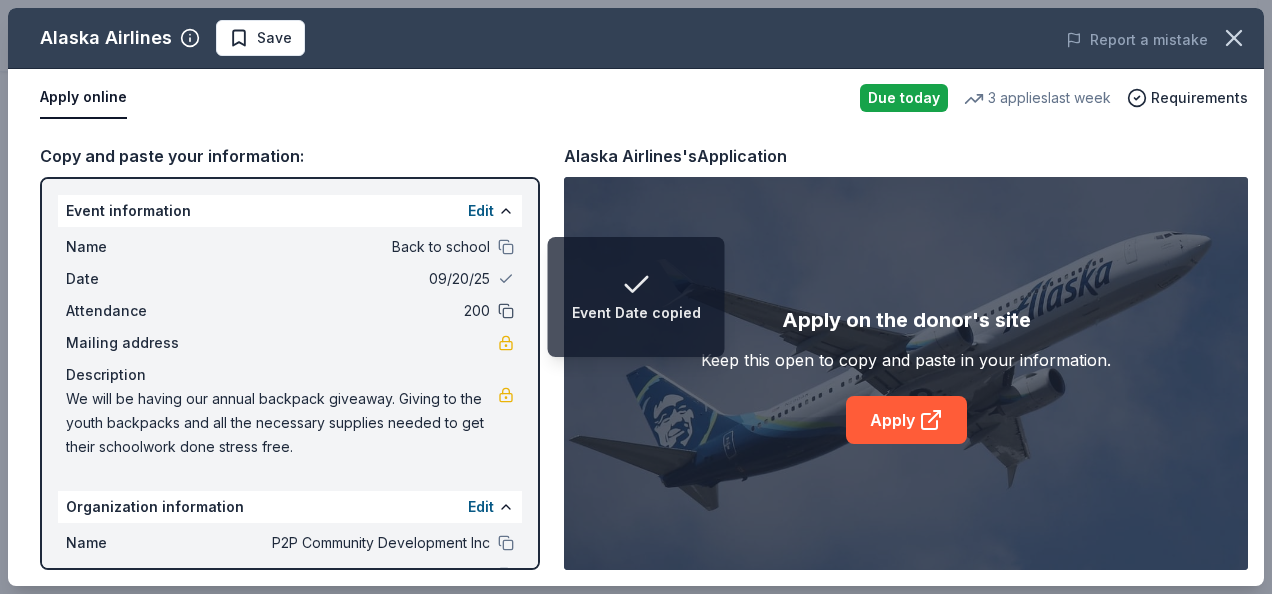 click at bounding box center [506, 311] 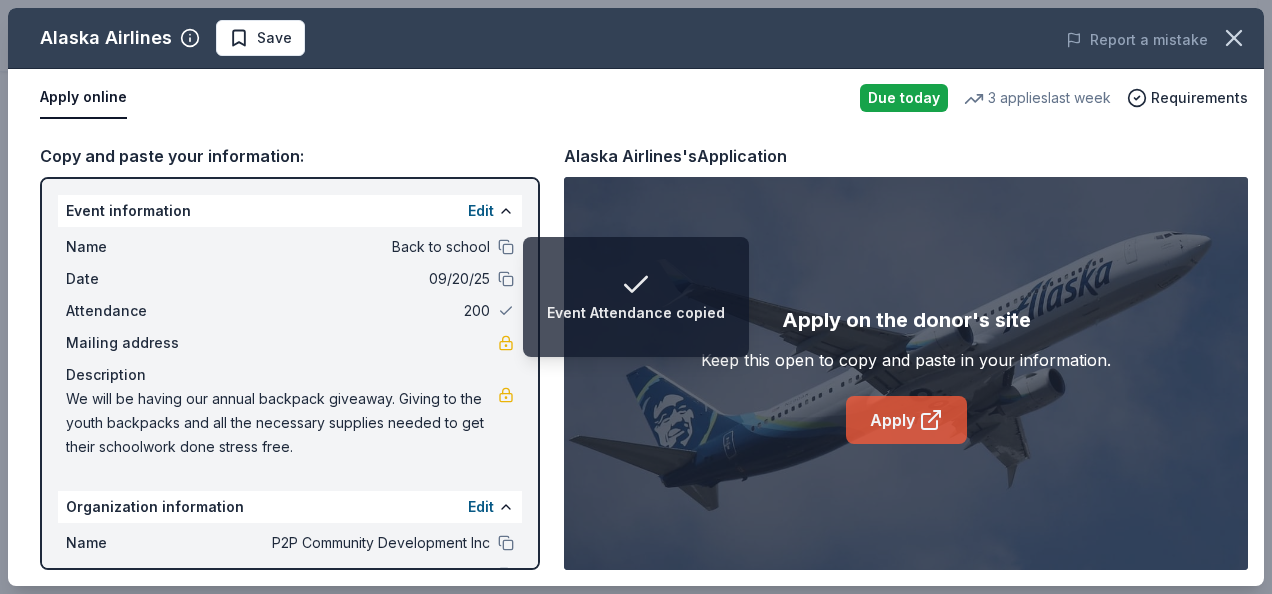 click on "Apply" at bounding box center [906, 420] 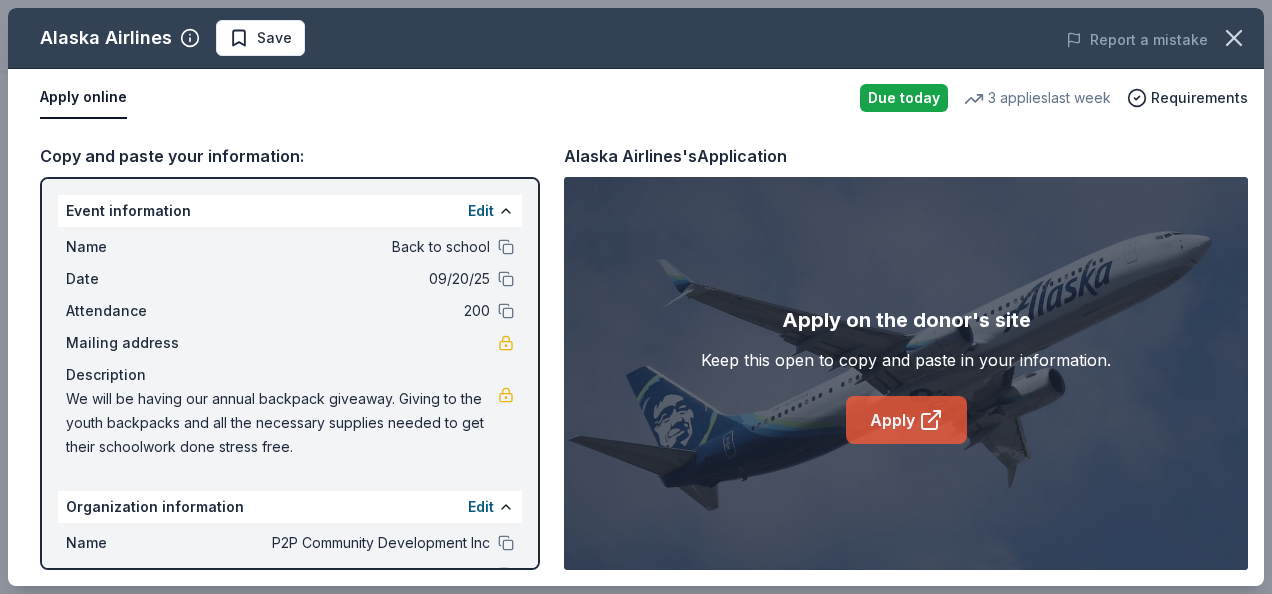 click on "Apply" at bounding box center [906, 420] 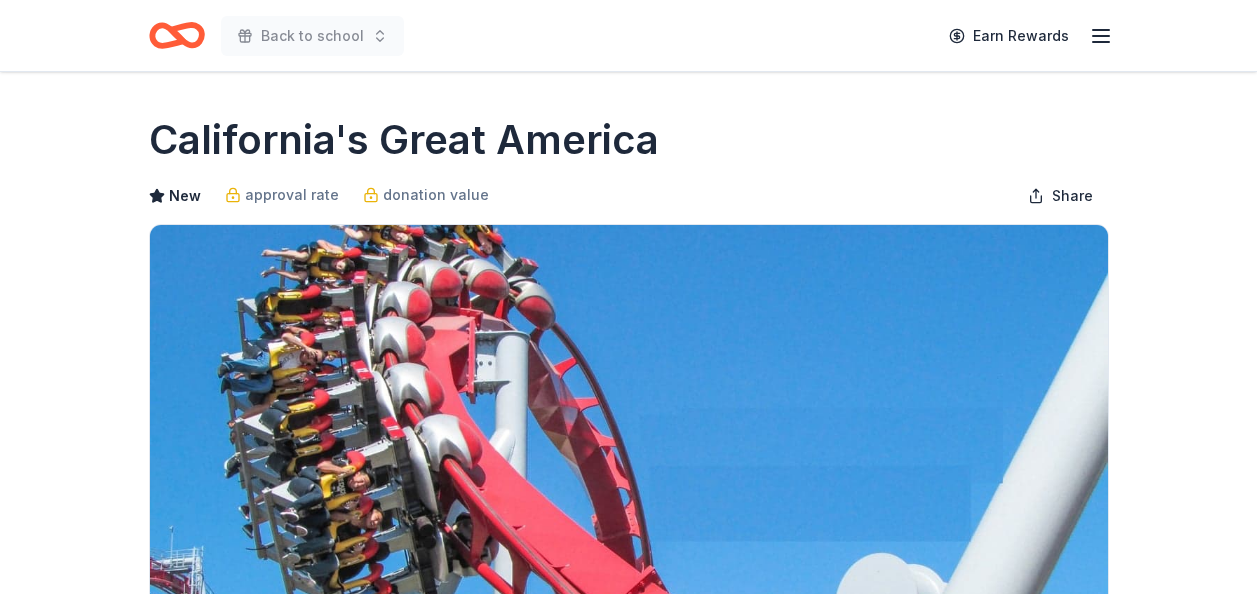 scroll, scrollTop: 0, scrollLeft: 0, axis: both 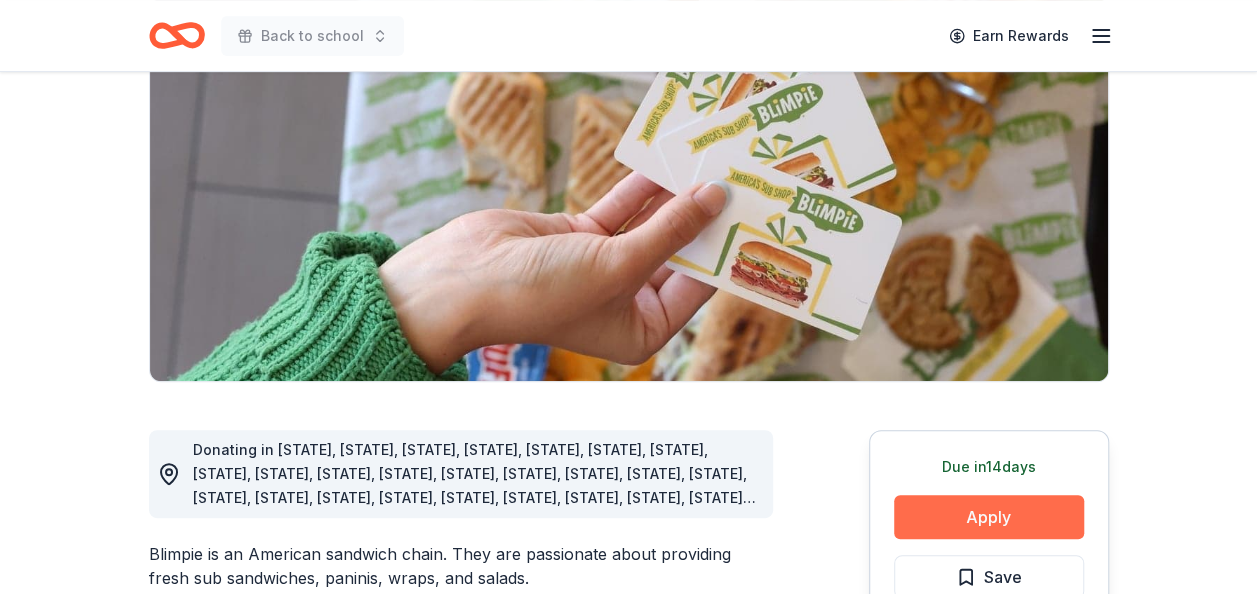 click on "Apply" at bounding box center (989, 517) 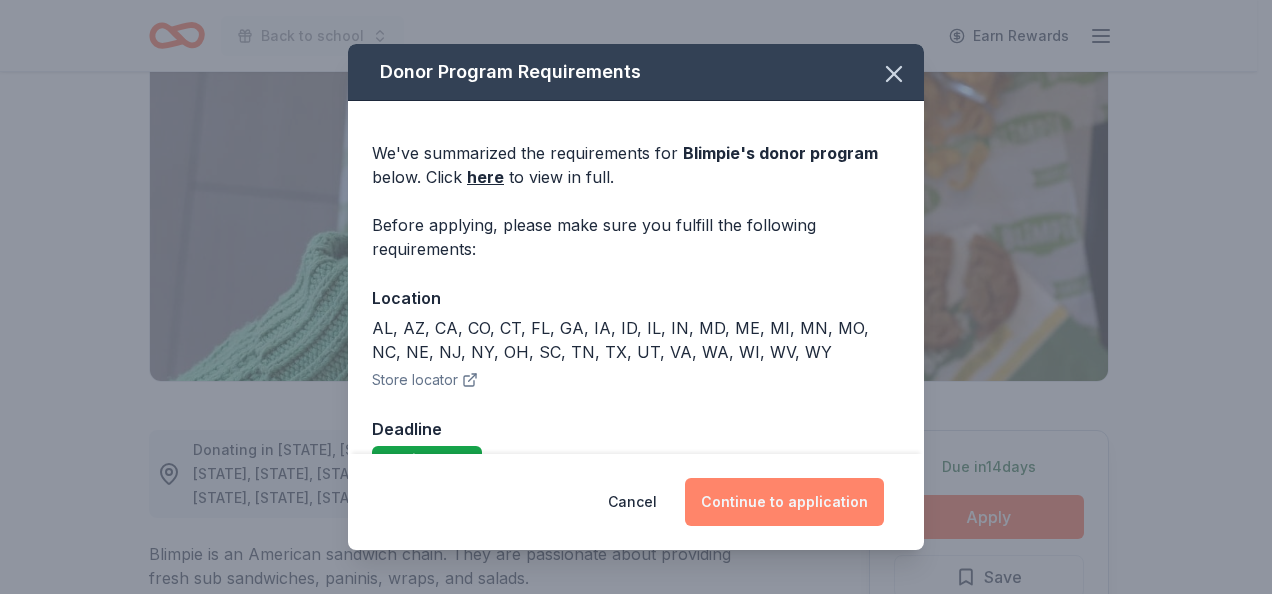 click on "Continue to application" at bounding box center [784, 502] 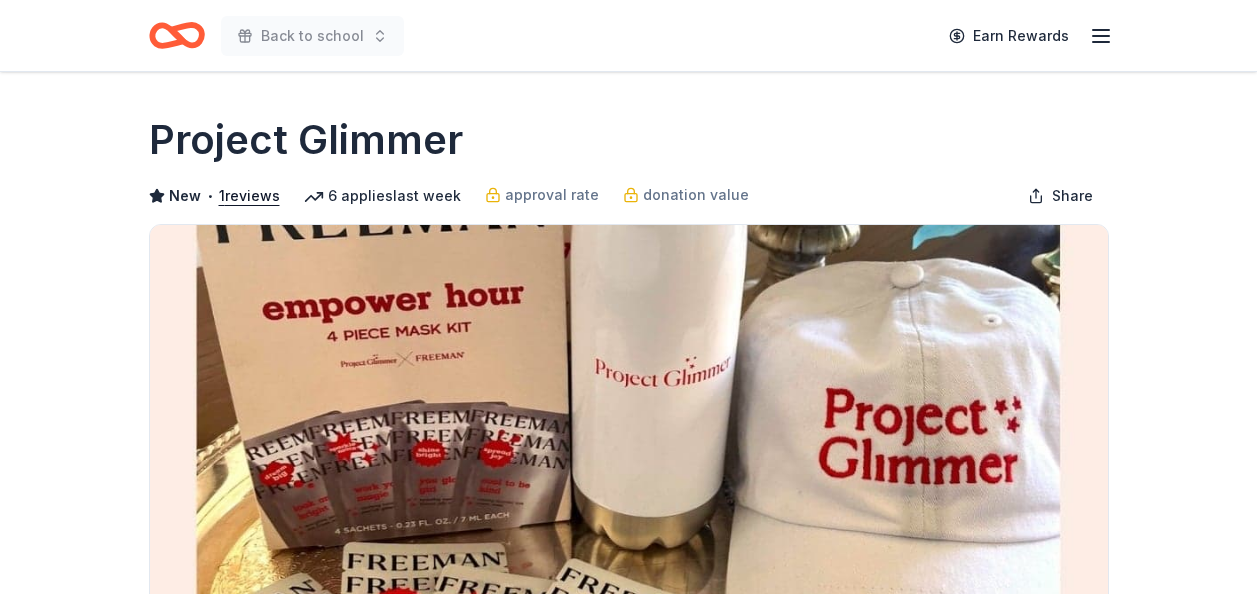scroll, scrollTop: 0, scrollLeft: 0, axis: both 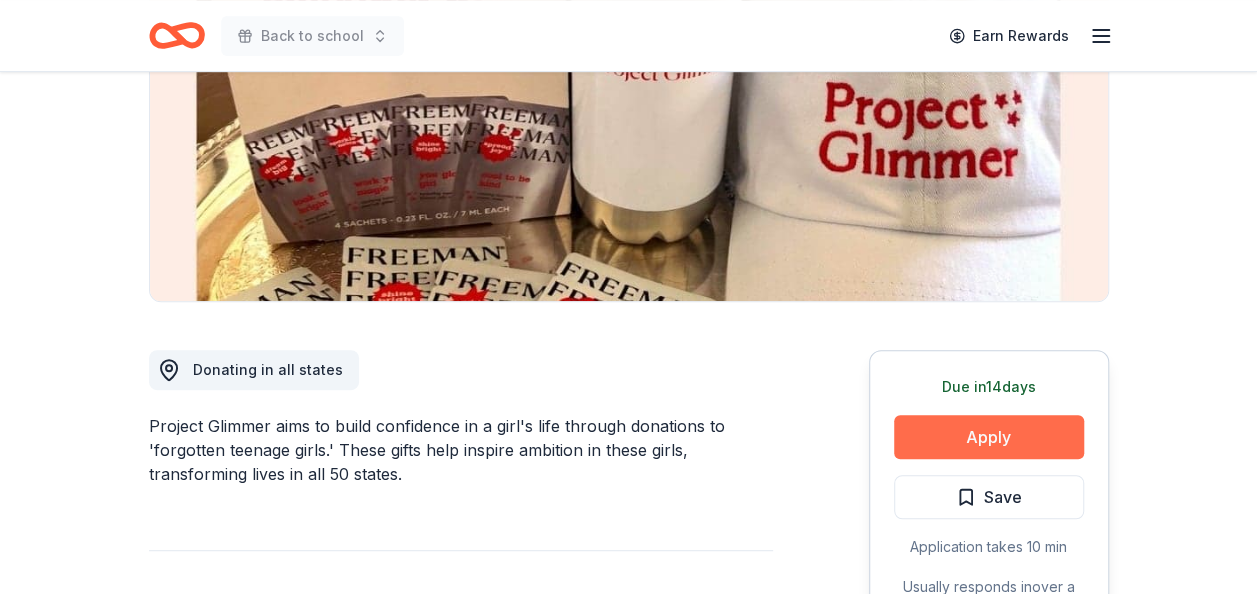 click on "Apply" at bounding box center (989, 437) 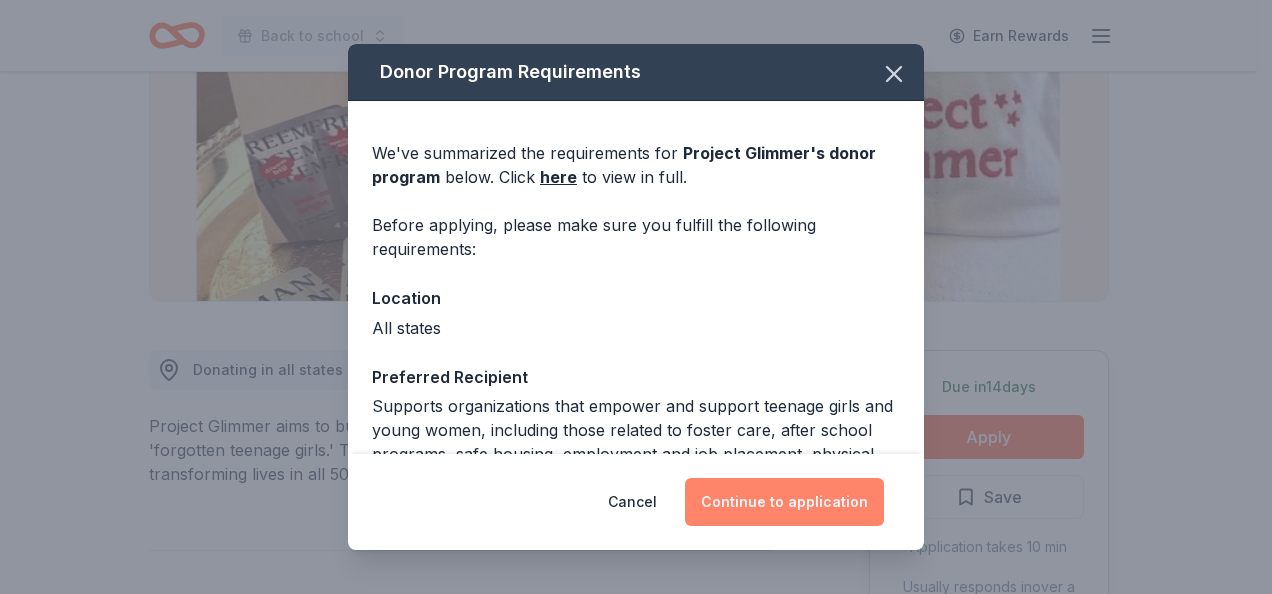 click on "Continue to application" at bounding box center [784, 502] 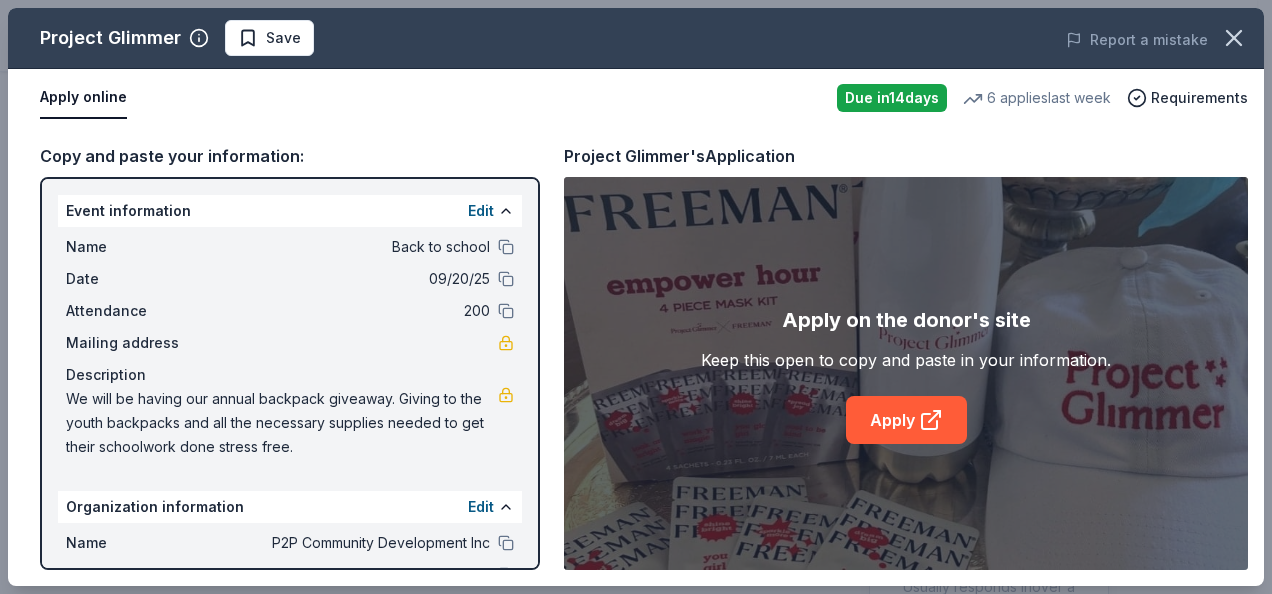 click on "Name Back to school" at bounding box center [290, 247] 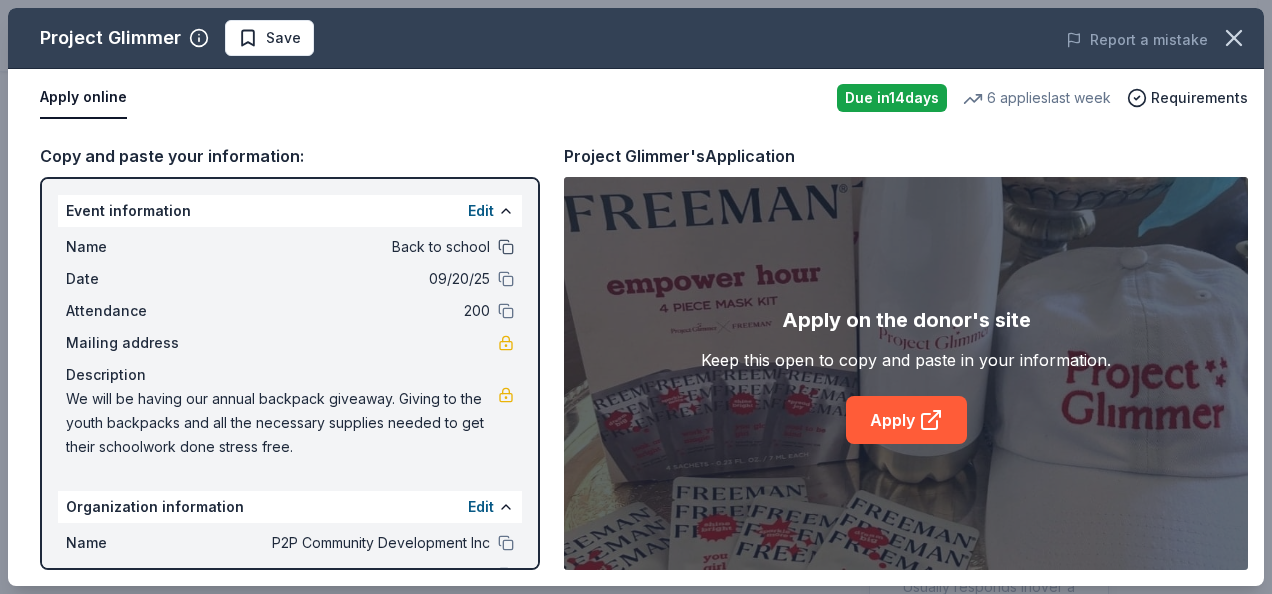 click at bounding box center [506, 247] 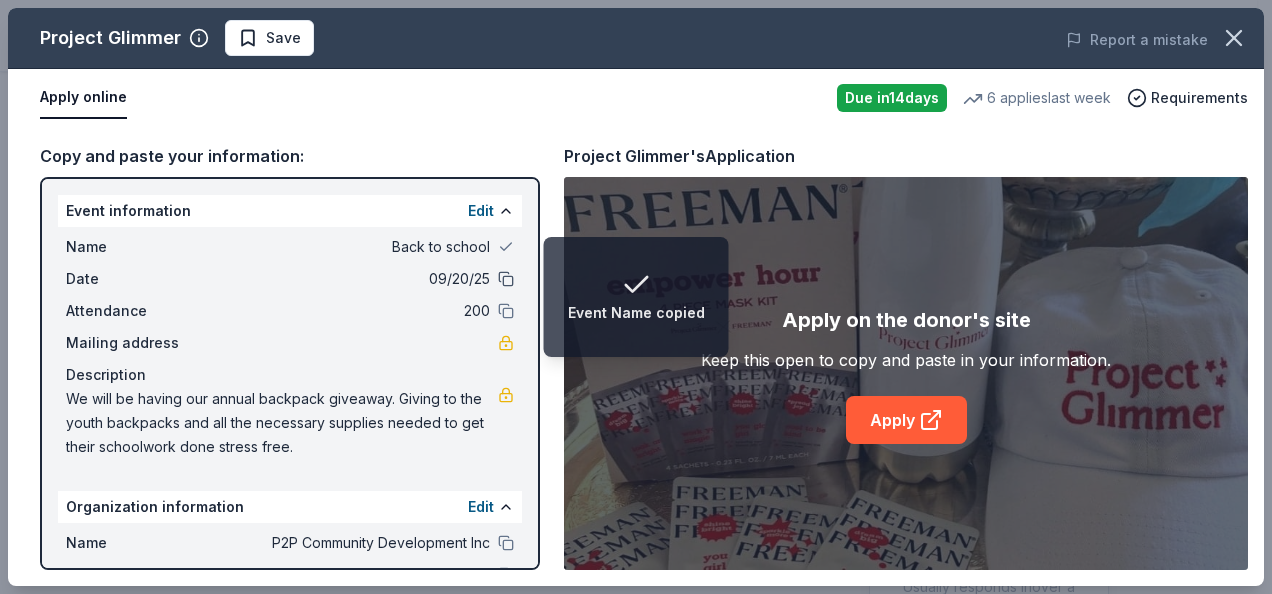 click at bounding box center [506, 279] 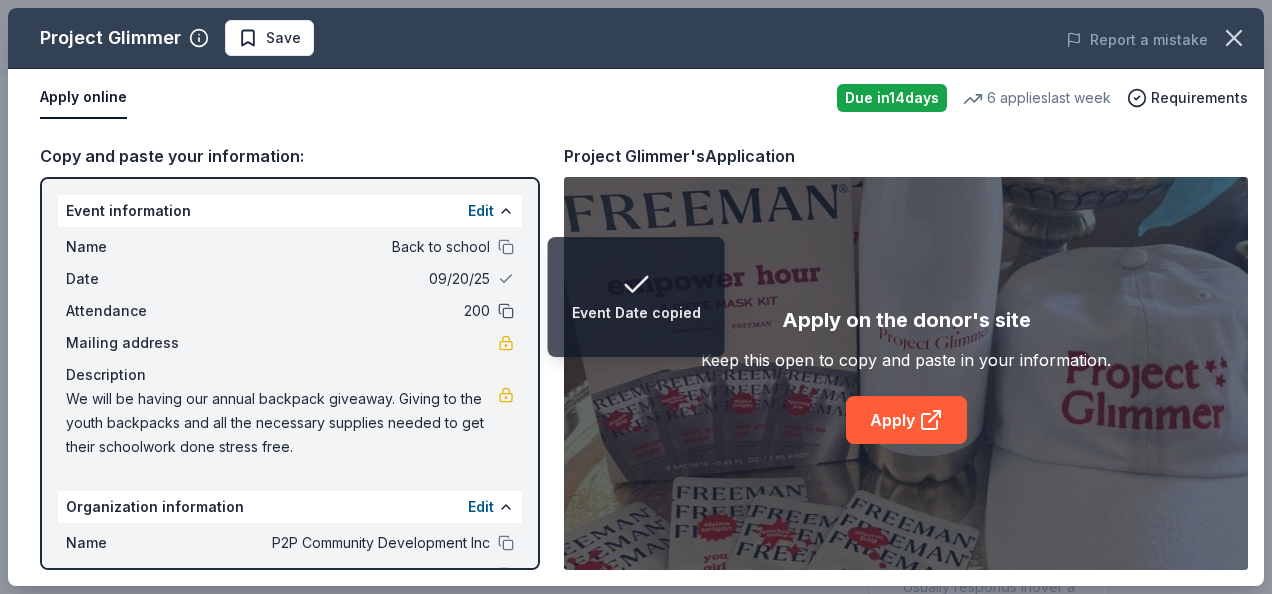 click at bounding box center [506, 311] 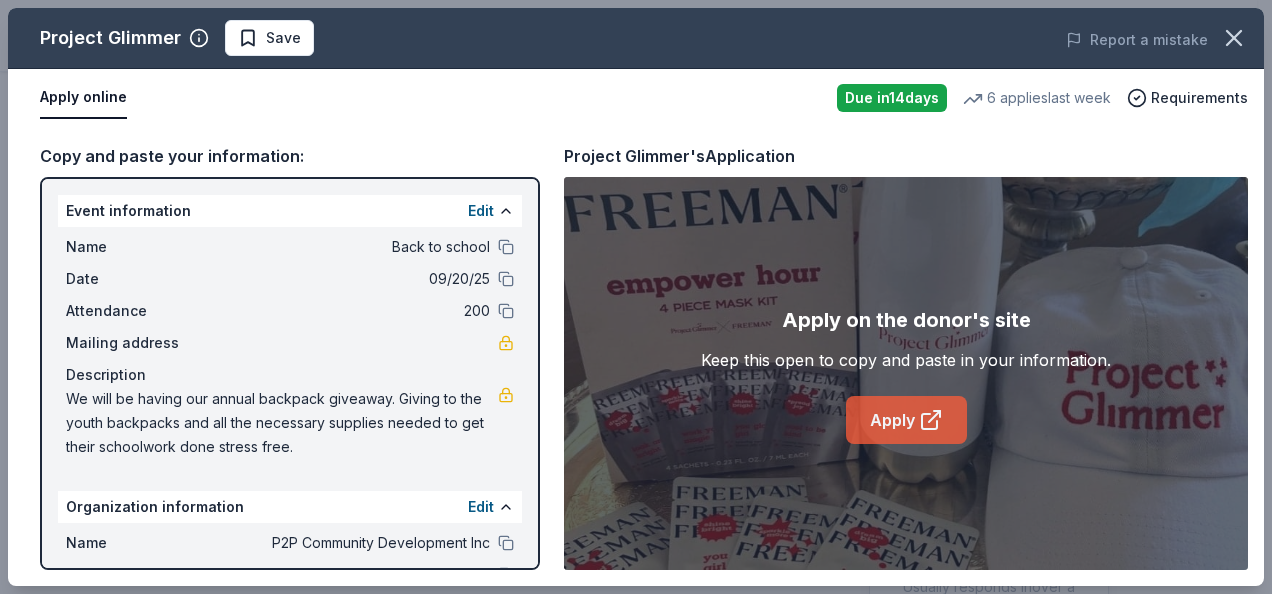click on "Apply" at bounding box center [906, 420] 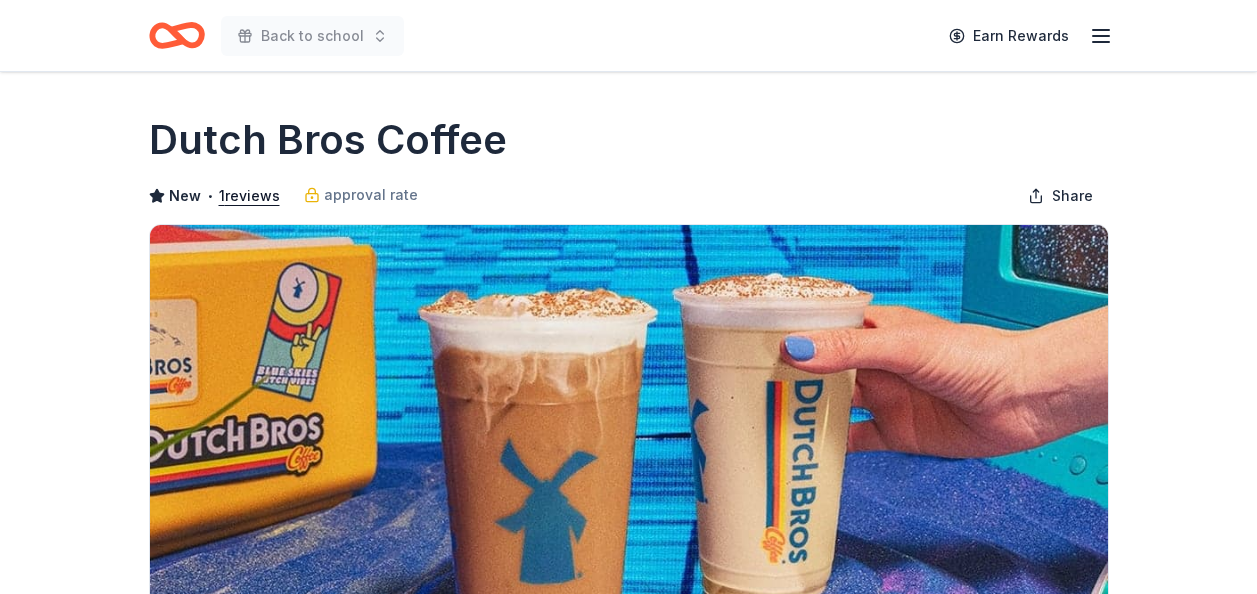 scroll, scrollTop: 0, scrollLeft: 0, axis: both 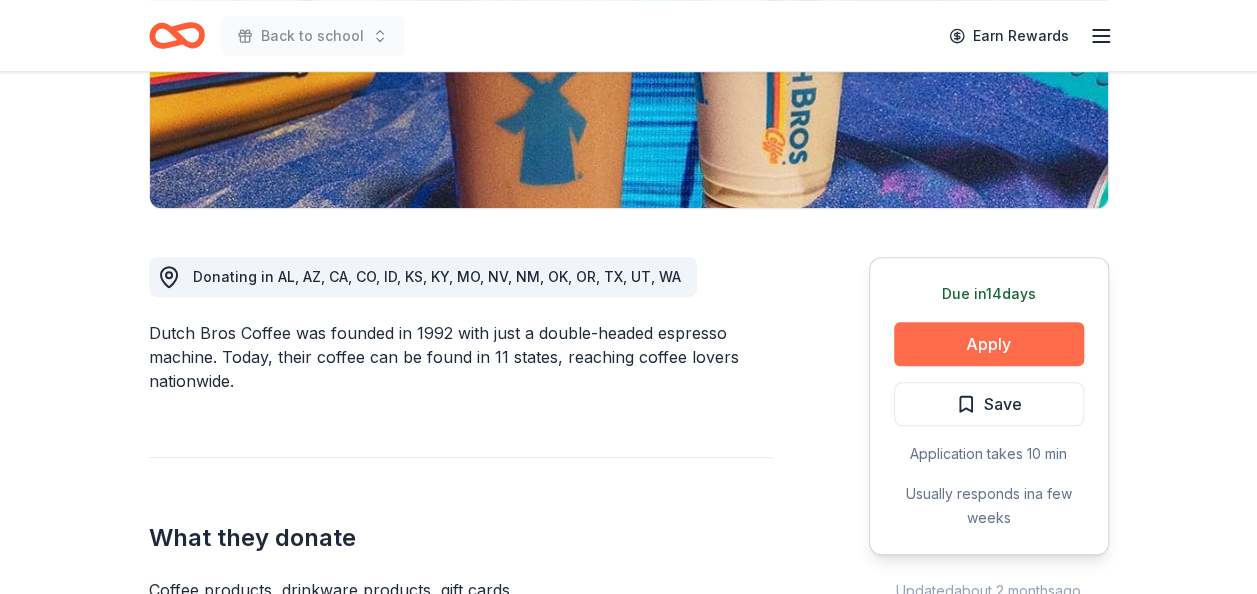 click on "Apply" at bounding box center (989, 344) 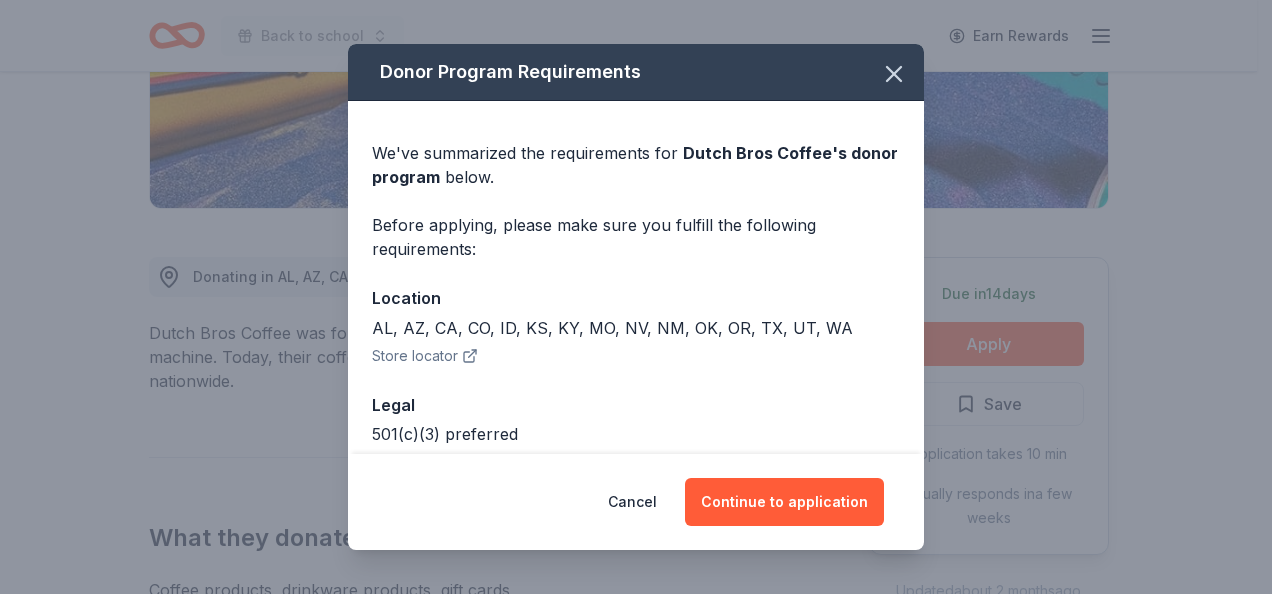 click on "We've summarized the requirements for   Dutch Bros Coffee 's donor program   below. Before applying, please make sure you fulfill the following requirements: Location AL, AZ, CA, CO, ID, KS, KY, MO, NV, NM, OK, OR, TX, UT, WA  Store locator  Legal 501(c)(3) preferred Deadline Due in  14  days" at bounding box center [636, 326] 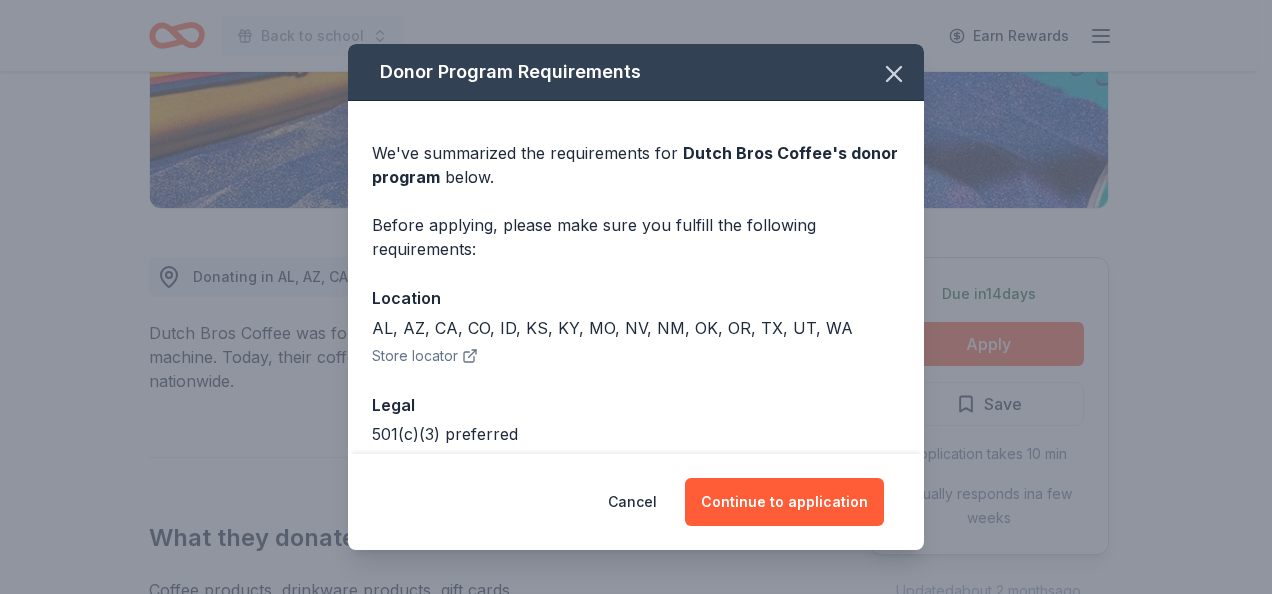 click on "Donor Program Requirements We've summarized the requirements for   Dutch Bros Coffee 's donor program   below. Before applying, please make sure you fulfill the following requirements: Location AL, AZ, CA, CO, ID, KS, KY, MO, NV, NM, OK, OR, TX, UT, WA  Store locator  Legal 501(c)(3) preferred Deadline Due in  14  days" at bounding box center (636, 249) 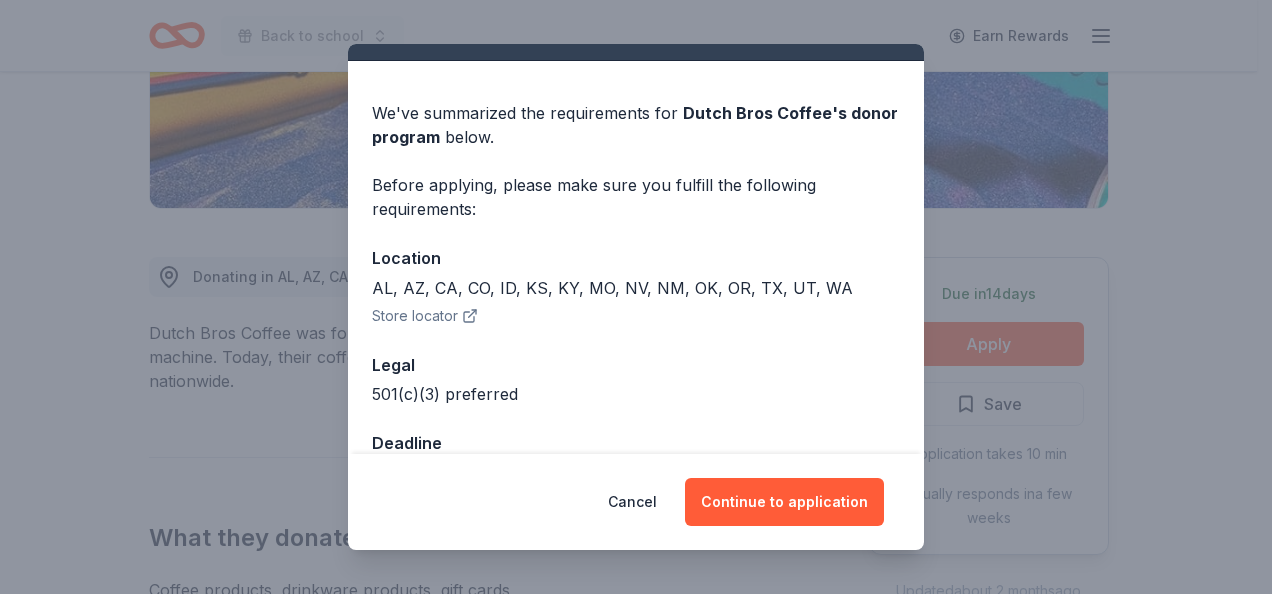 scroll, scrollTop: 98, scrollLeft: 0, axis: vertical 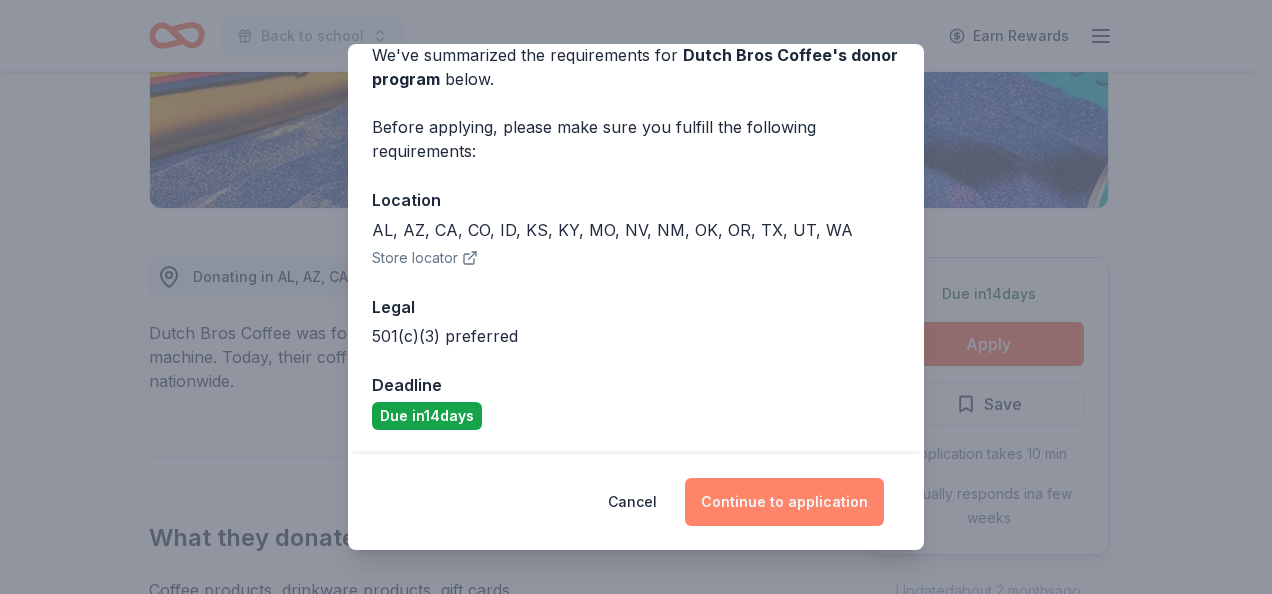 click on "Continue to application" at bounding box center [784, 502] 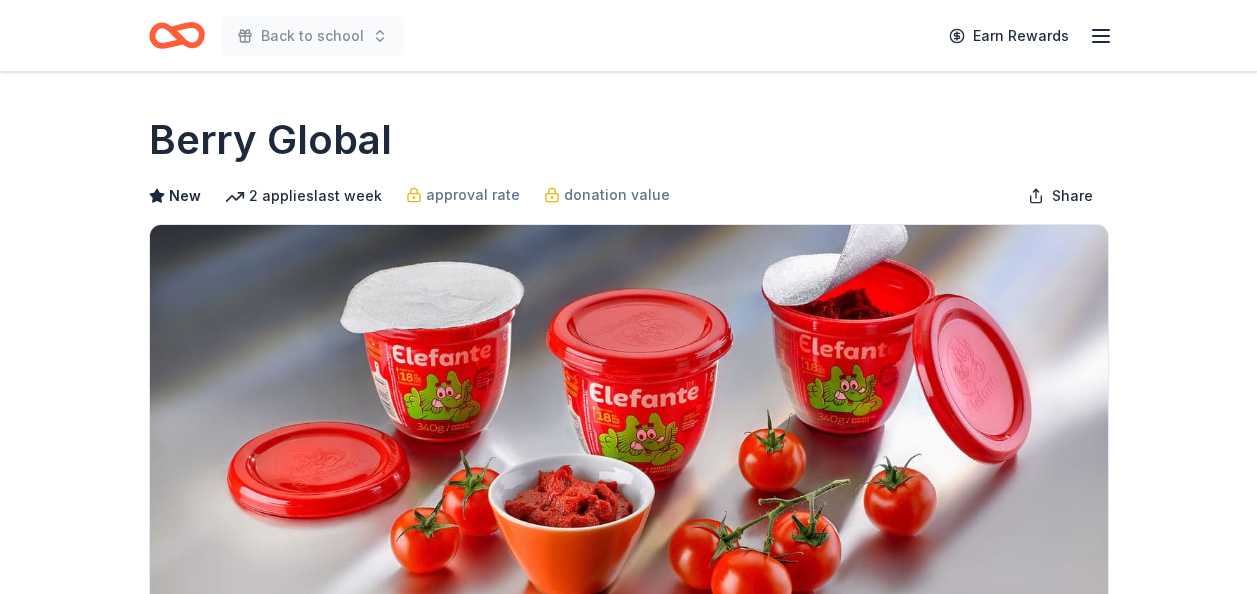 scroll, scrollTop: 0, scrollLeft: 0, axis: both 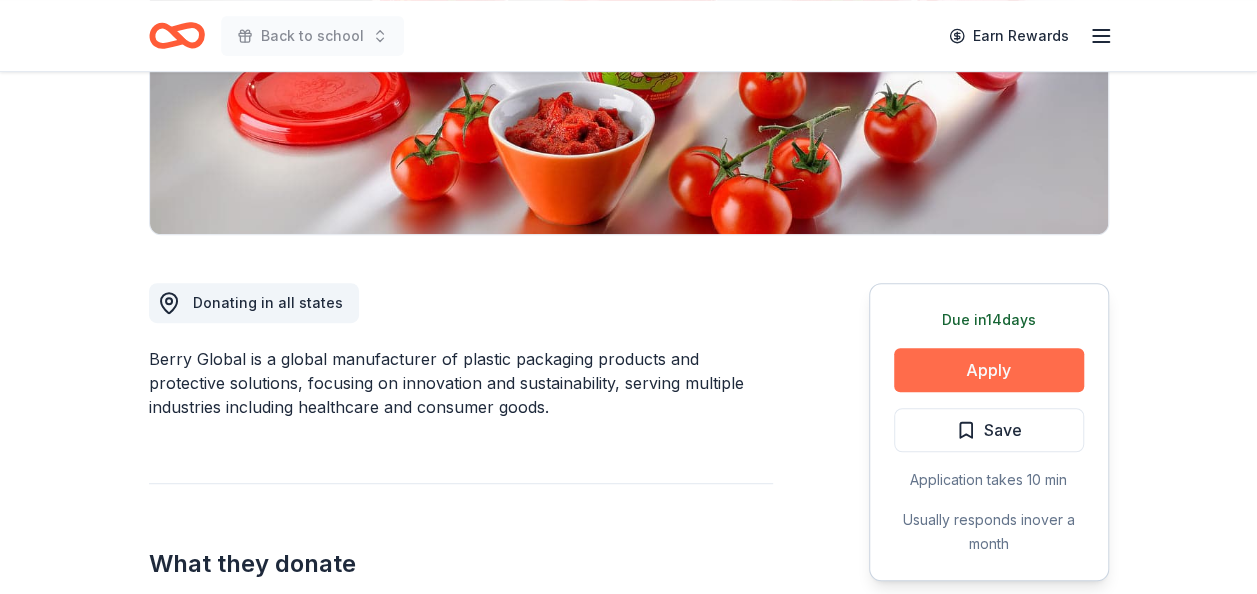 click on "Apply" at bounding box center [989, 370] 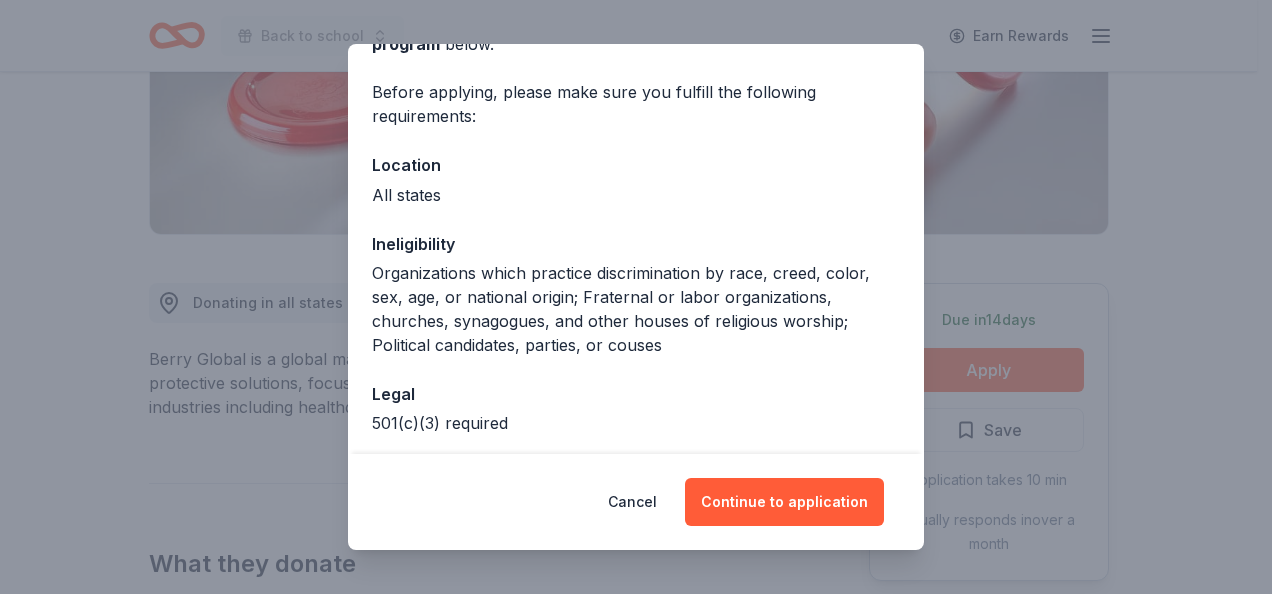 scroll, scrollTop: 220, scrollLeft: 0, axis: vertical 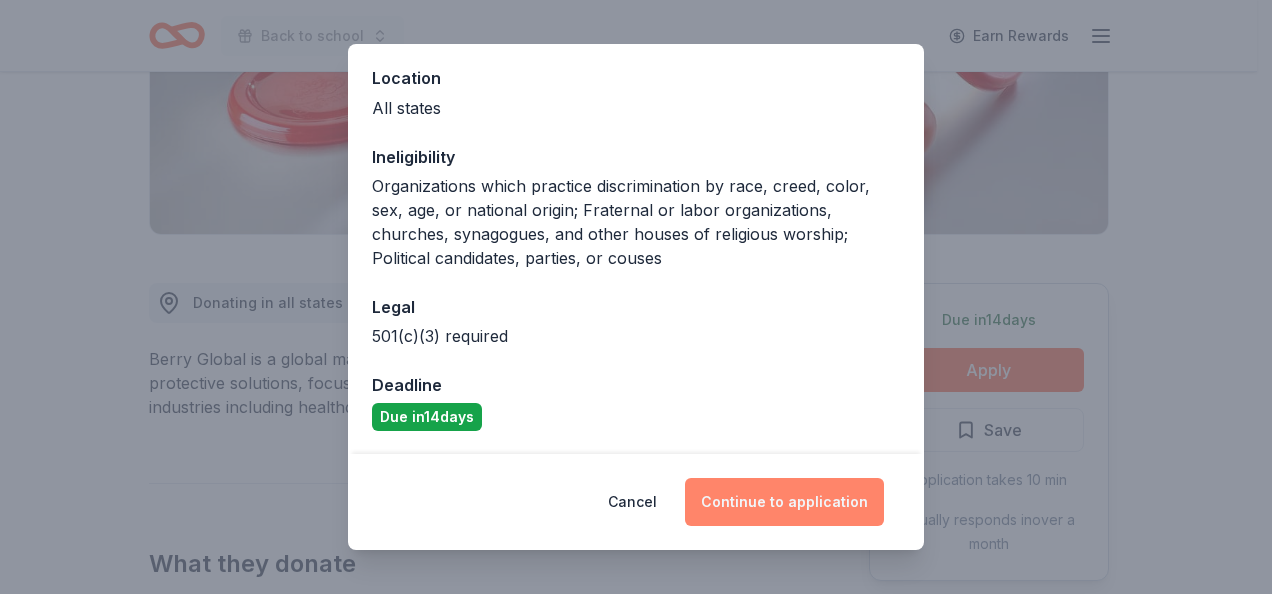 click on "Continue to application" at bounding box center (784, 502) 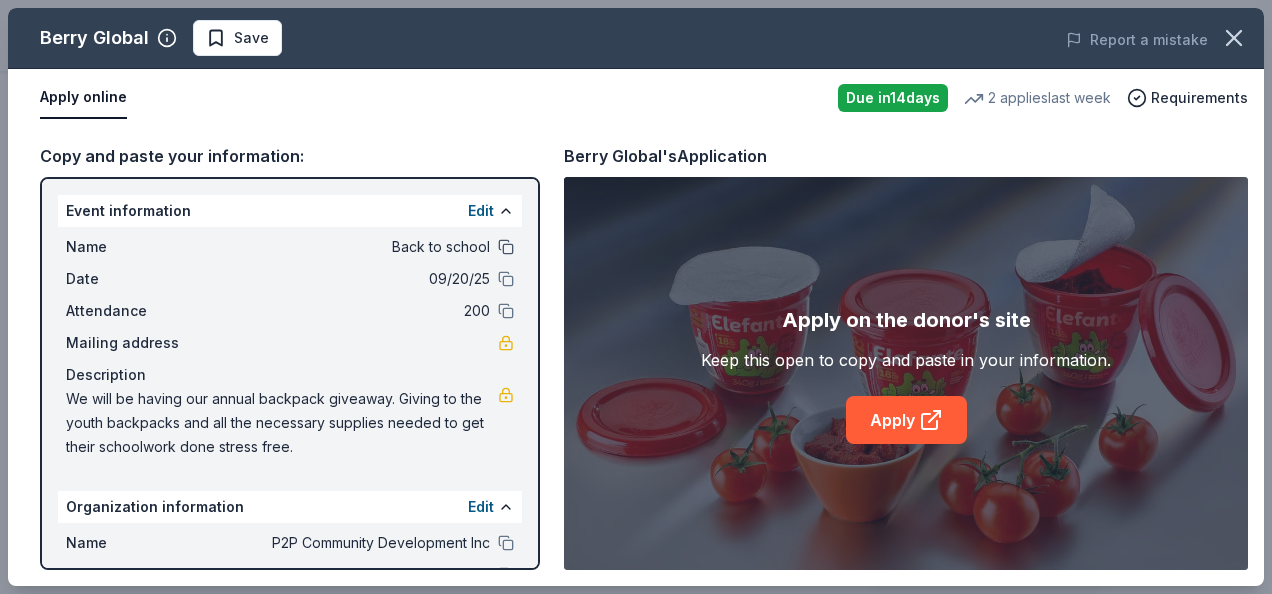 click at bounding box center [506, 247] 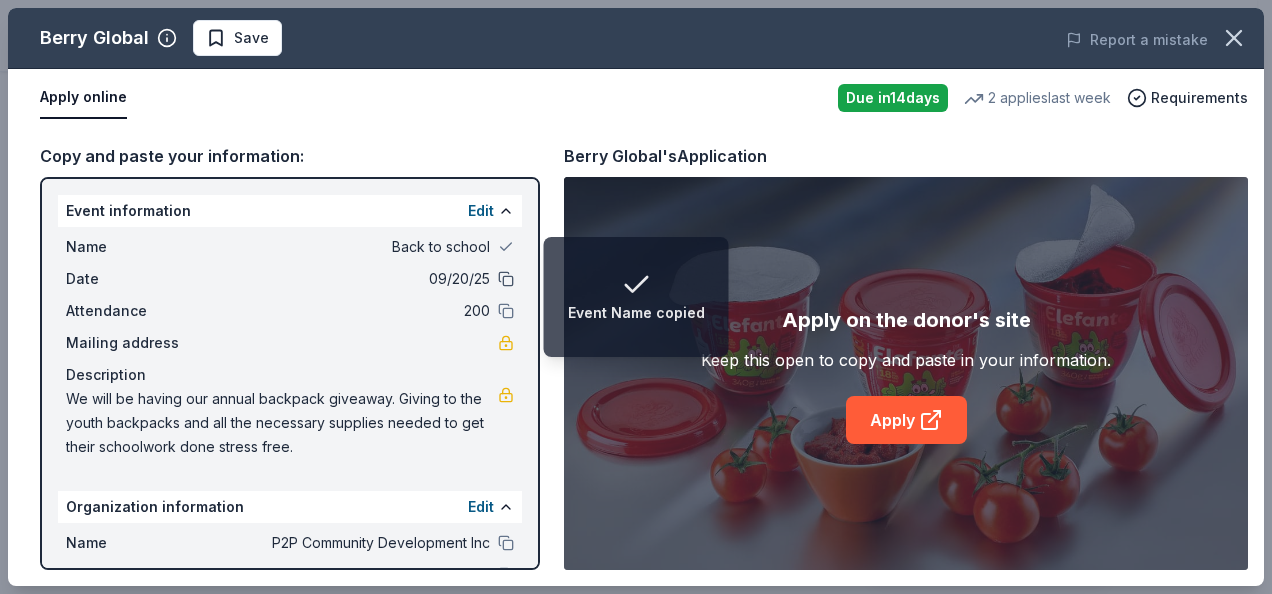 click at bounding box center [506, 279] 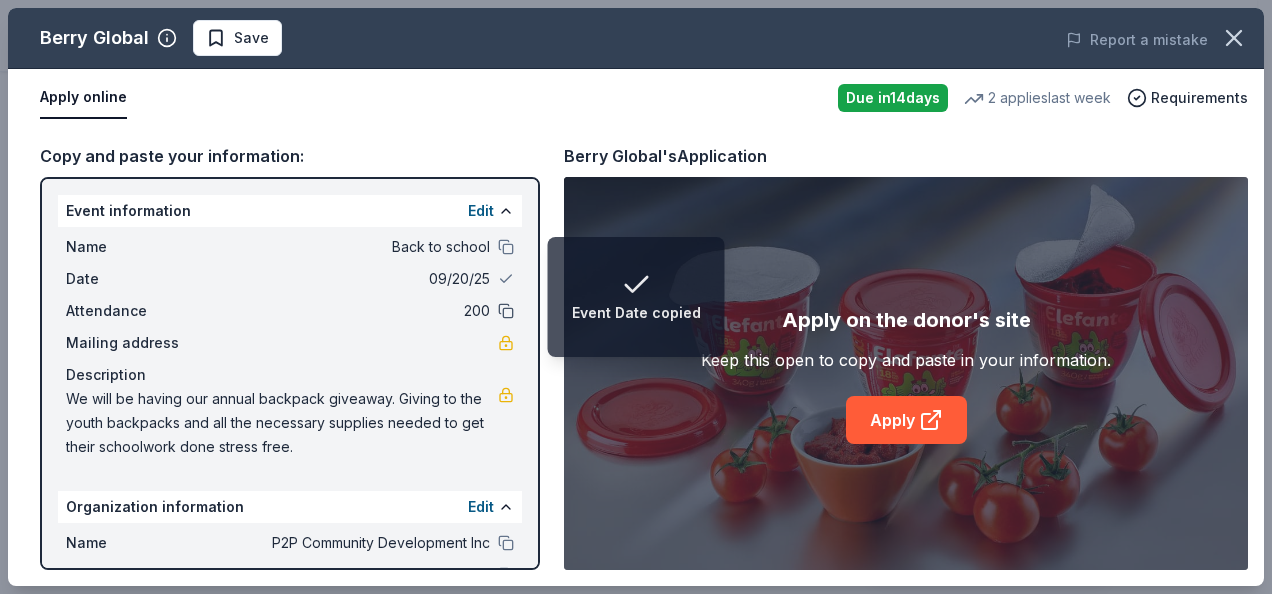 click at bounding box center [506, 311] 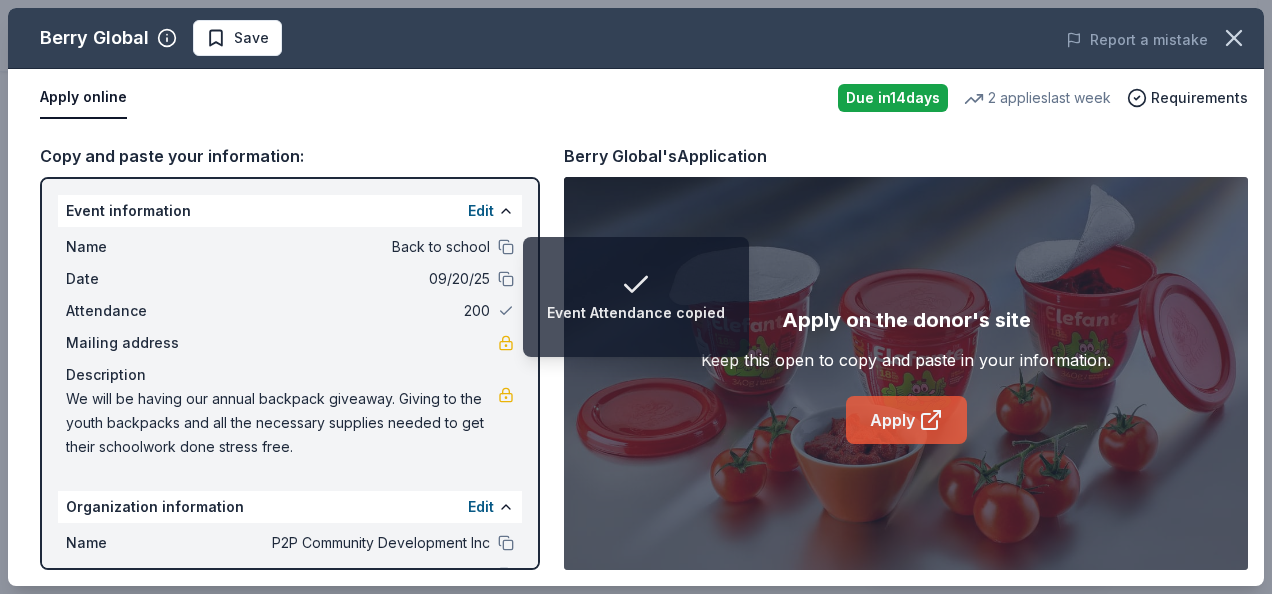 click on "Apply" at bounding box center [906, 420] 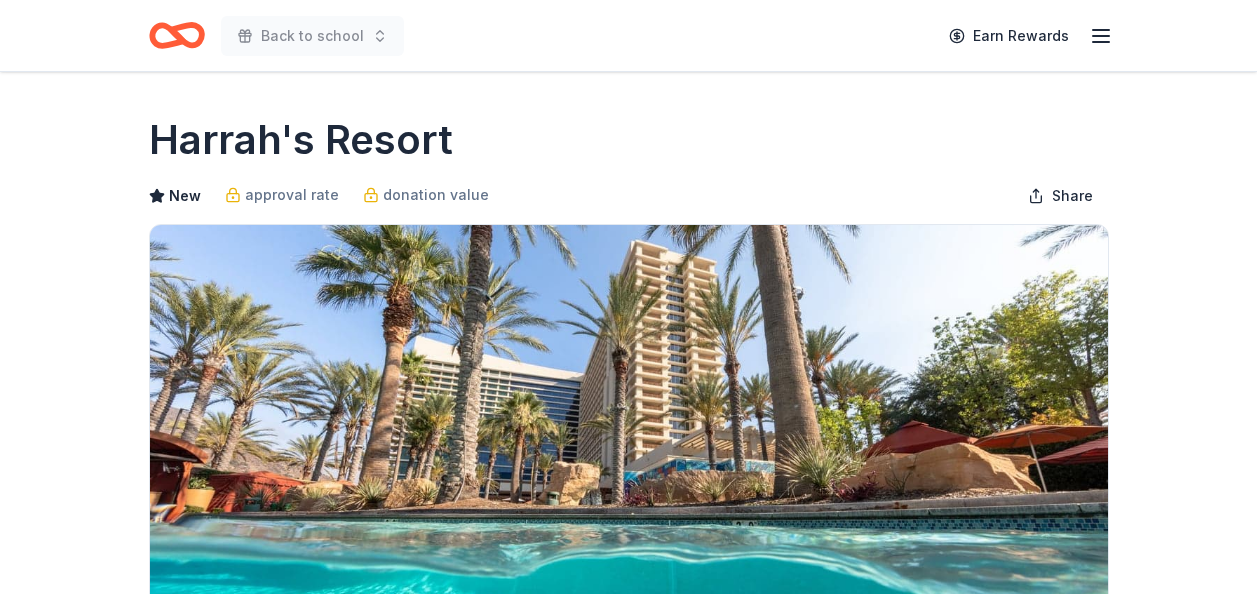 scroll, scrollTop: 0, scrollLeft: 0, axis: both 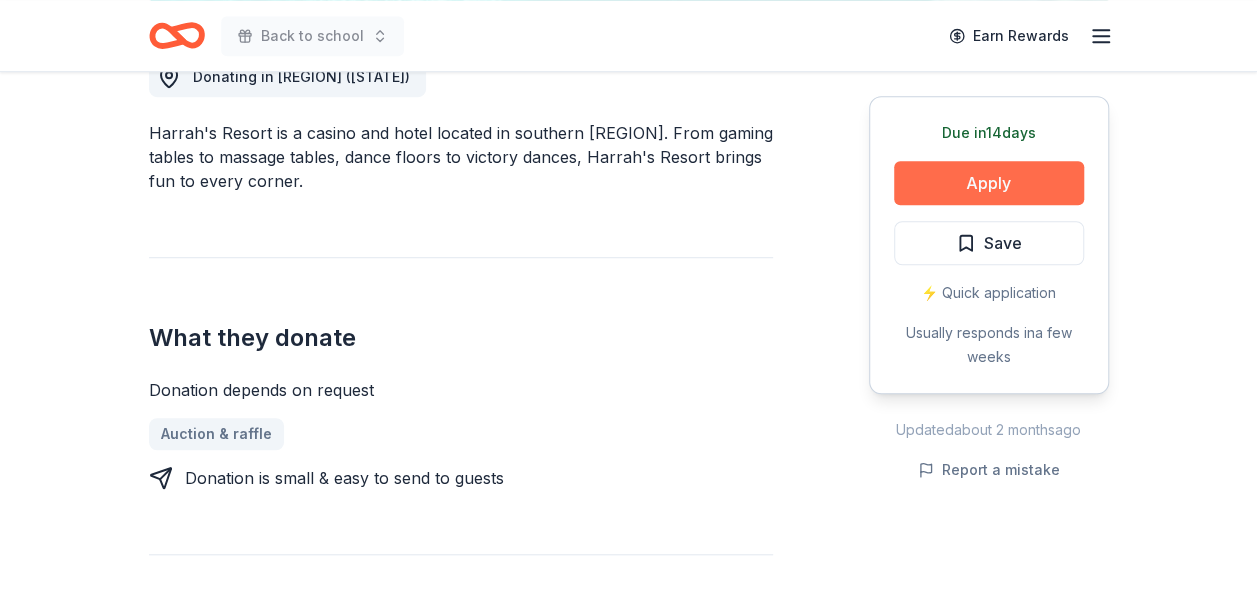 click on "Apply" at bounding box center [989, 183] 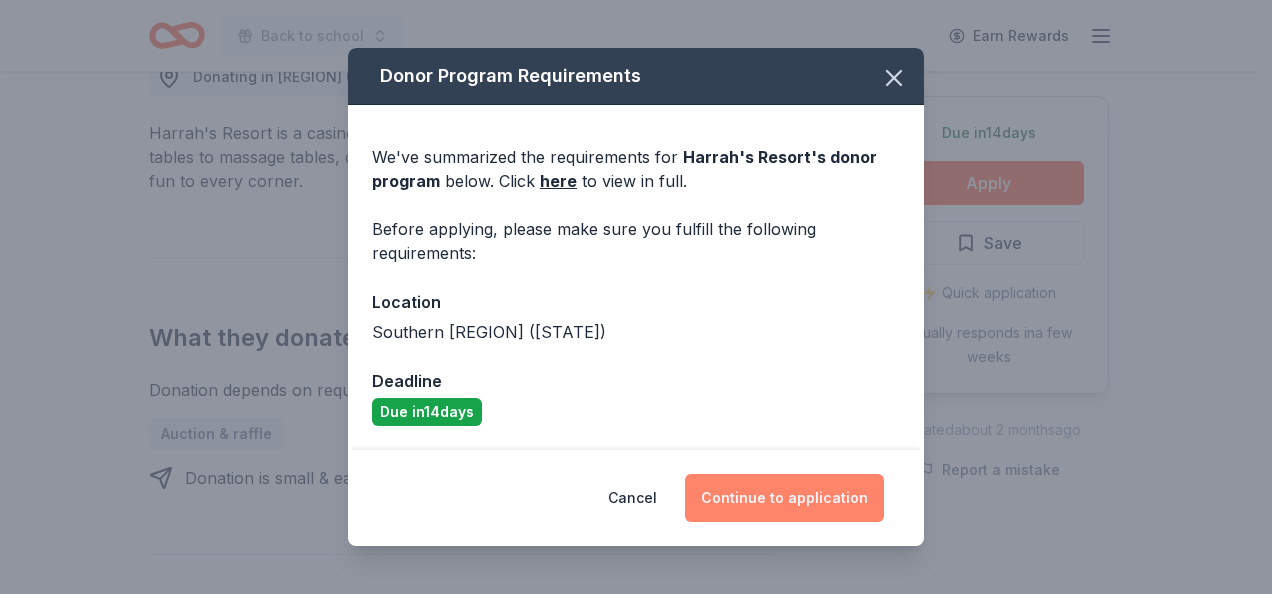 click on "Continue to application" at bounding box center [784, 498] 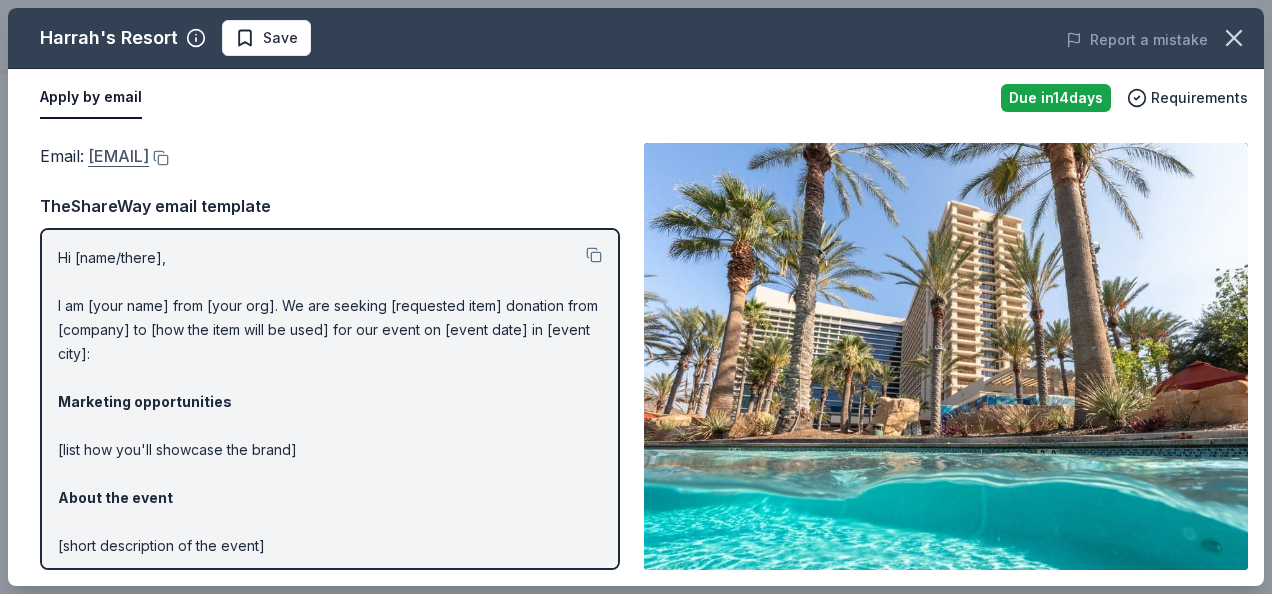 click on "shsebastian@caesars.com" at bounding box center [118, 156] 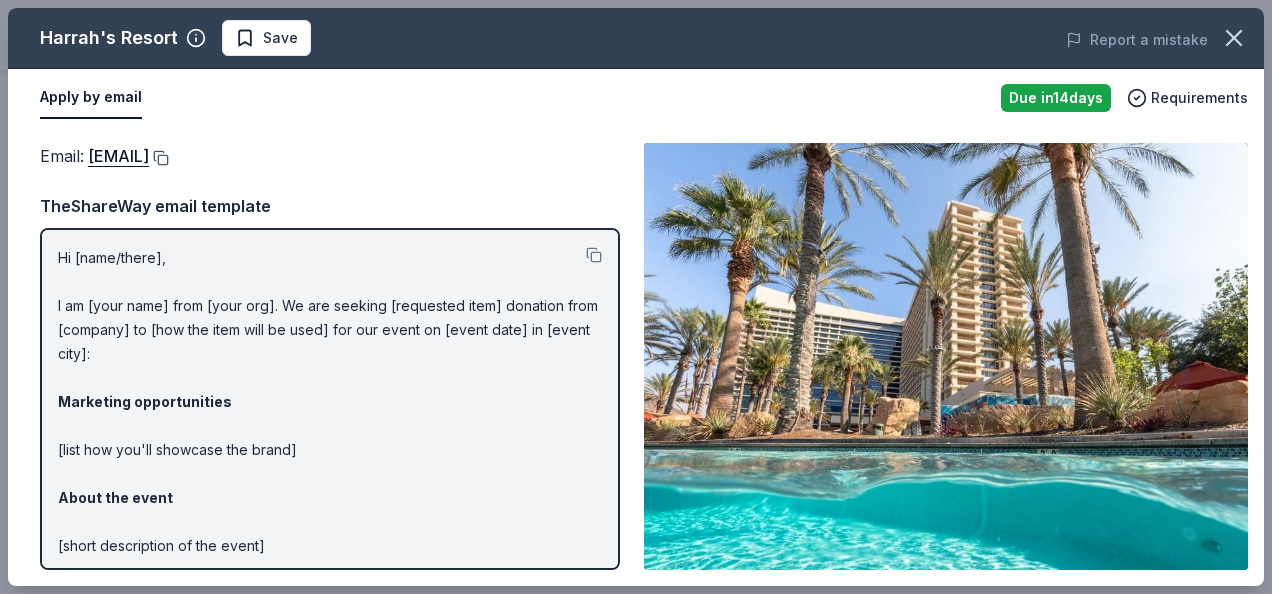 click at bounding box center [159, 158] 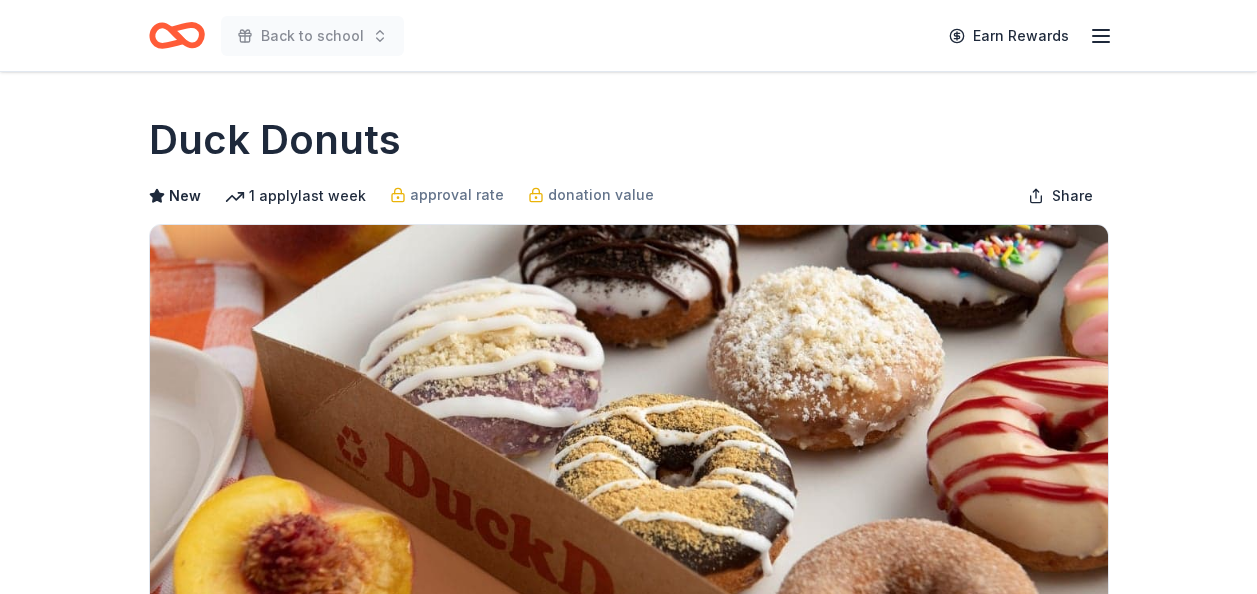 scroll, scrollTop: 0, scrollLeft: 0, axis: both 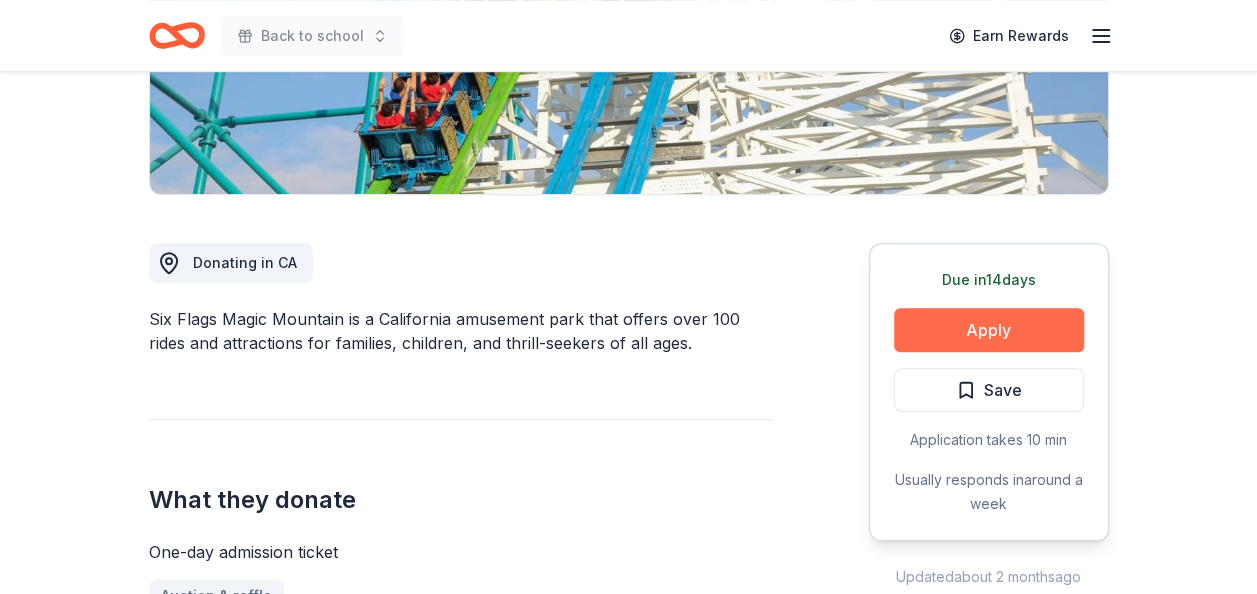 click on "Apply" at bounding box center (989, 330) 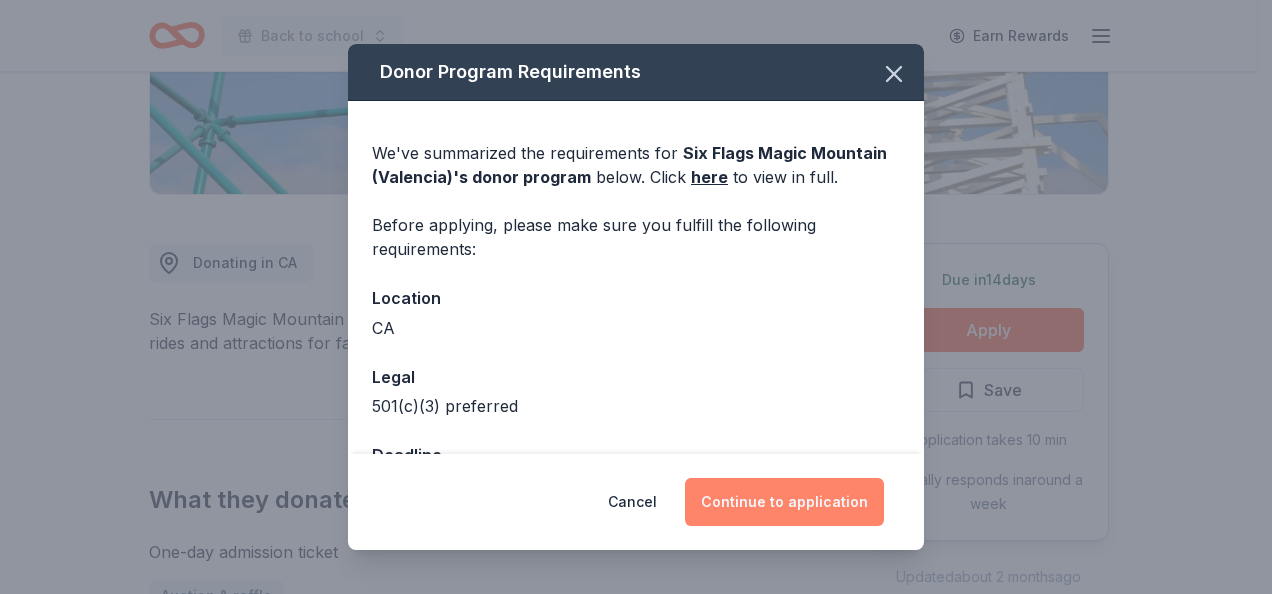click on "Continue to application" at bounding box center [784, 502] 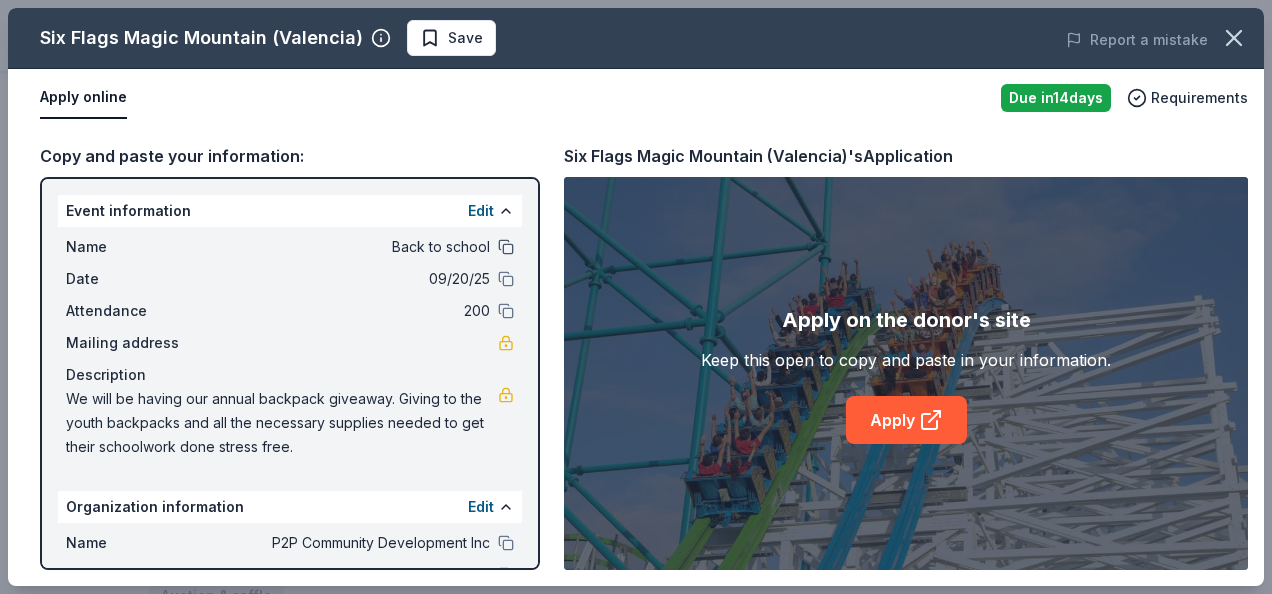 click at bounding box center (506, 247) 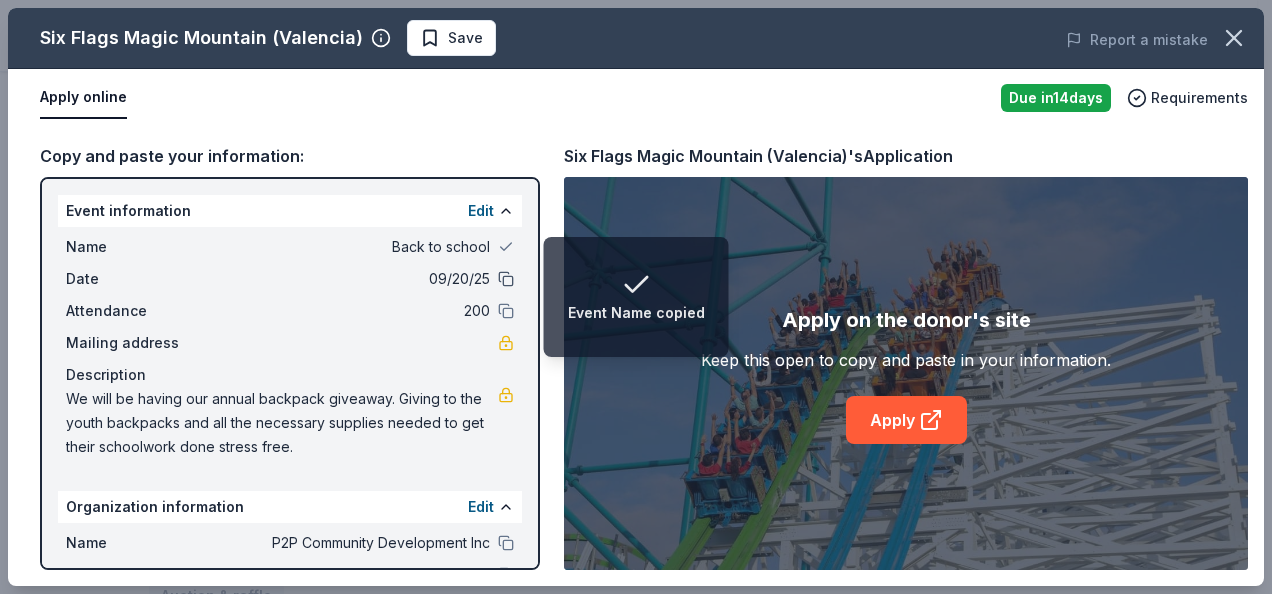click at bounding box center (506, 279) 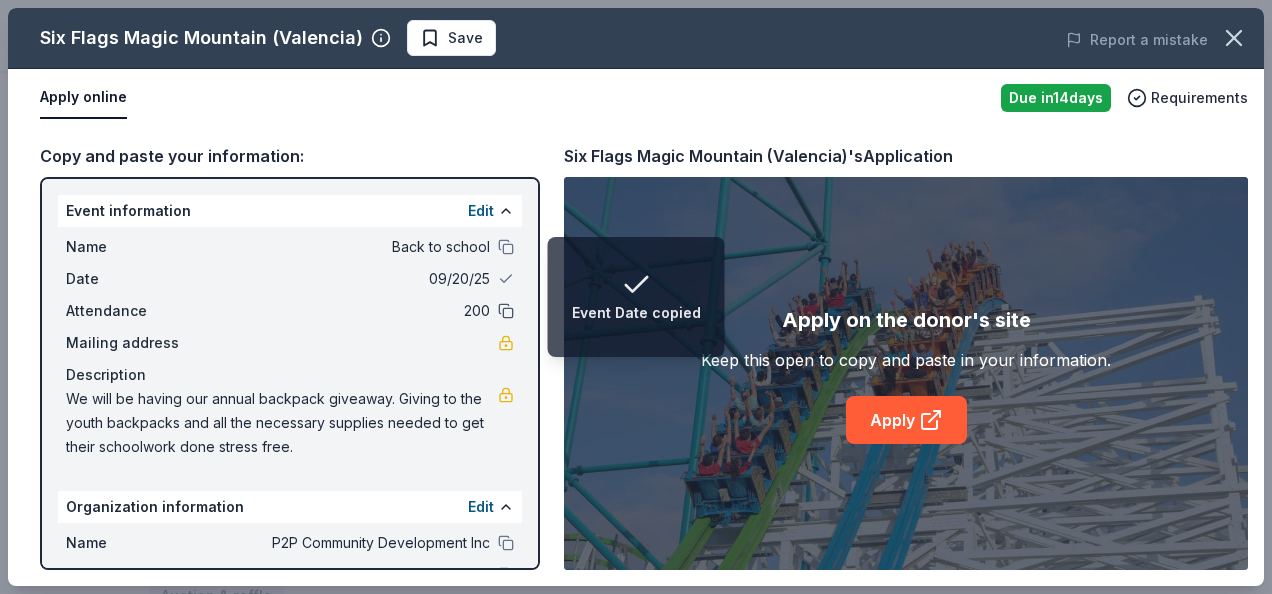 click at bounding box center [506, 311] 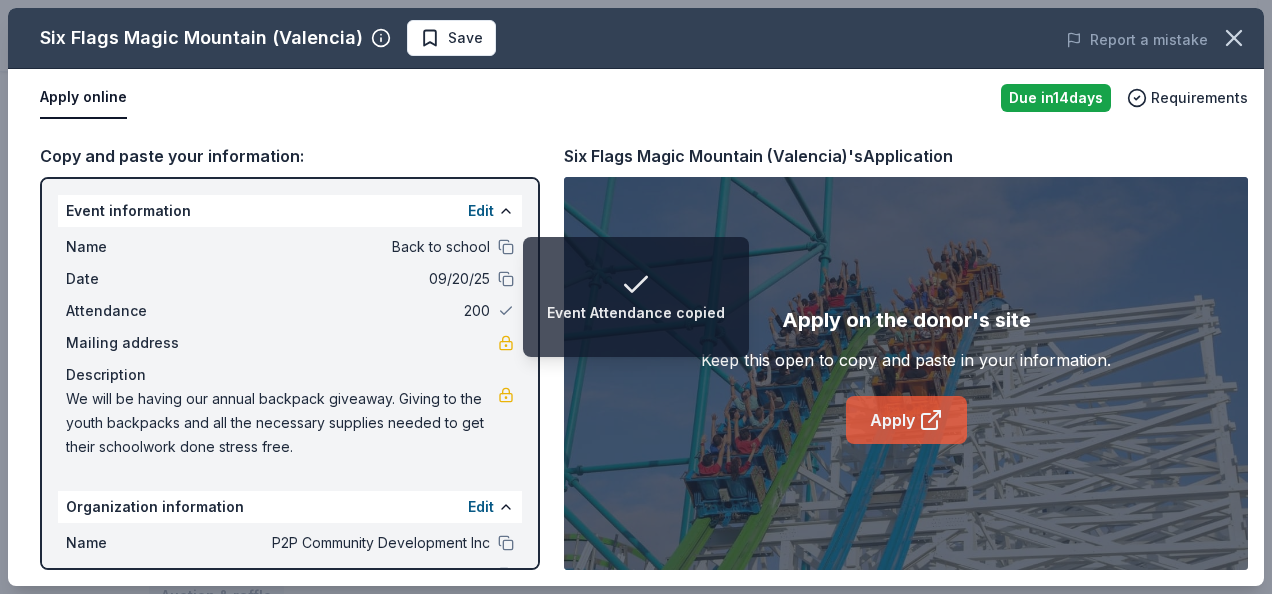click on "Apply" at bounding box center [906, 420] 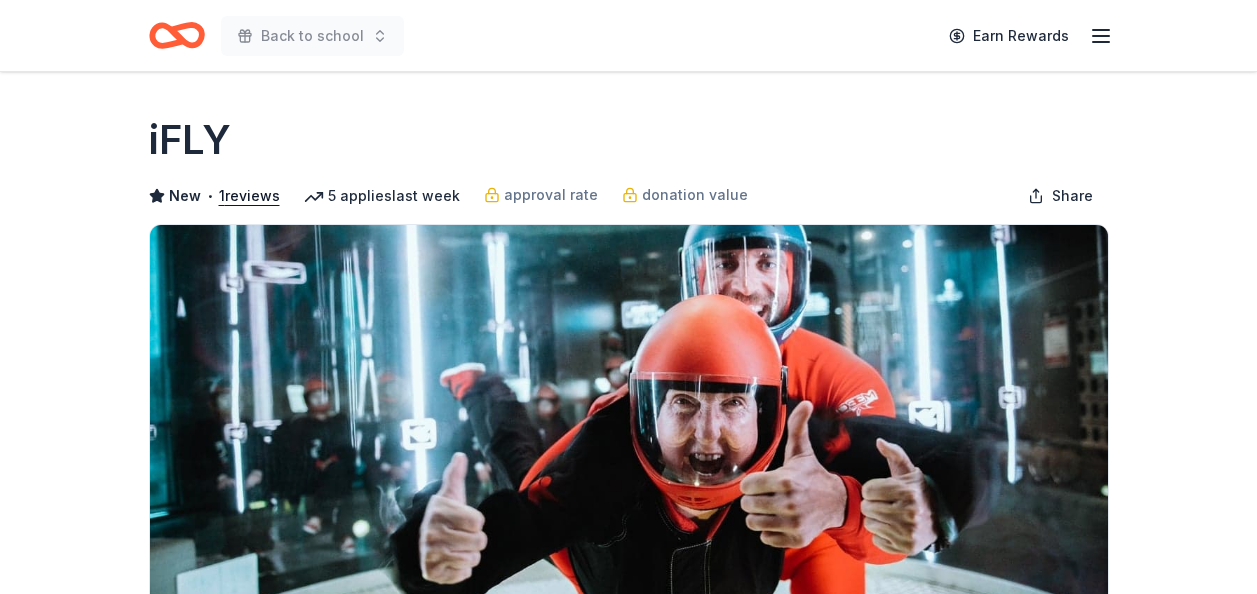 scroll, scrollTop: 0, scrollLeft: 0, axis: both 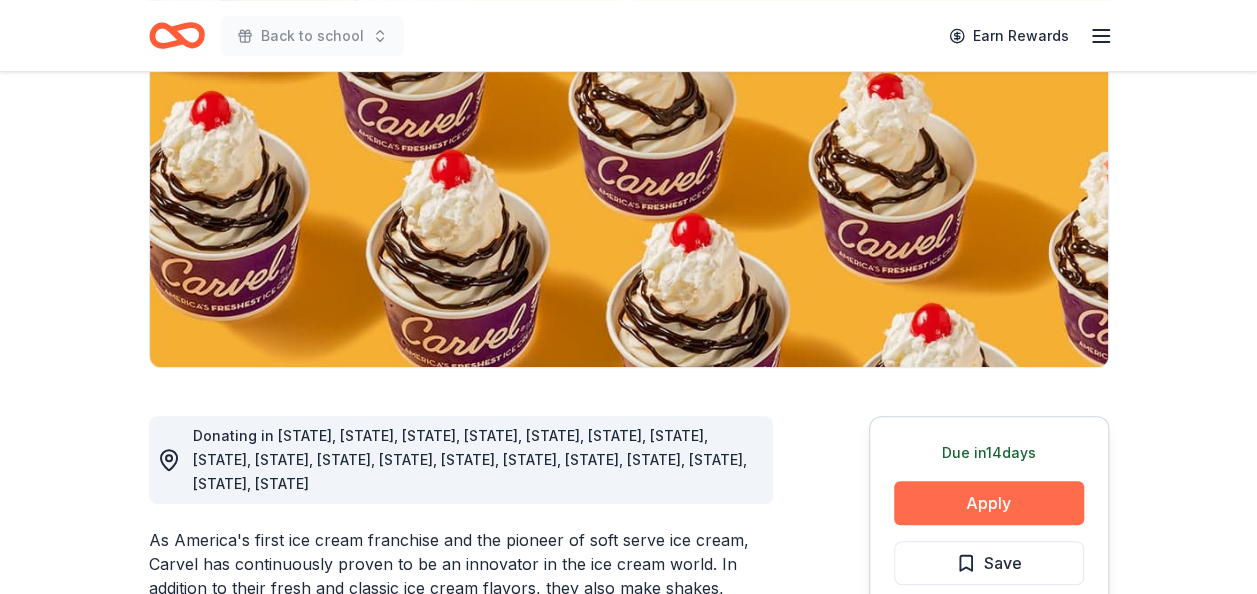 click on "Apply" at bounding box center [989, 503] 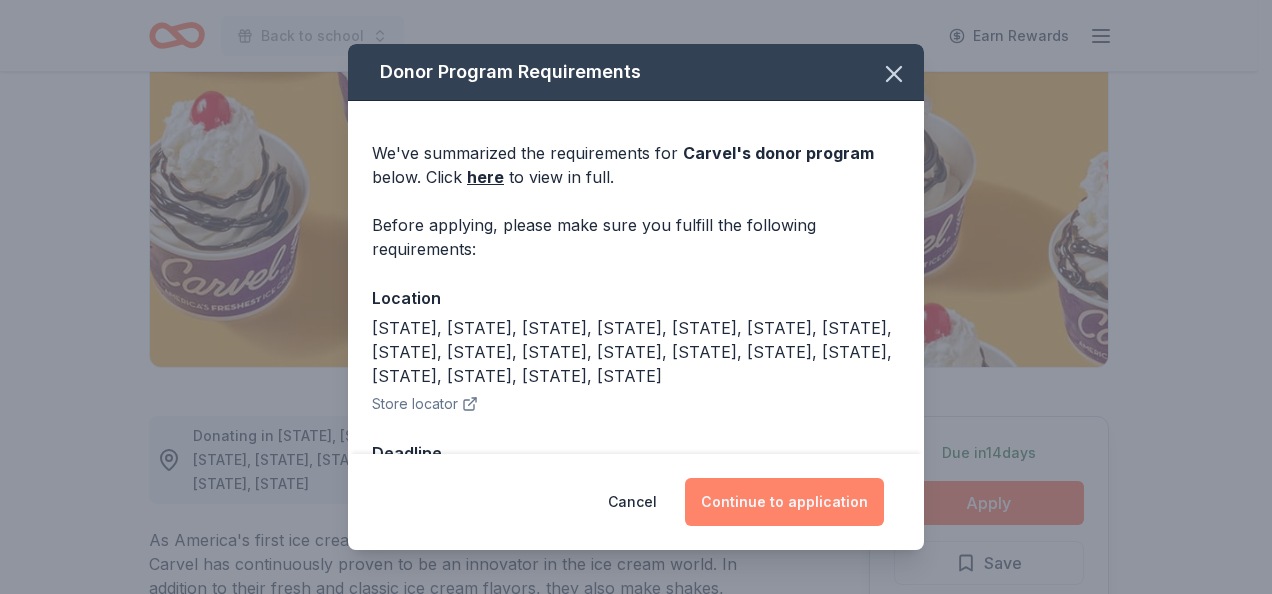 click on "Continue to application" at bounding box center (784, 502) 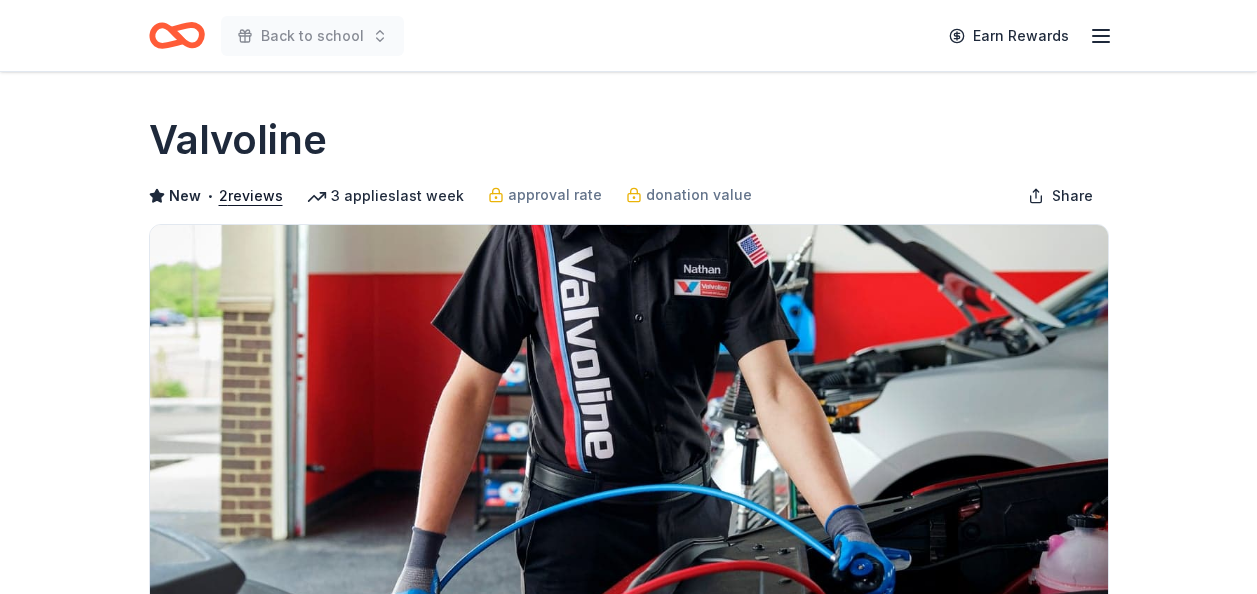 scroll, scrollTop: 0, scrollLeft: 0, axis: both 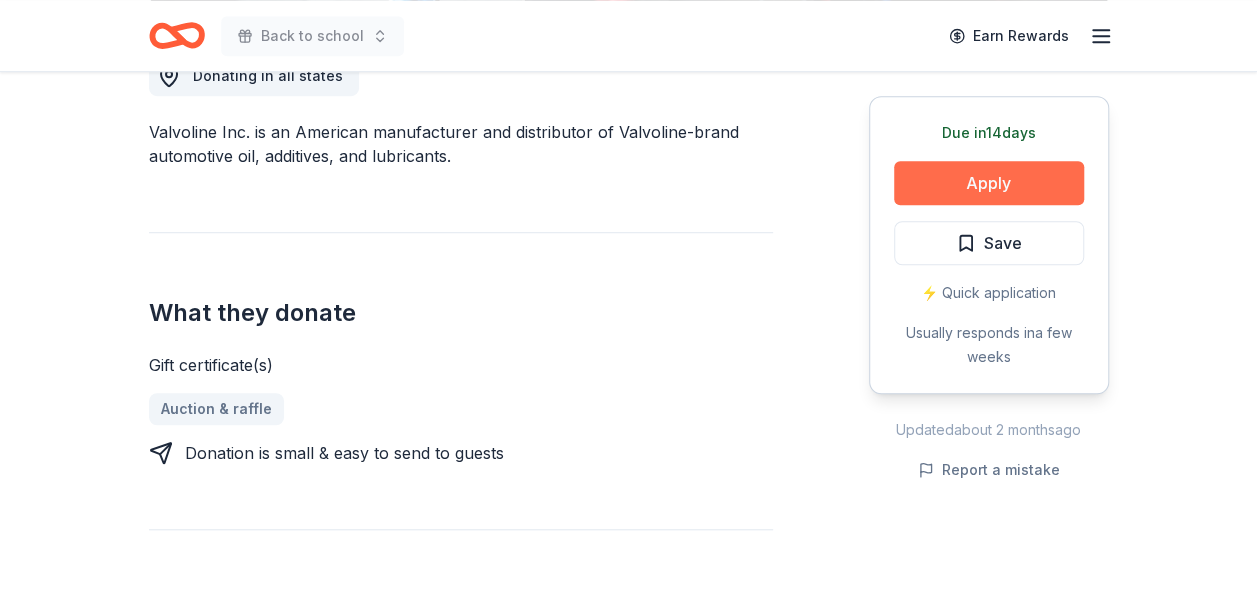 click on "Apply" at bounding box center [989, 183] 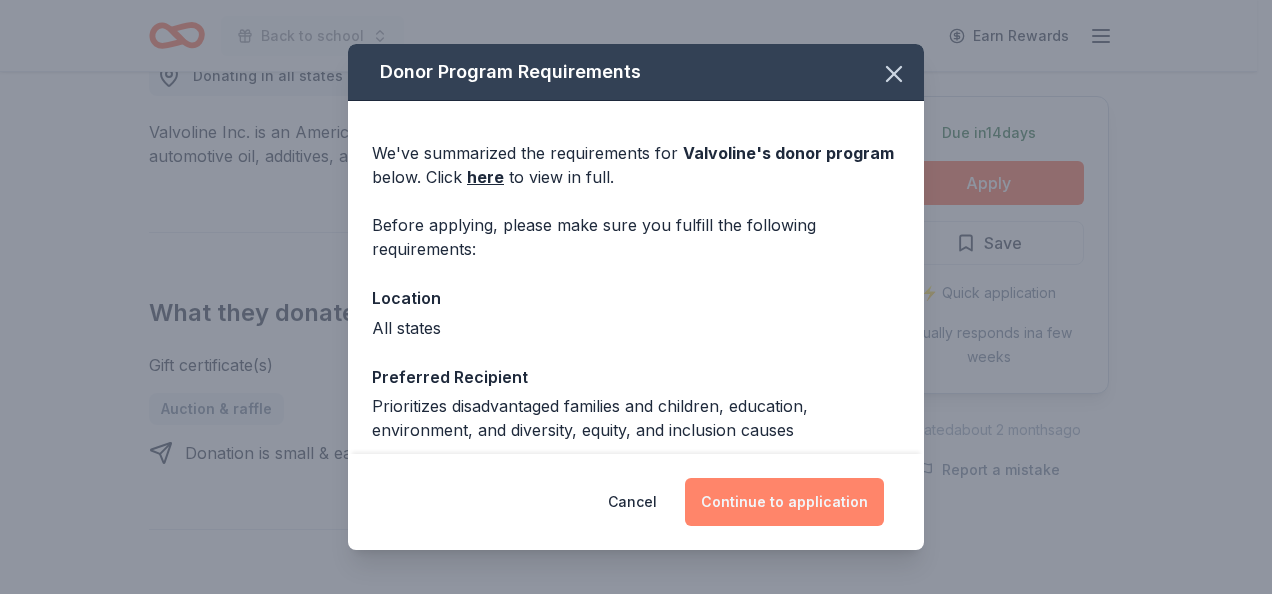 click on "Continue to application" at bounding box center [784, 502] 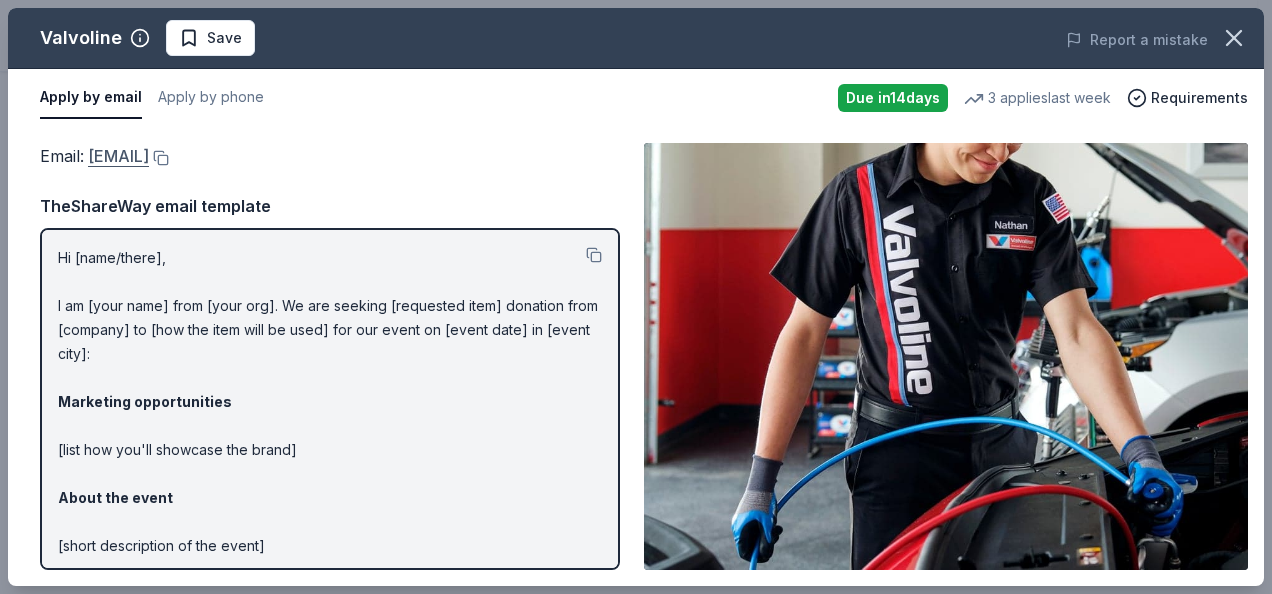click on "contributions@valvoline.com" at bounding box center [118, 156] 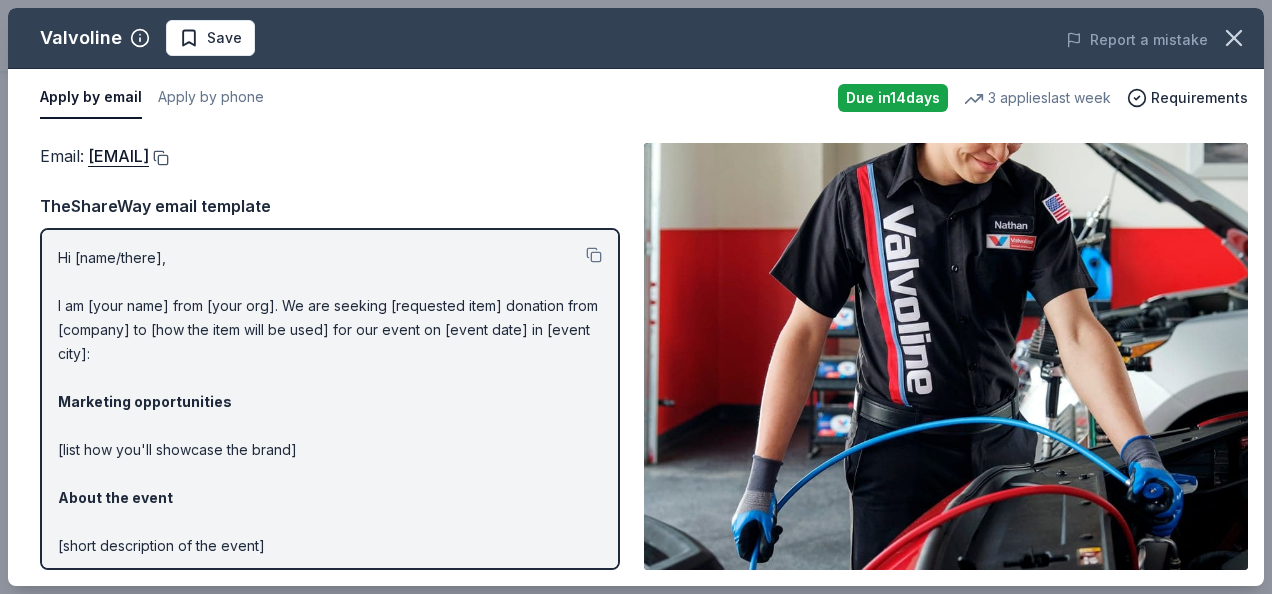 click at bounding box center (159, 158) 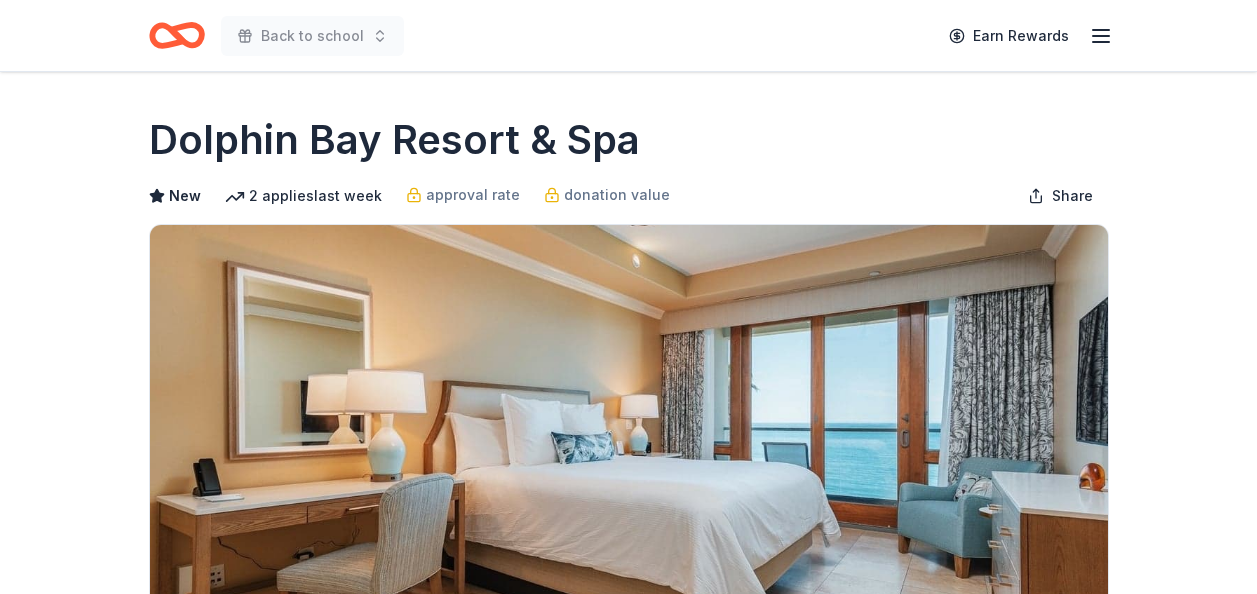 scroll, scrollTop: 0, scrollLeft: 0, axis: both 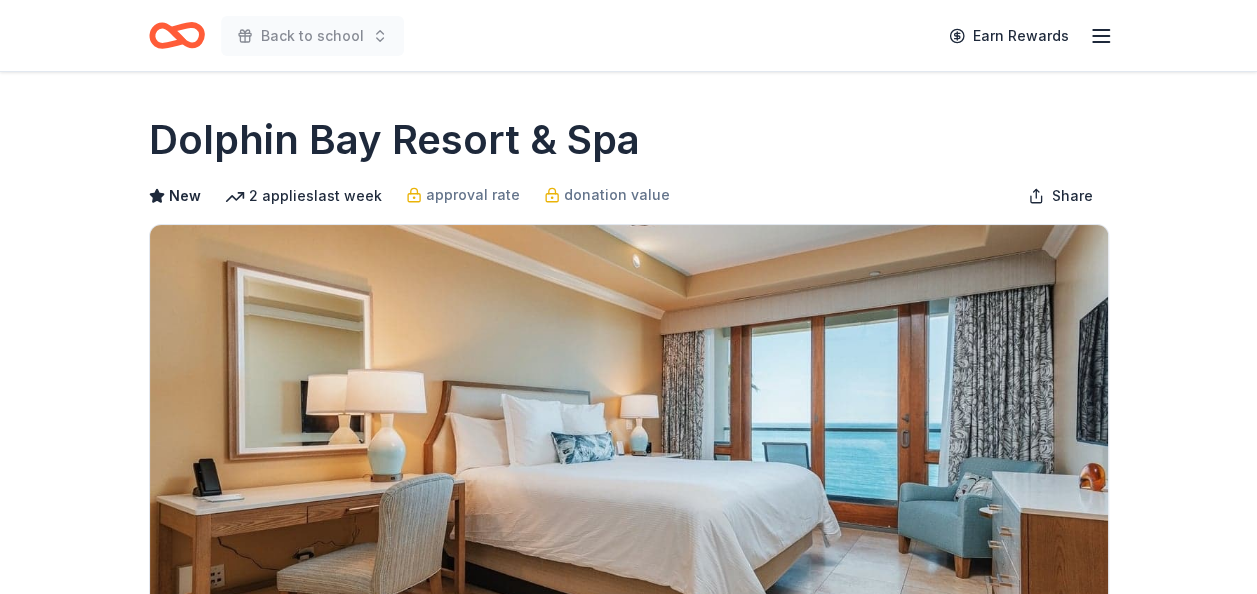 click on "Due in  14  days Share Dolphin Bay Resort & Spa New 2   applies  last week approval rate donation value Share Donating in [STATE] ([CITY]) Dolphin Bay Resort & Spa is a luxury oceanfront retreat offering spacious accommodations, fine dining, and personalized spa services. The resort combines elegance with relaxation, providing a tranquil getaway with breathtaking coastal views. What they donate Gift certificate(s), hotel package(s) Meals Auction & raffle Donation is small & easy to send to guests Who they donate to  Preferred 501(c)(3) required Due in  14  days Apply Save Application takes 10 min Usually responds in  a few days Updated  about 2 months  ago Report a mistake approval rate 20 % approved 30 % declined 50 % no response donation value (average) 20% 70% 0% 10% $xx - $xx $xx - $xx $xx - $xx $xx - $xx Upgrade to Pro to view approval rates and average donation values New Be the first to review this company! Leave a review Similar donors 5   applies  last week 14  days left Target 4.3 Local 23 days left" at bounding box center (628, 1408) 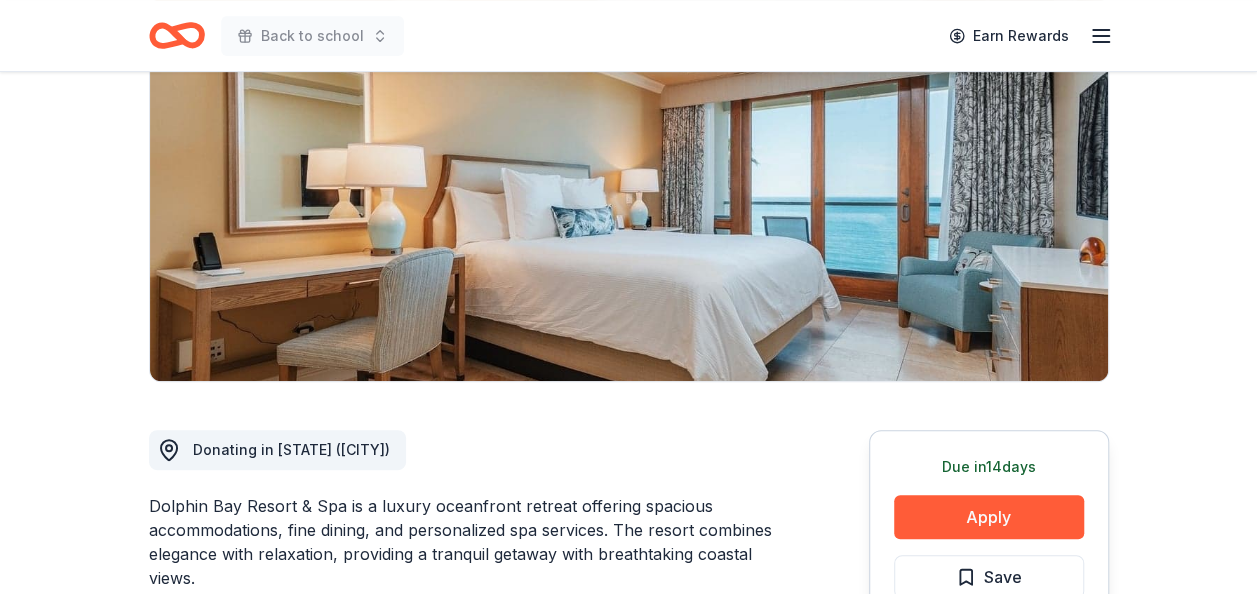 scroll, scrollTop: 240, scrollLeft: 0, axis: vertical 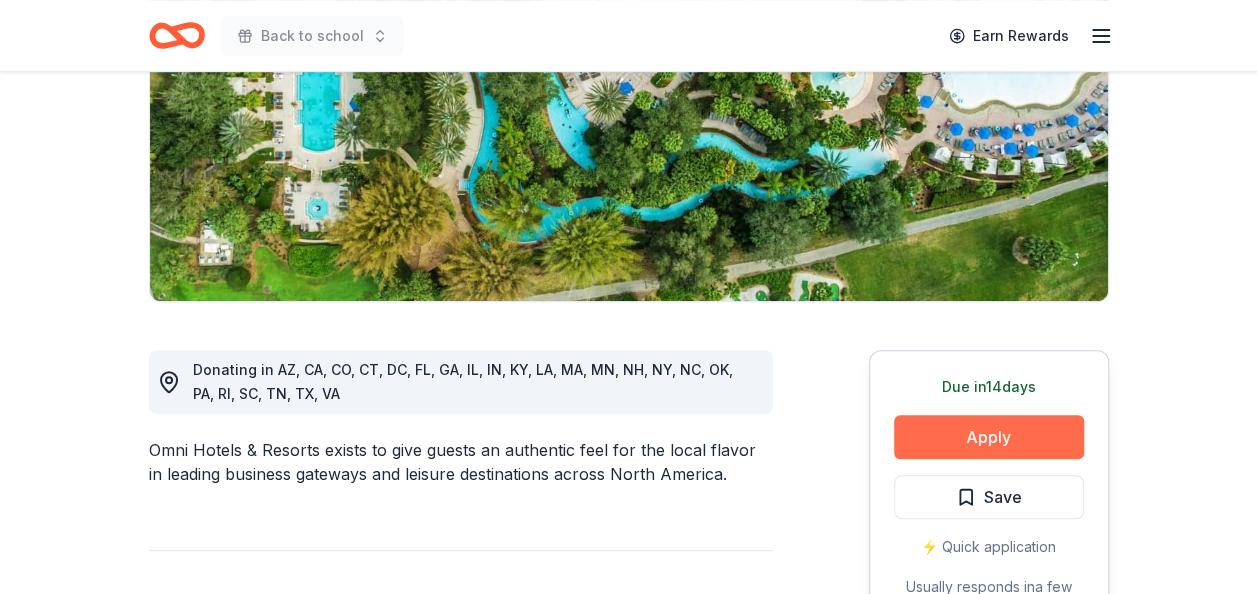 click on "Apply" at bounding box center [989, 437] 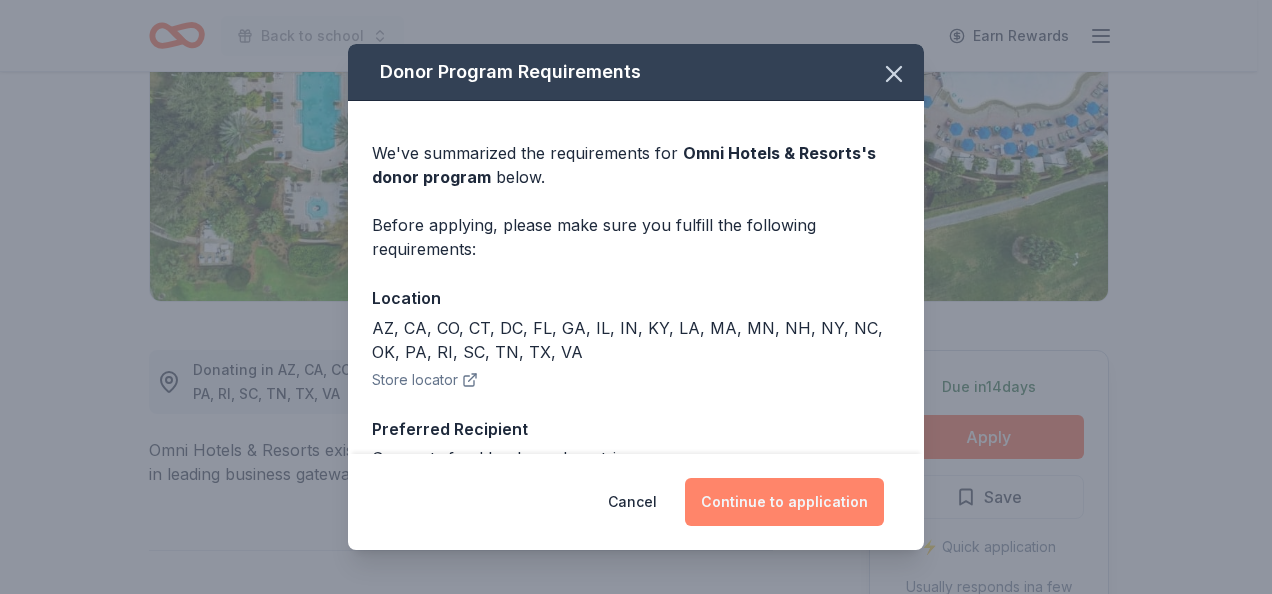 click on "Continue to application" at bounding box center (784, 502) 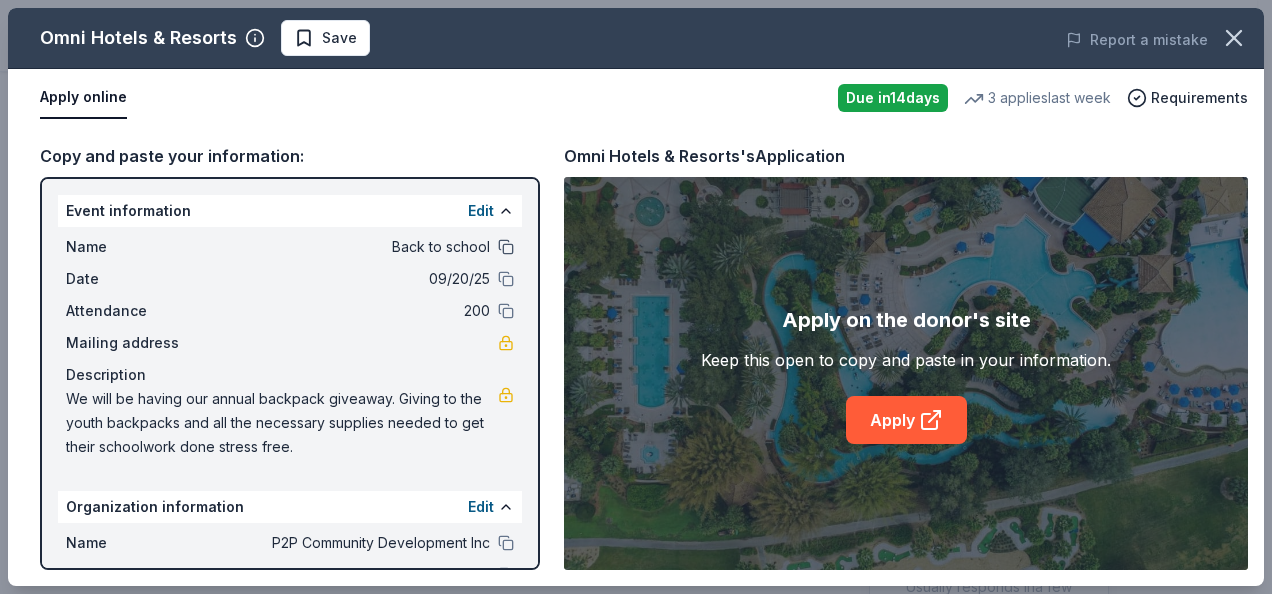 click at bounding box center [506, 247] 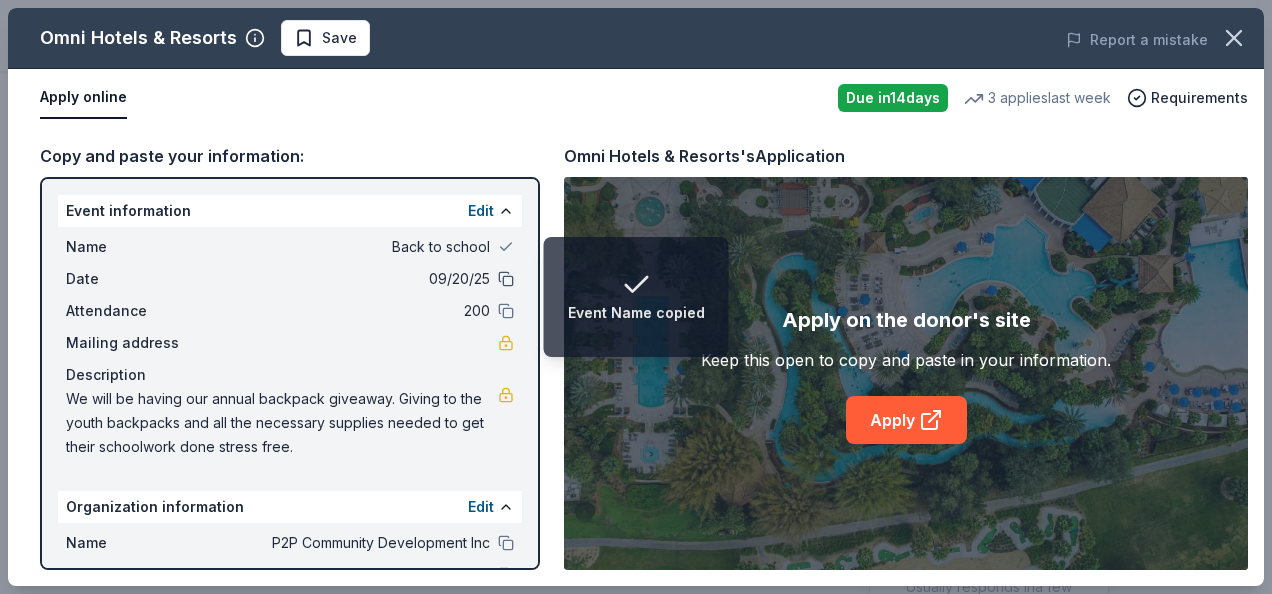 click at bounding box center (506, 279) 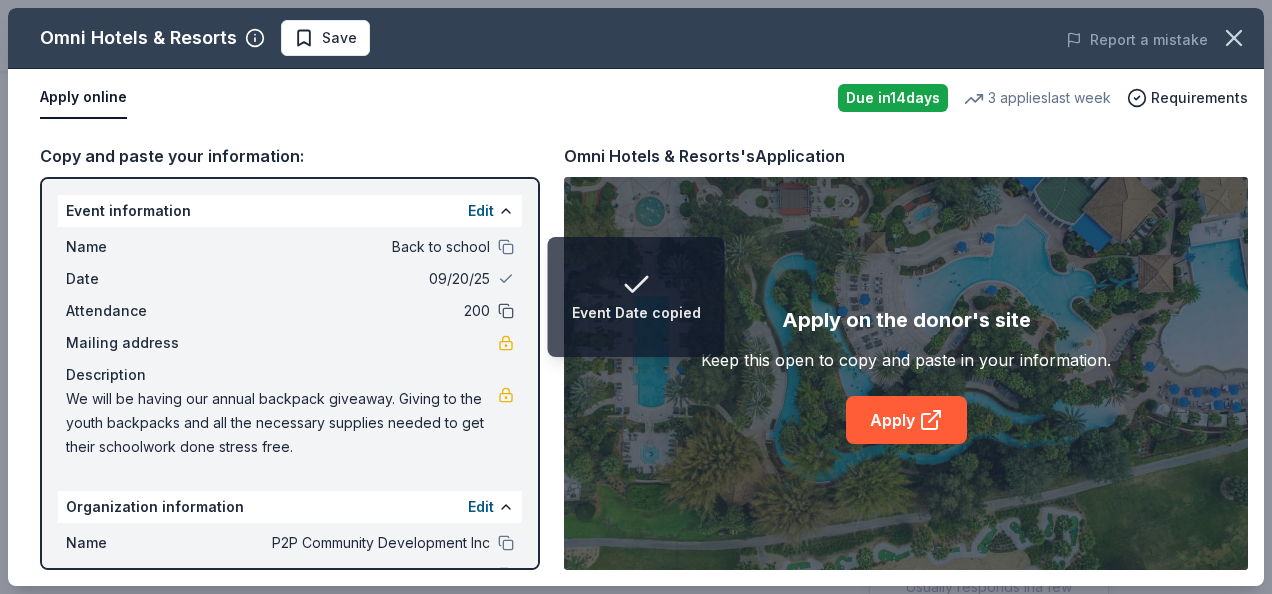 click at bounding box center (506, 311) 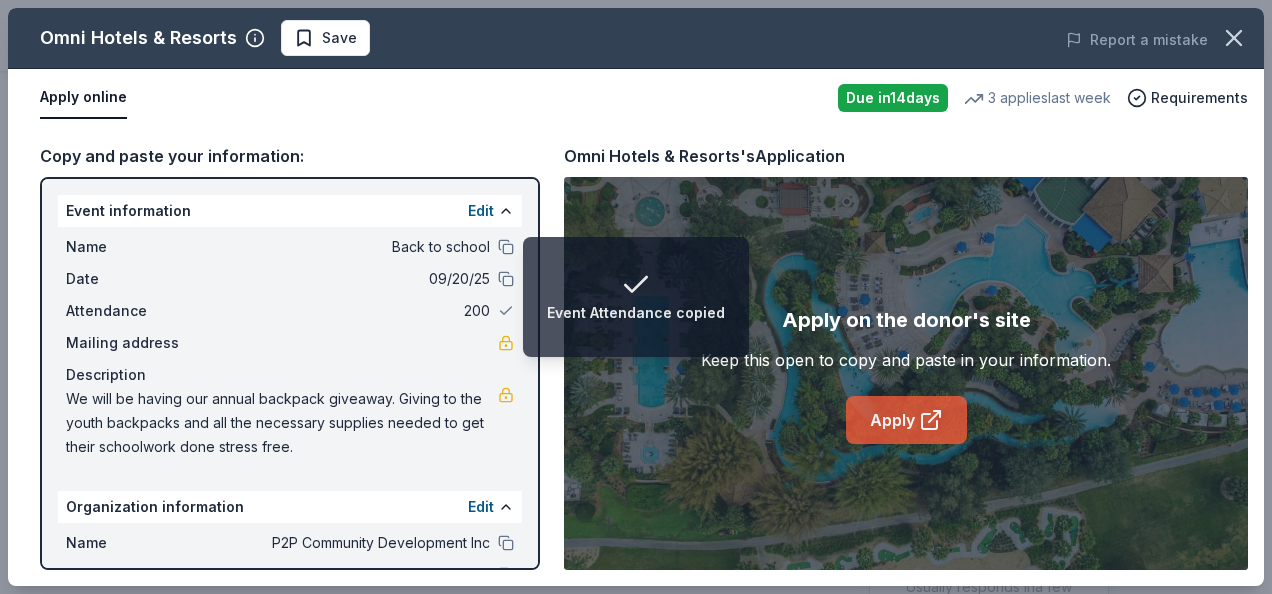 click on "Apply" at bounding box center [906, 420] 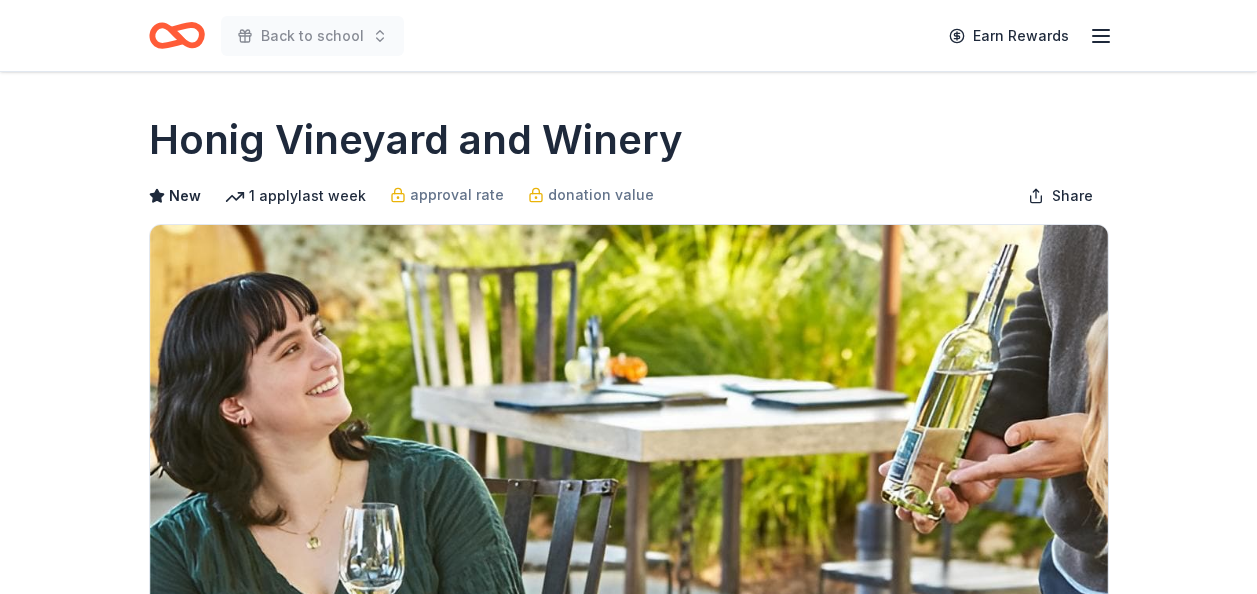 scroll, scrollTop: 0, scrollLeft: 0, axis: both 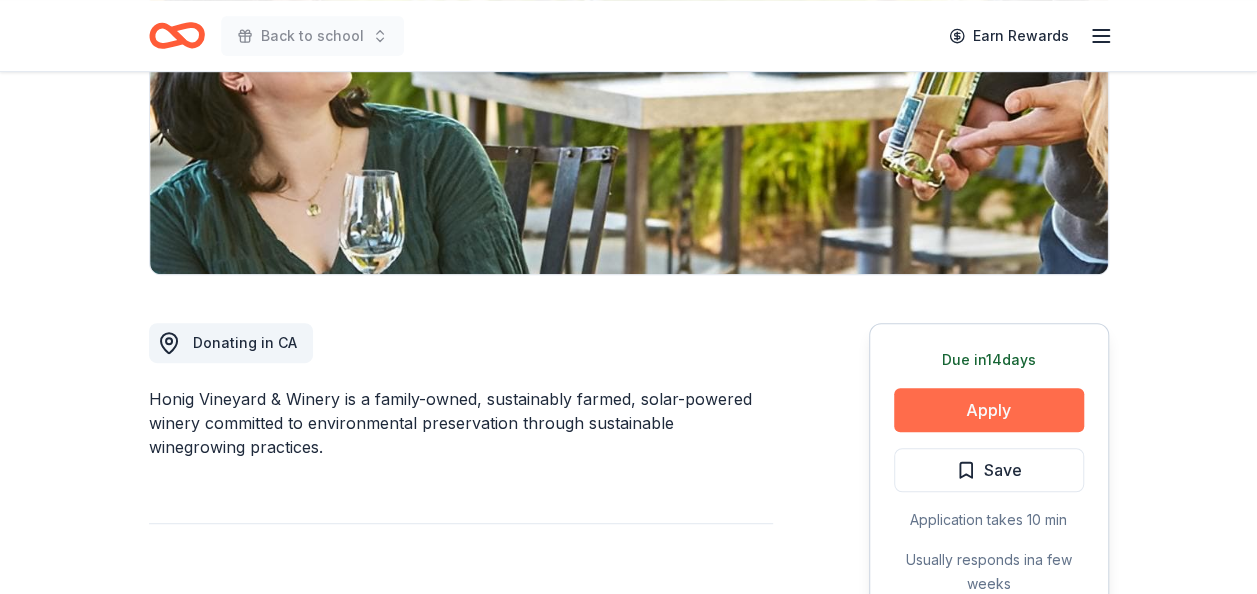 click on "Apply" at bounding box center (989, 410) 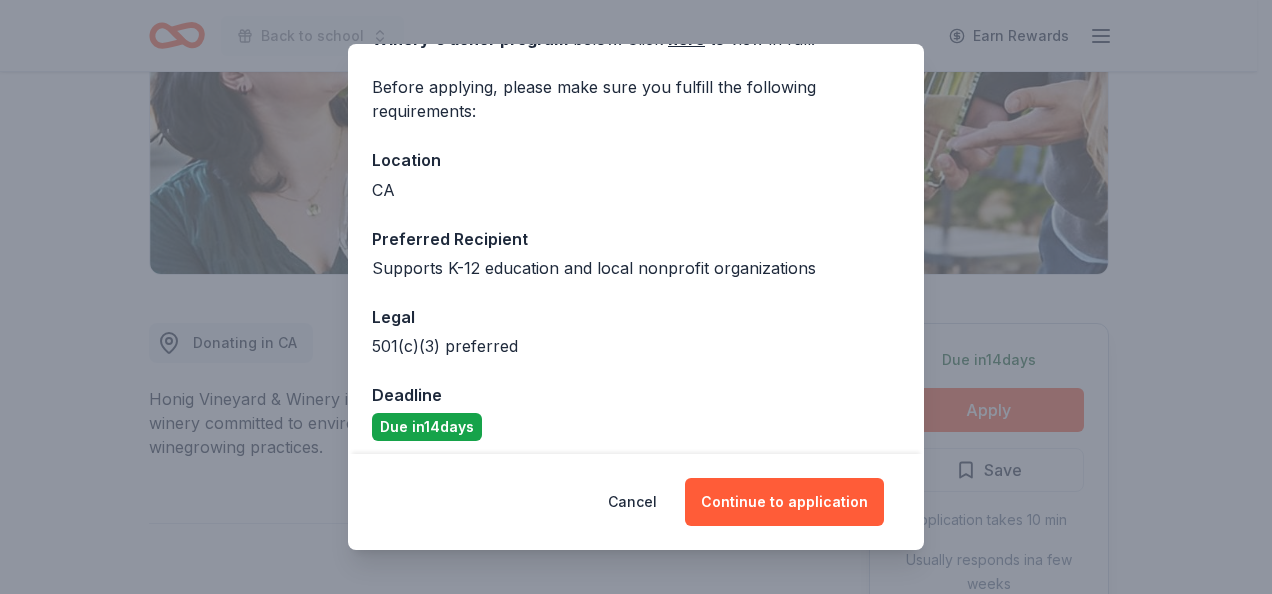 scroll, scrollTop: 148, scrollLeft: 0, axis: vertical 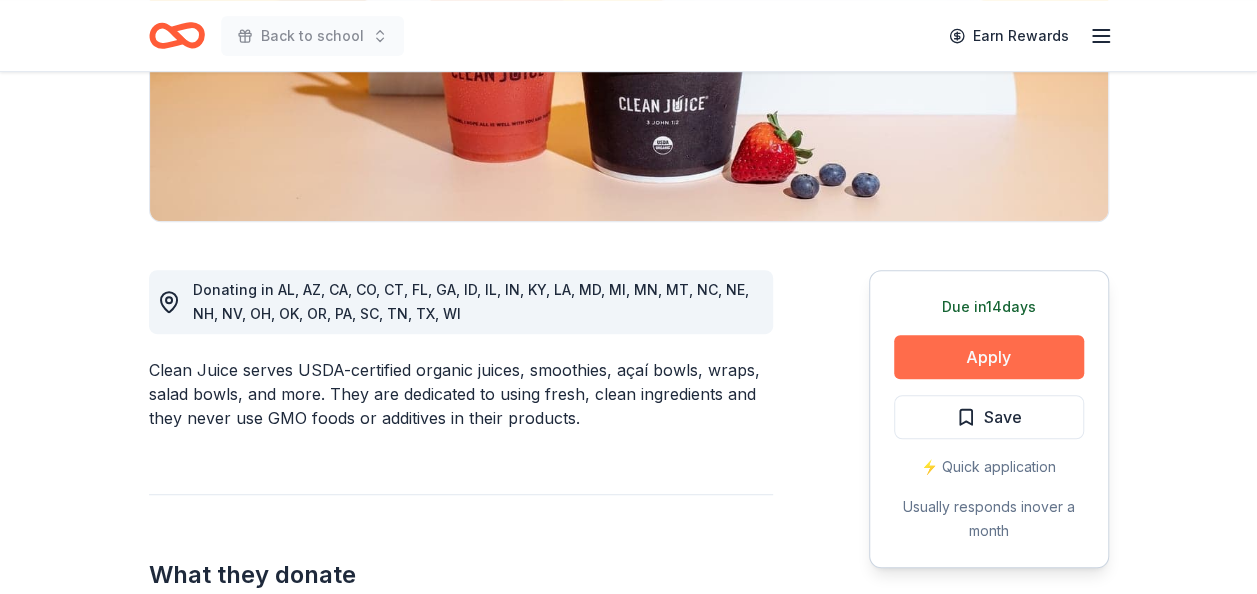 click on "Apply" at bounding box center [989, 357] 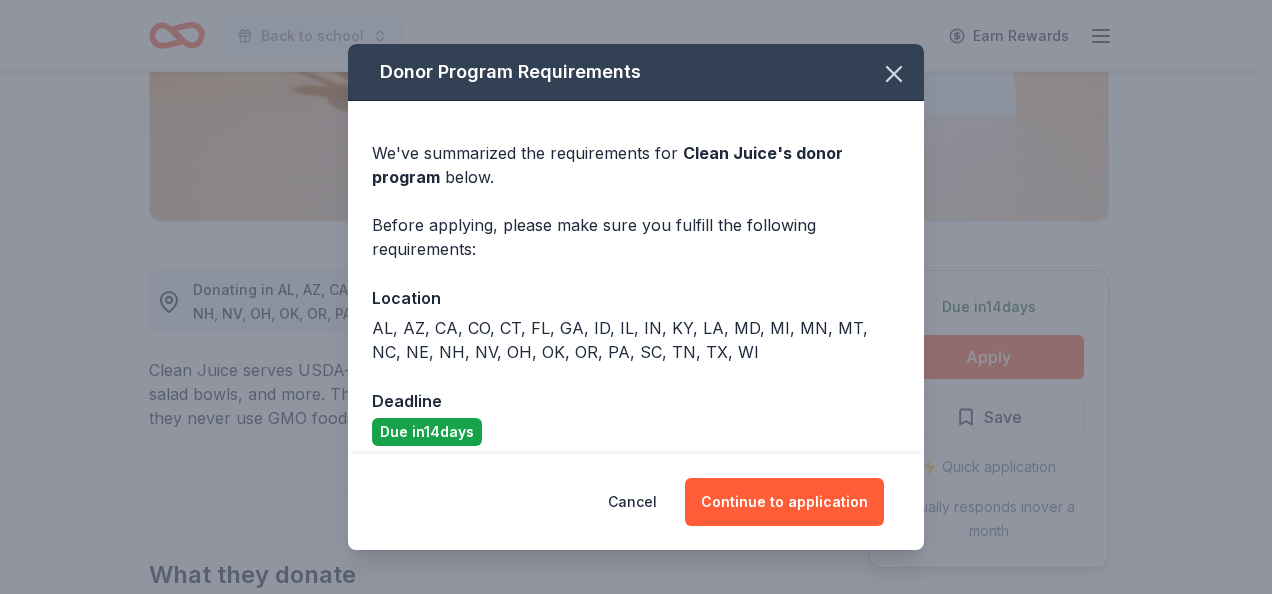 scroll, scrollTop: 15, scrollLeft: 0, axis: vertical 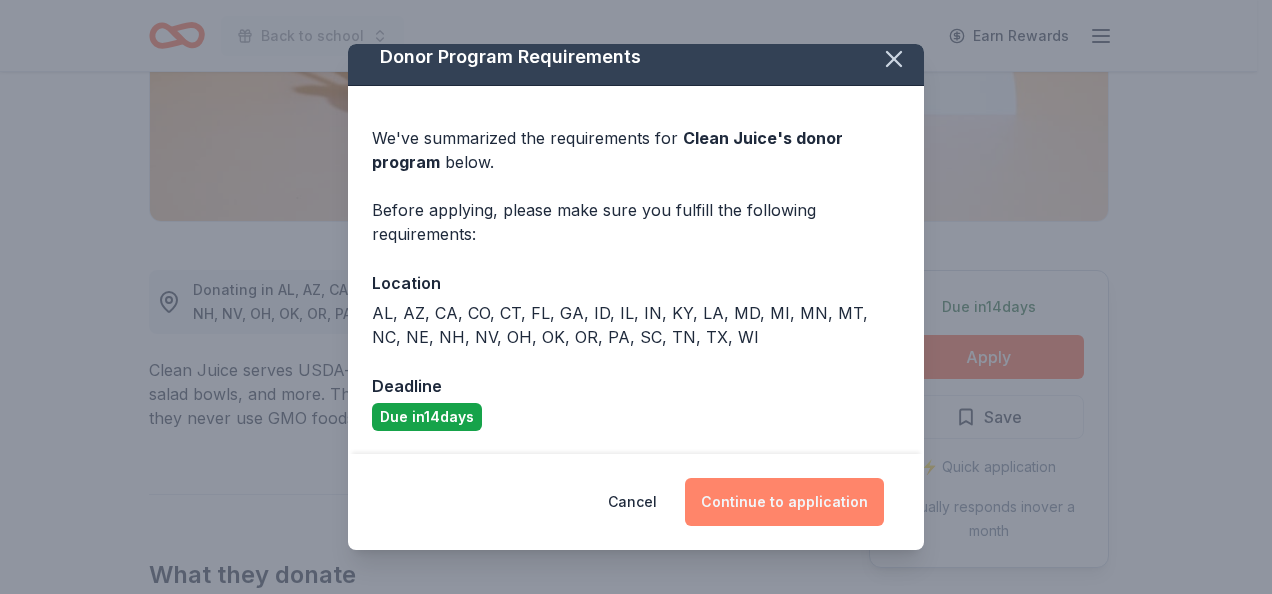 click on "Continue to application" at bounding box center [784, 502] 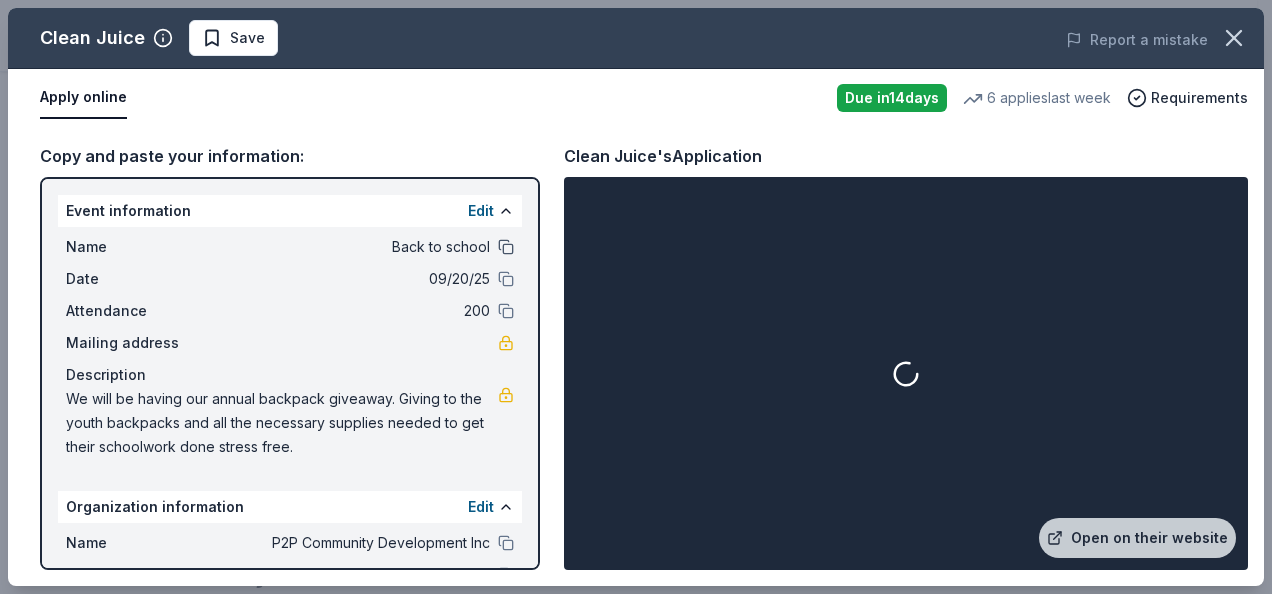 click at bounding box center (506, 247) 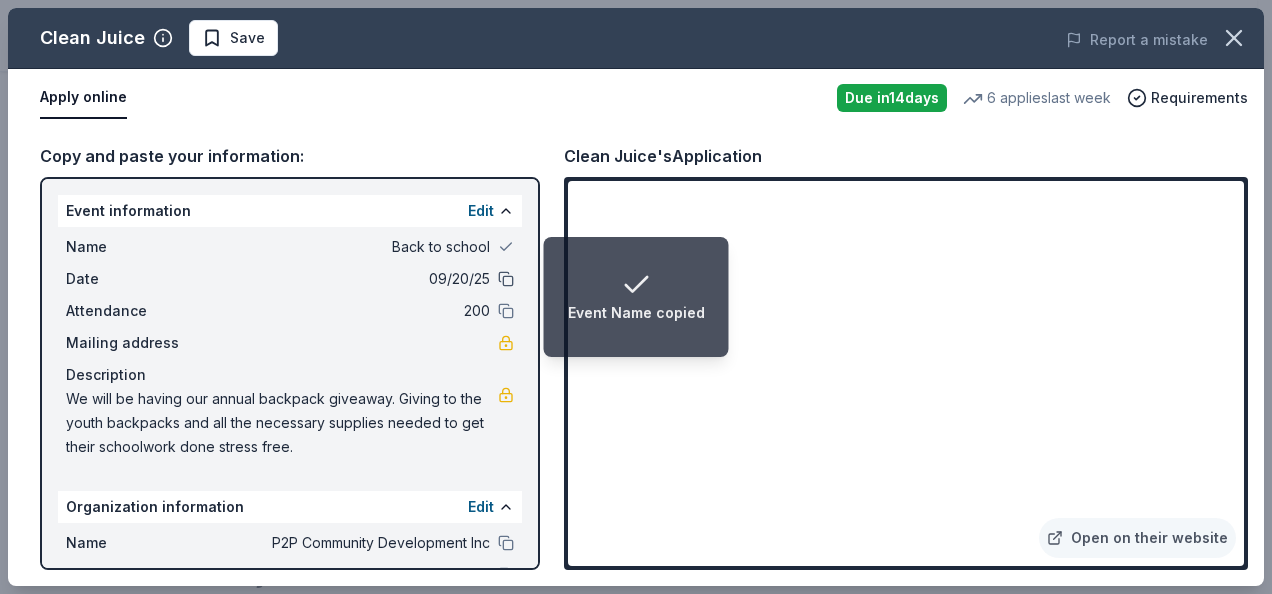 click at bounding box center [506, 279] 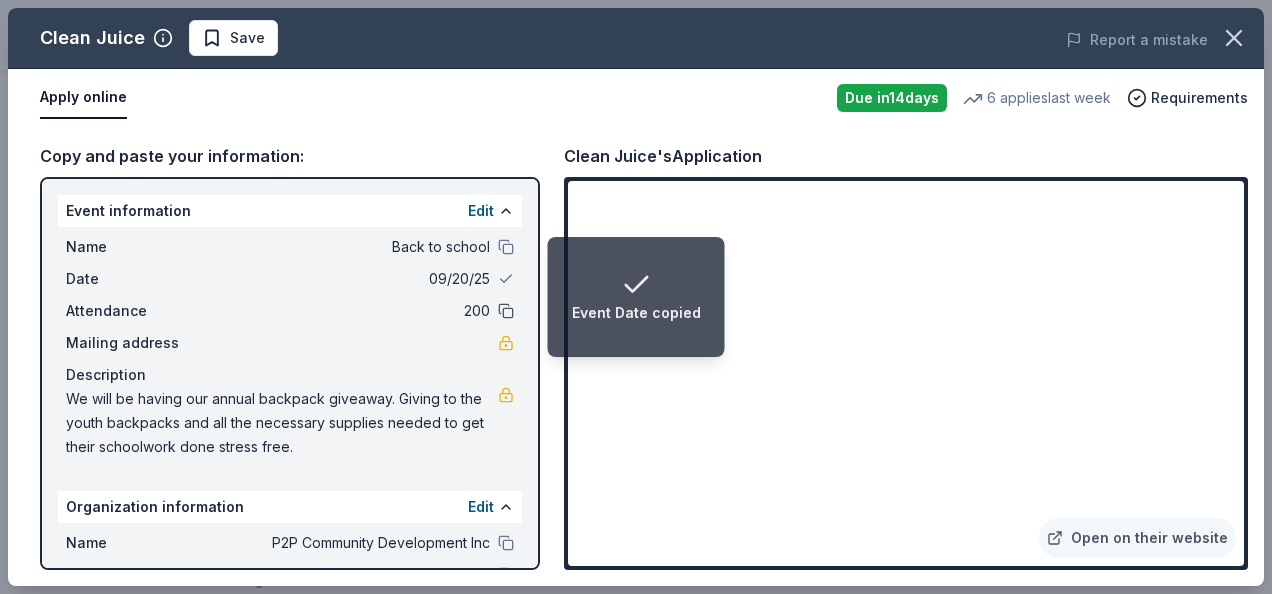 click at bounding box center [506, 311] 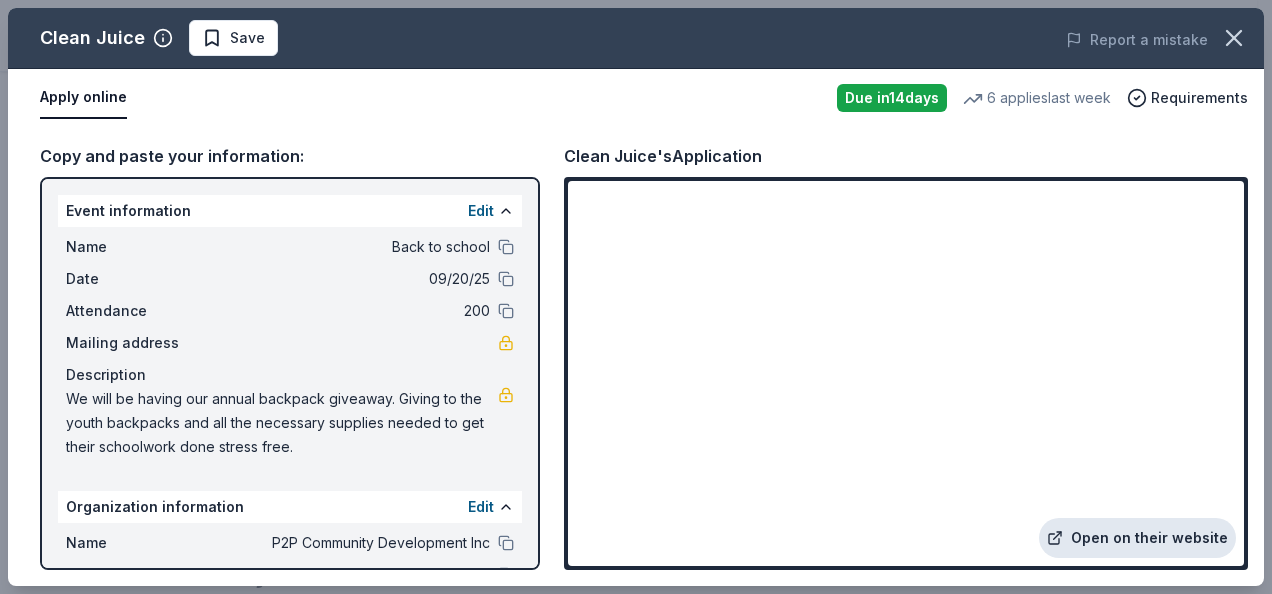 click on "Open on their website" at bounding box center (1137, 538) 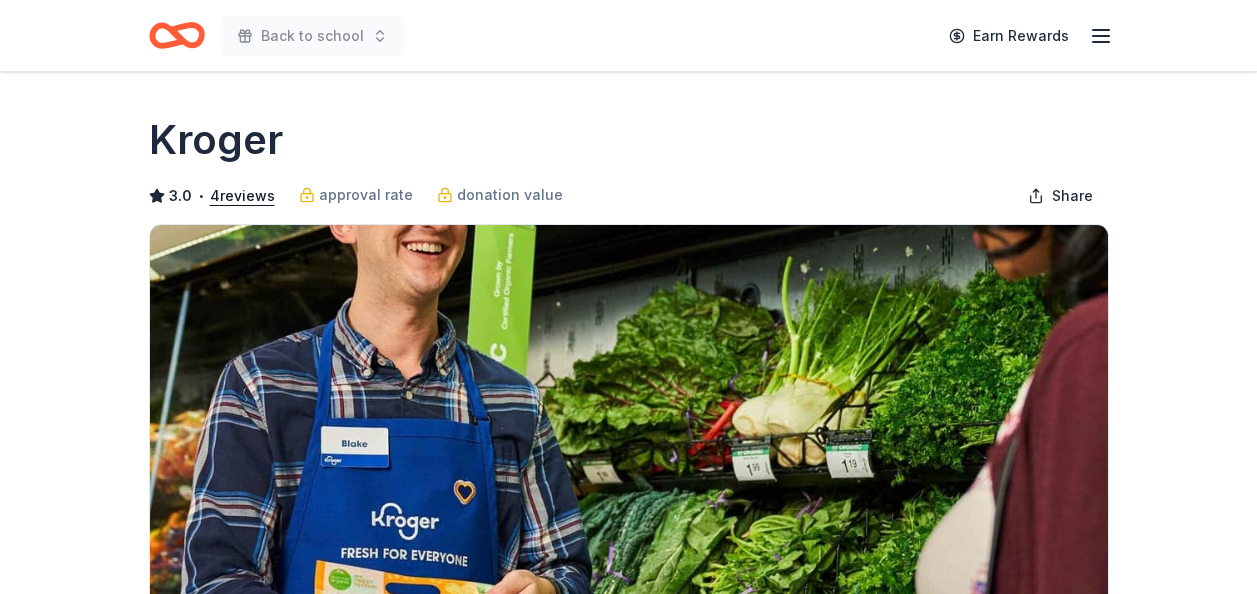 scroll, scrollTop: 0, scrollLeft: 0, axis: both 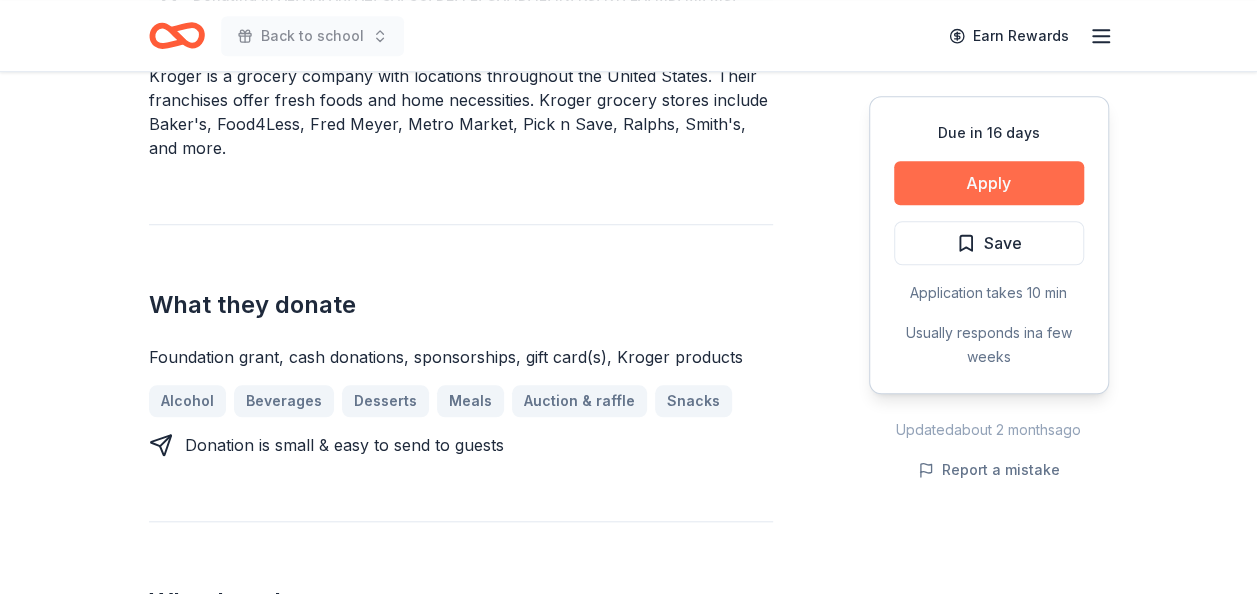 click on "Apply" at bounding box center (989, 183) 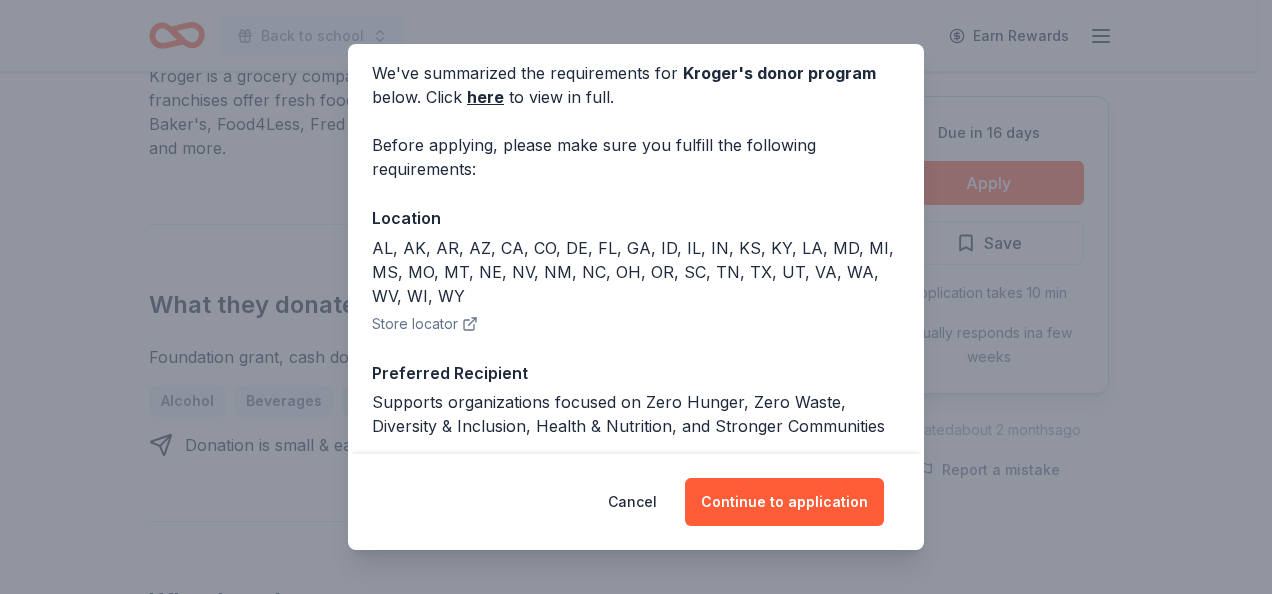 scroll, scrollTop: 119, scrollLeft: 0, axis: vertical 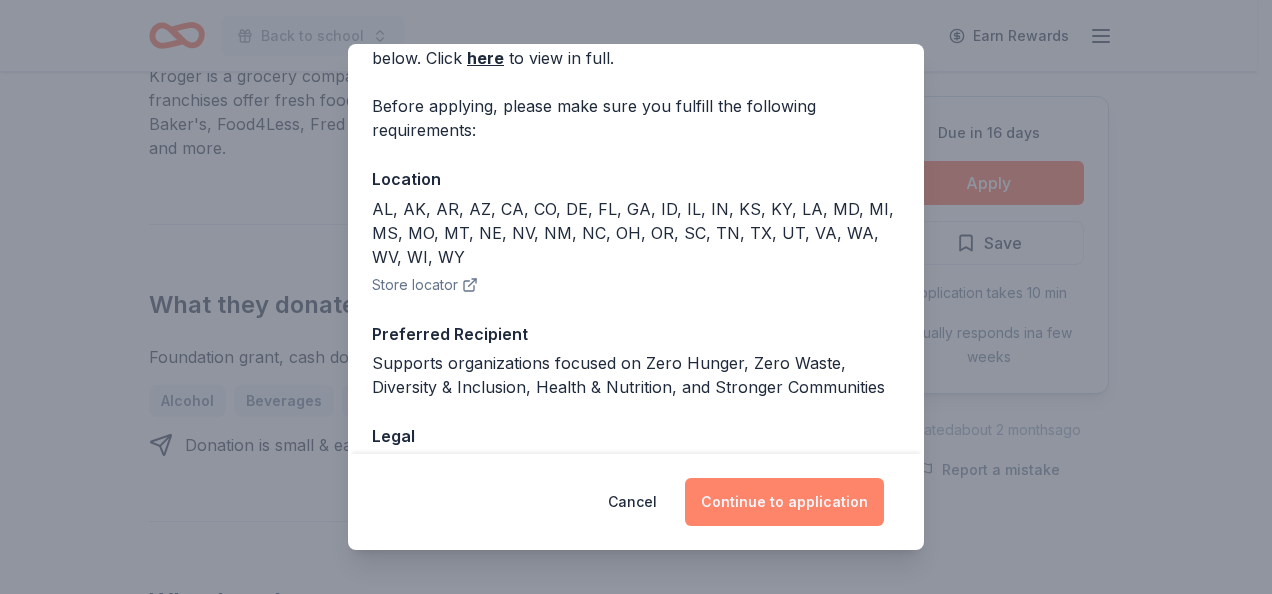 click on "Continue to application" at bounding box center [784, 502] 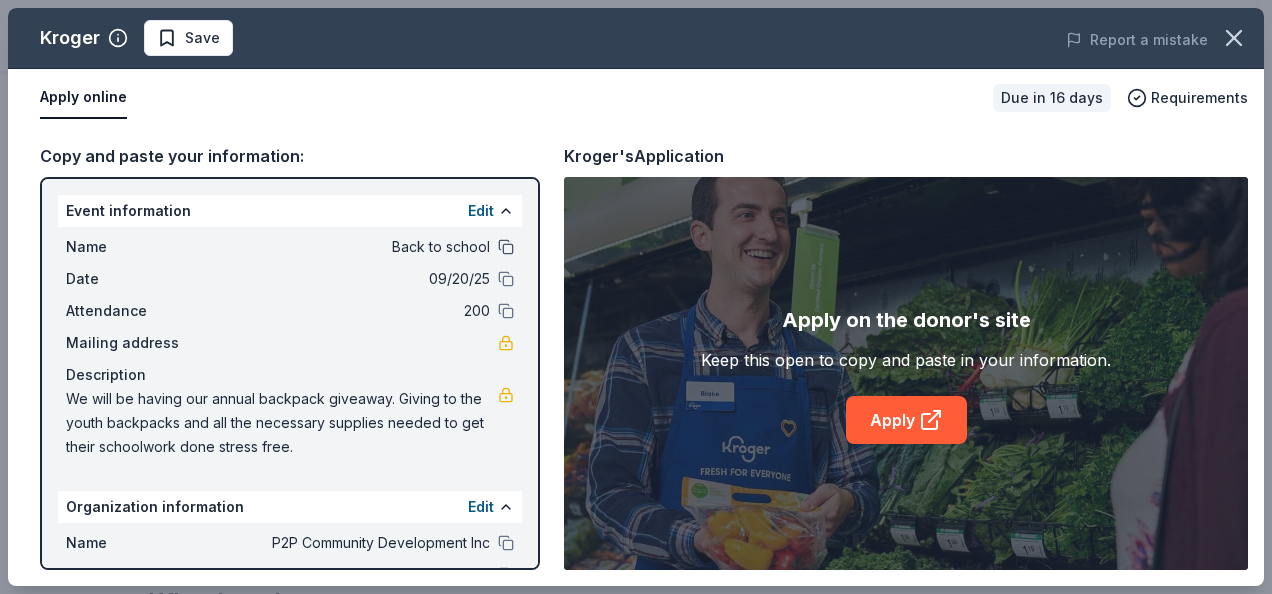 click at bounding box center (506, 247) 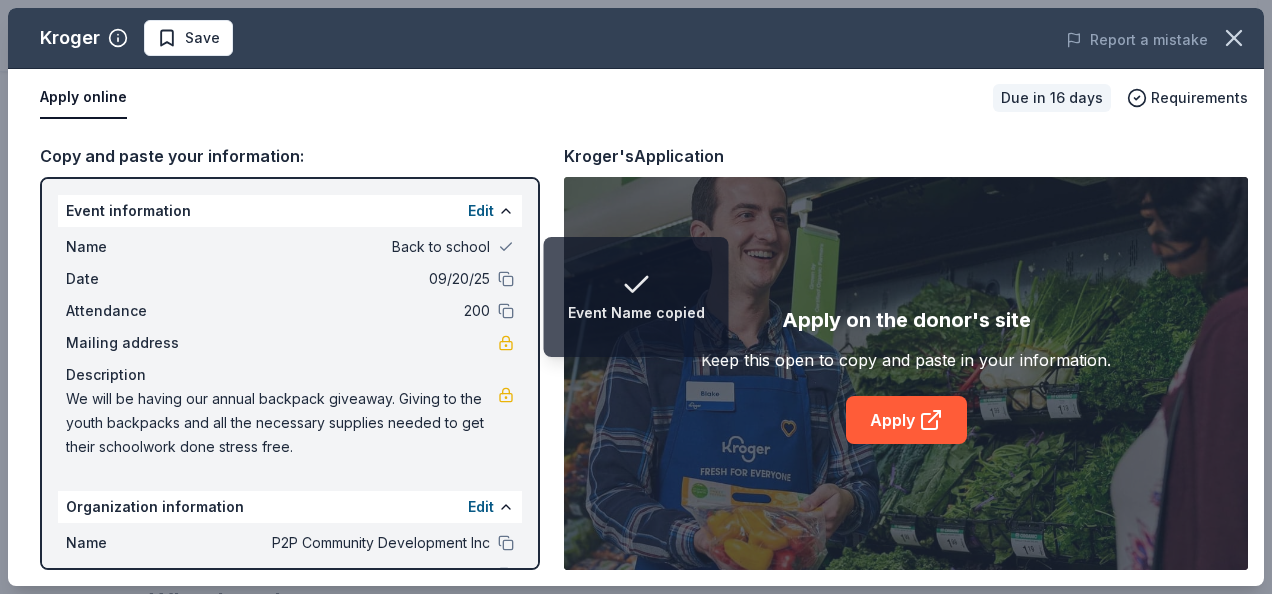 click on "Date [DATE]" at bounding box center [290, 279] 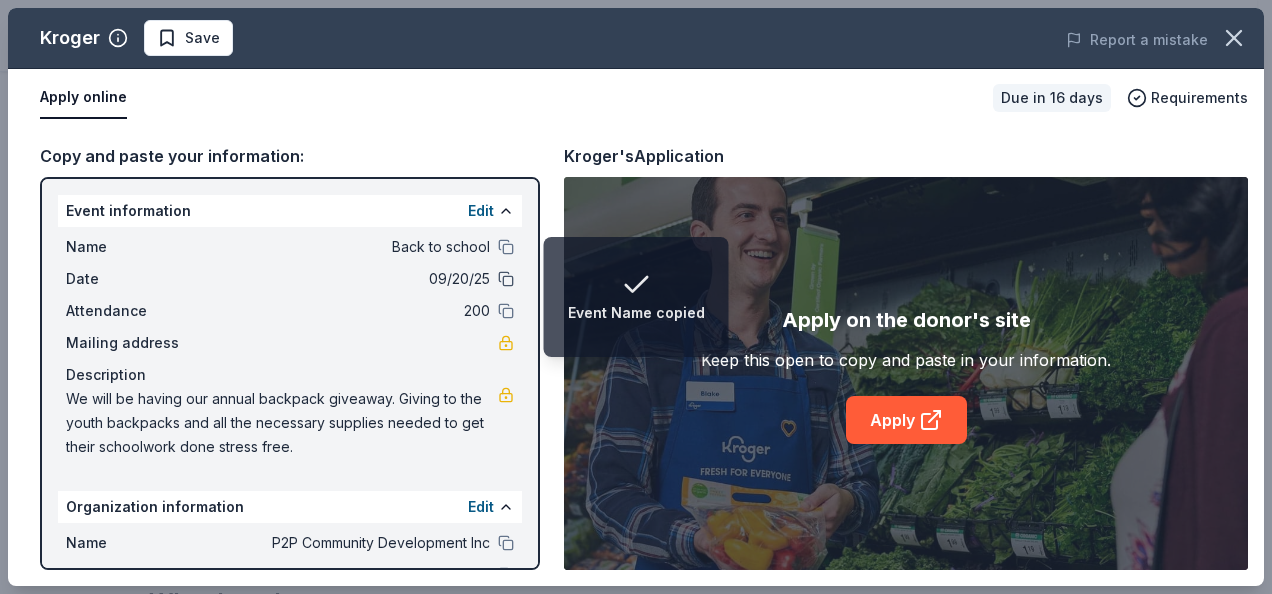 click at bounding box center (506, 279) 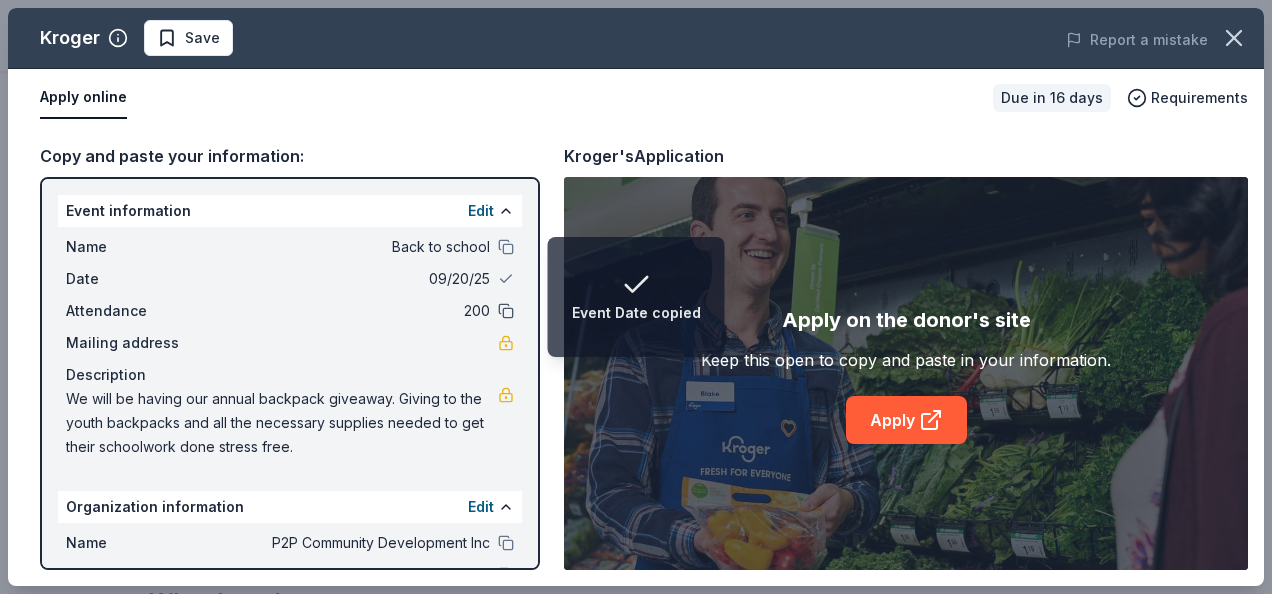 click at bounding box center (506, 311) 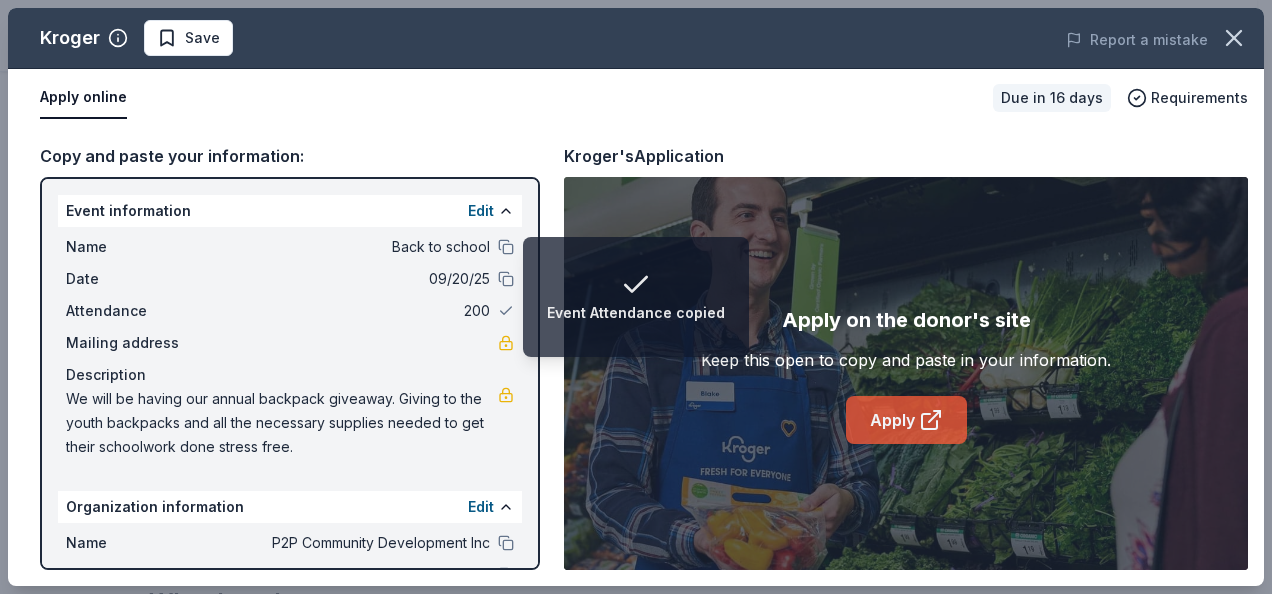 click on "Apply" at bounding box center [906, 420] 